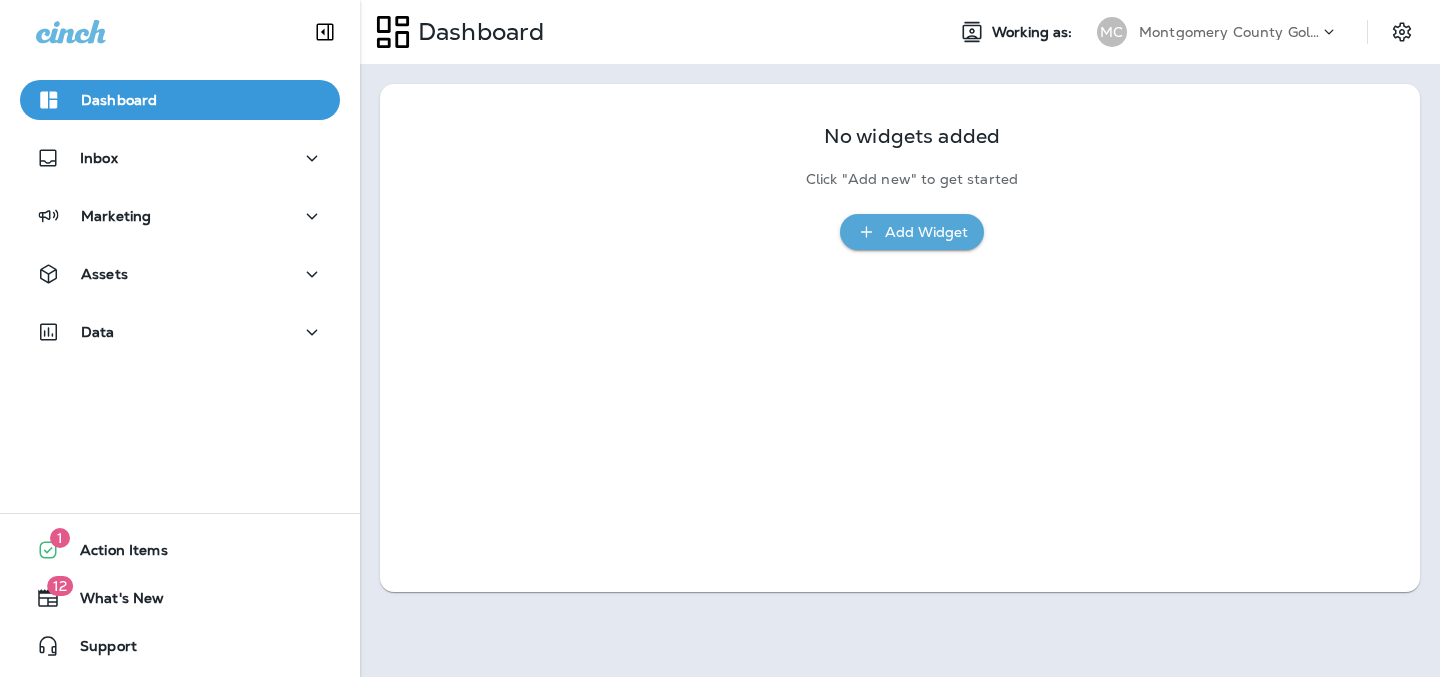 scroll, scrollTop: 0, scrollLeft: 0, axis: both 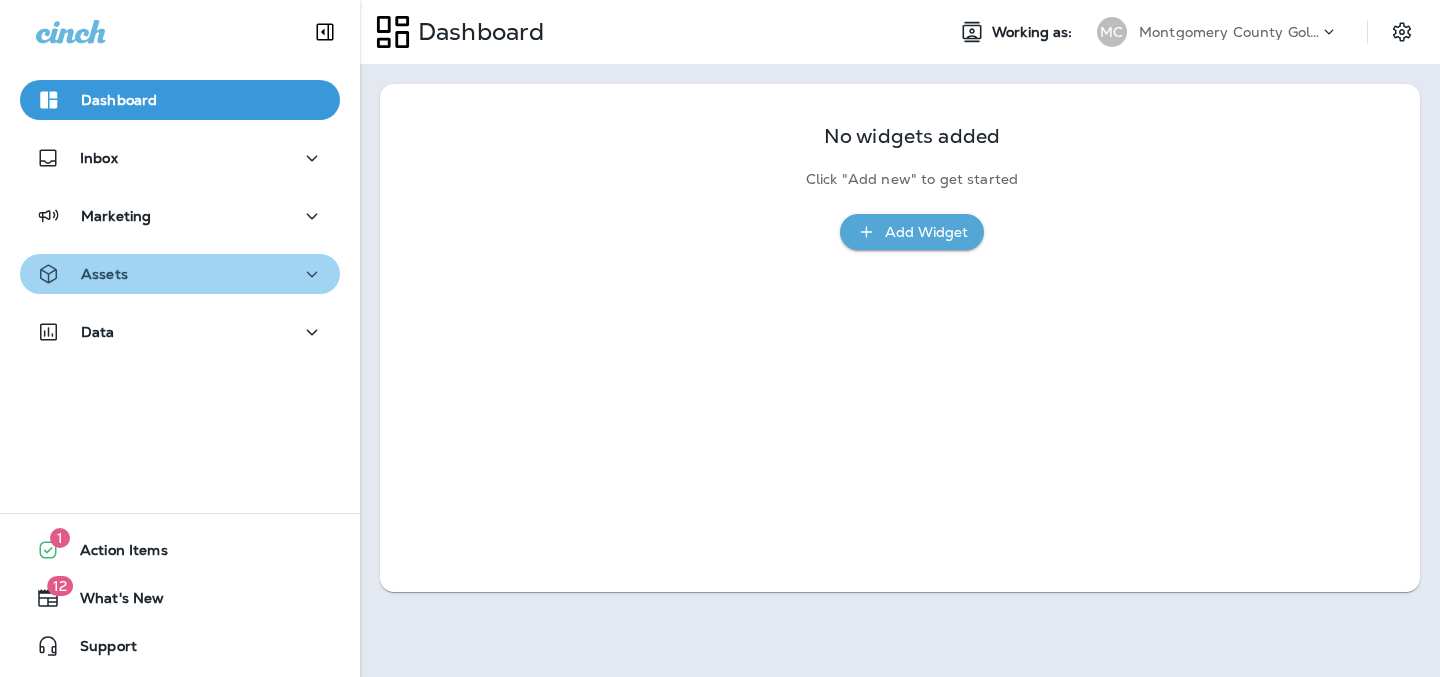 click 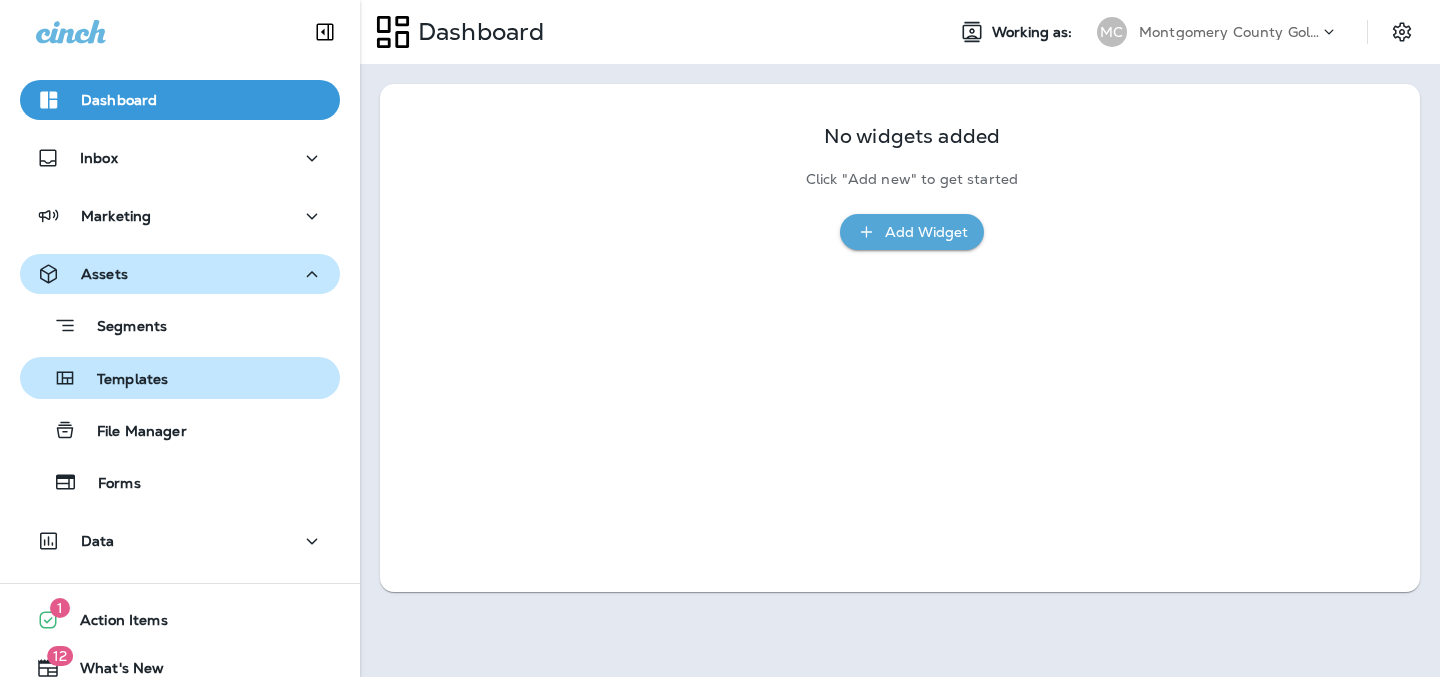 click on "Templates" at bounding box center [122, 380] 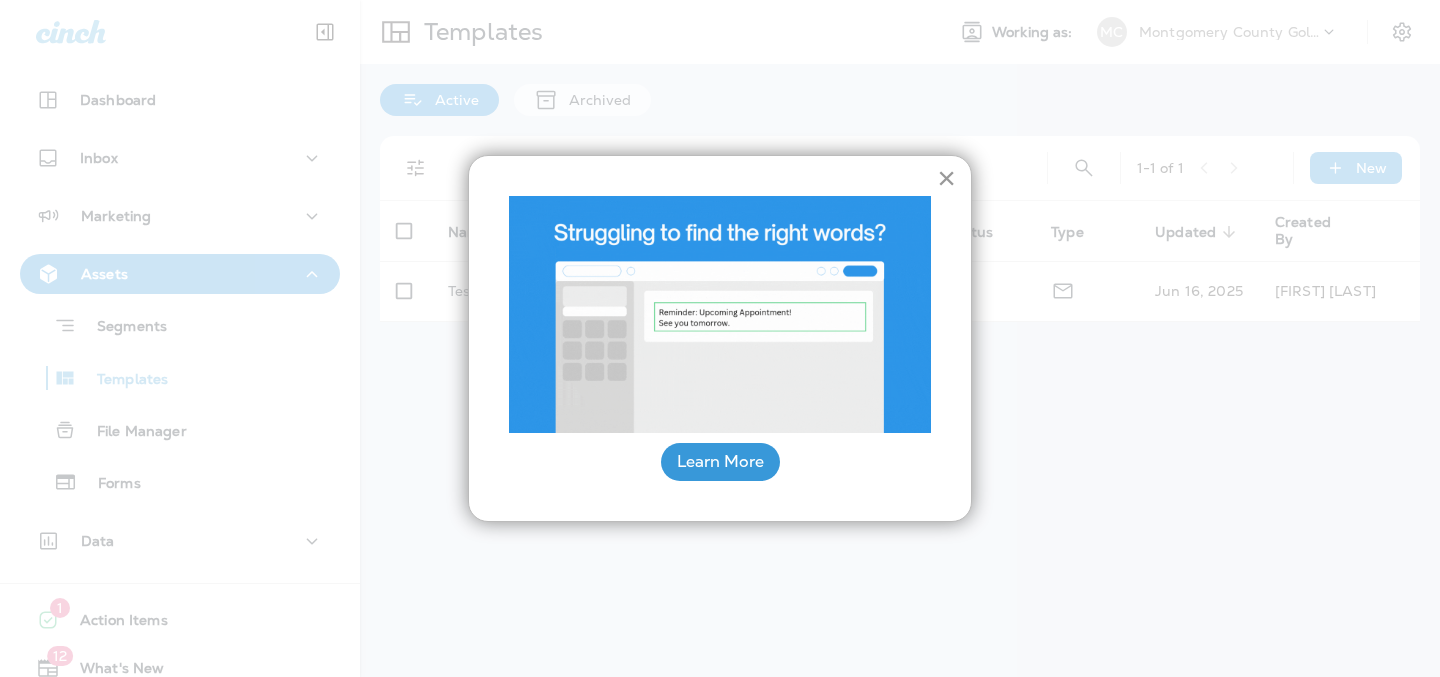 click on "×" at bounding box center (946, 178) 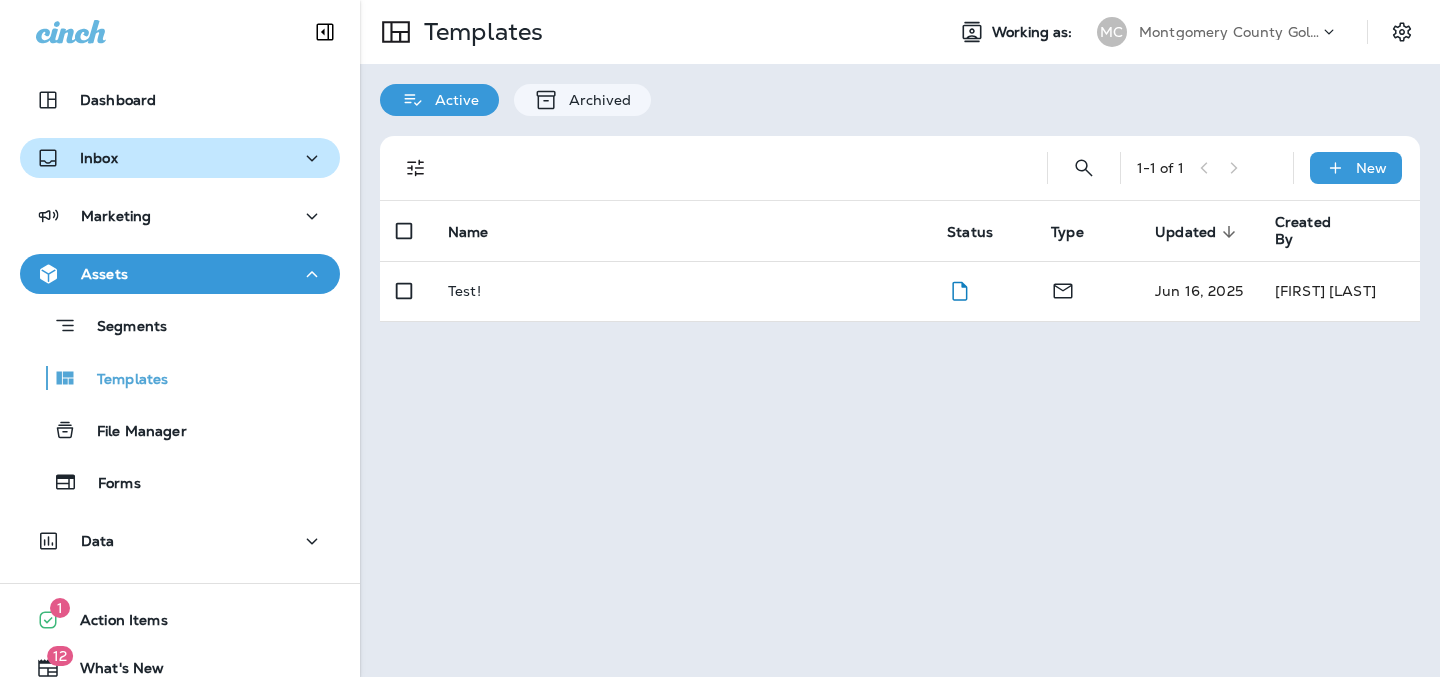 click 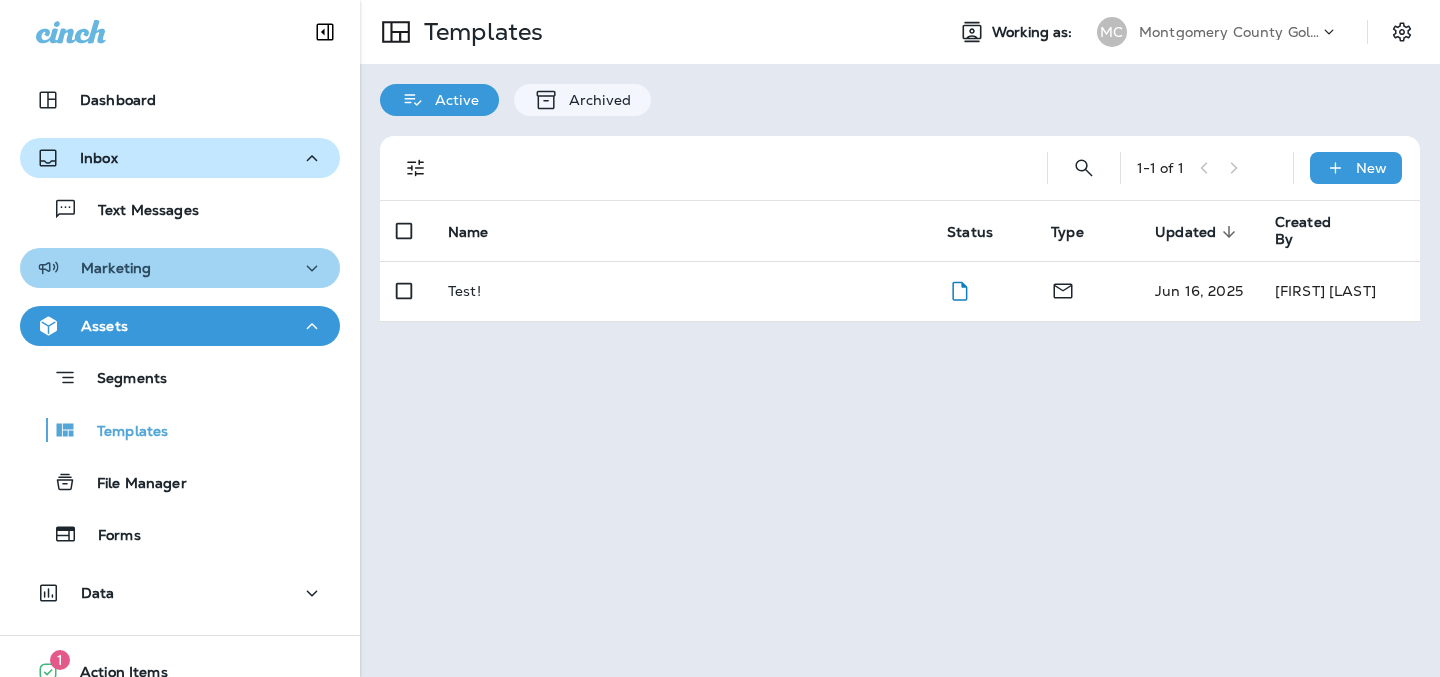 click 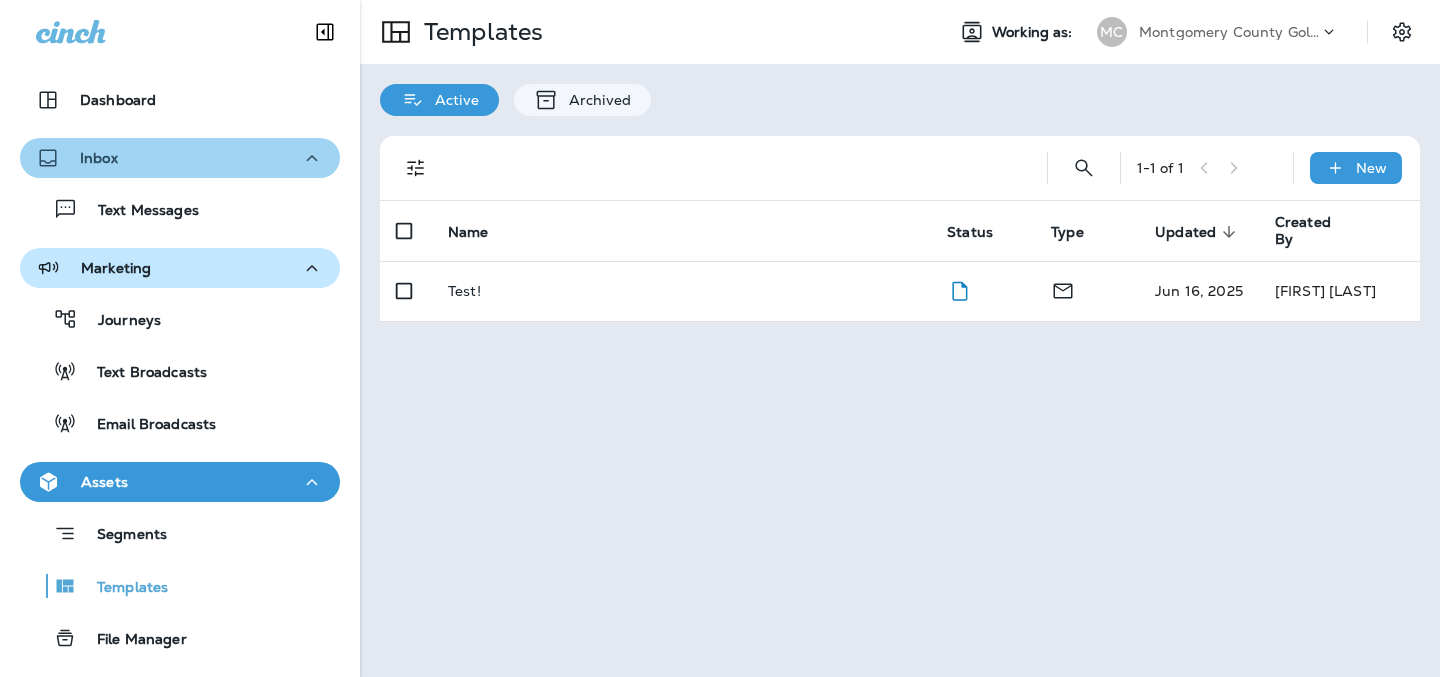 click 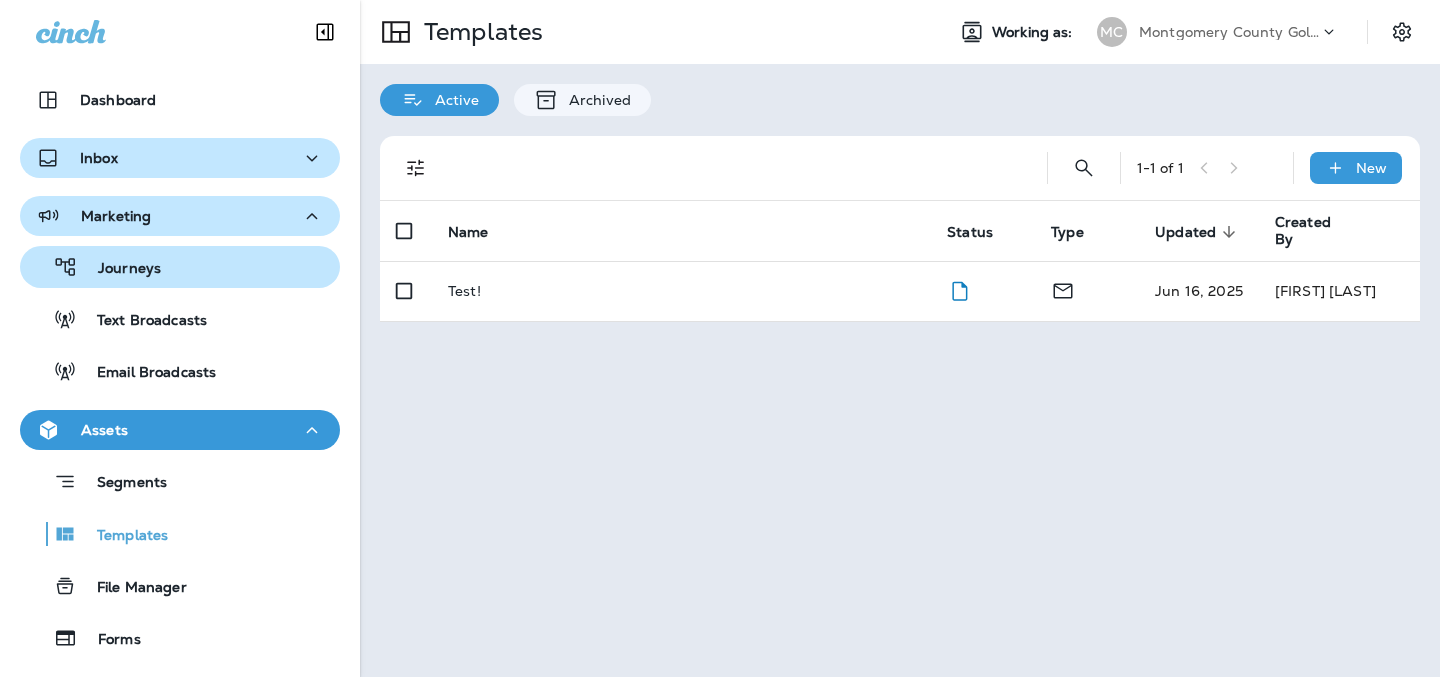 click on "Journeys" at bounding box center (180, 267) 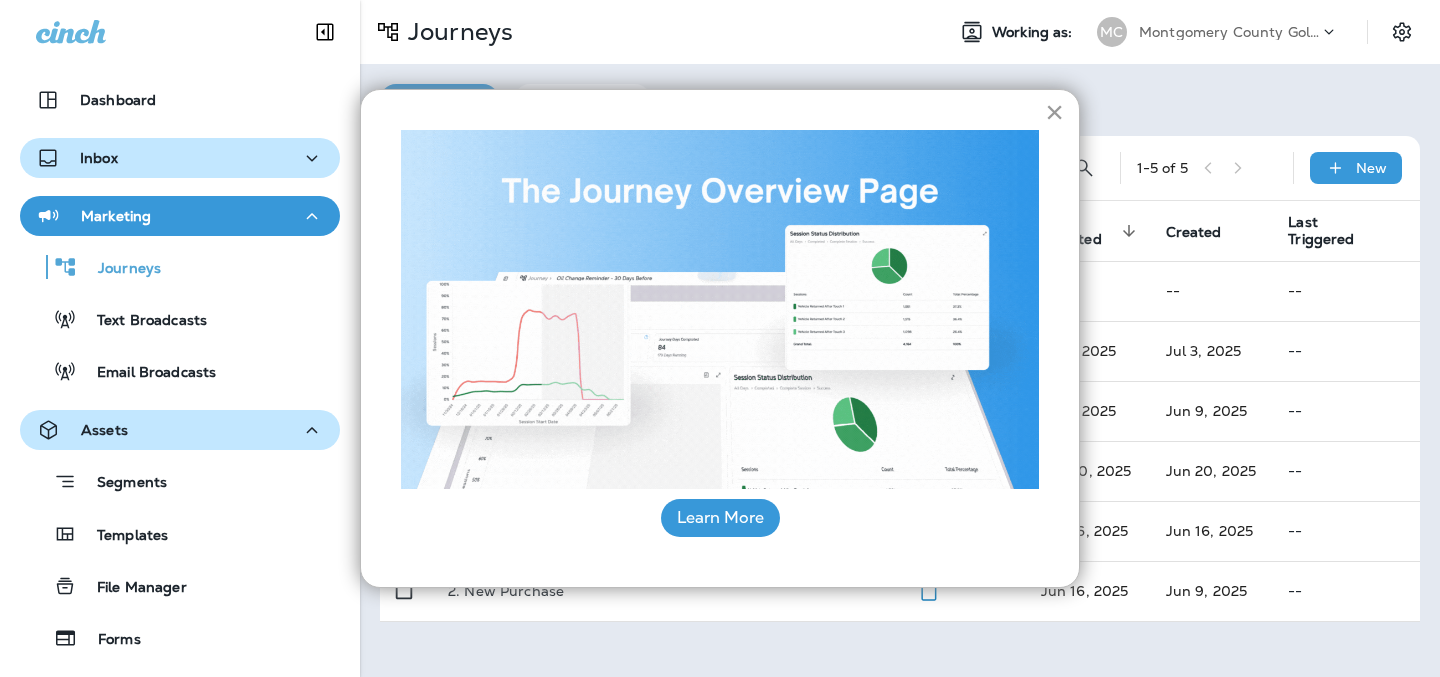 click on "×" at bounding box center [1054, 112] 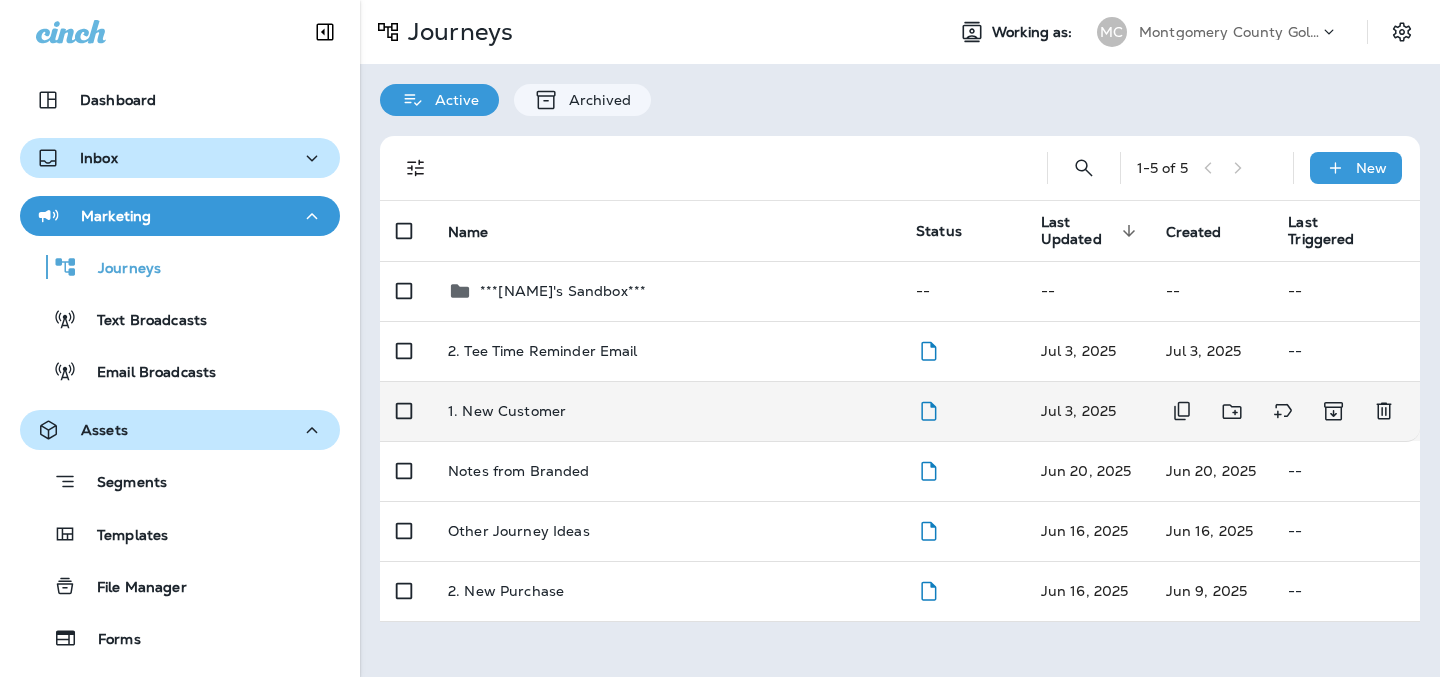 click on "1. New Customer" at bounding box center [507, 411] 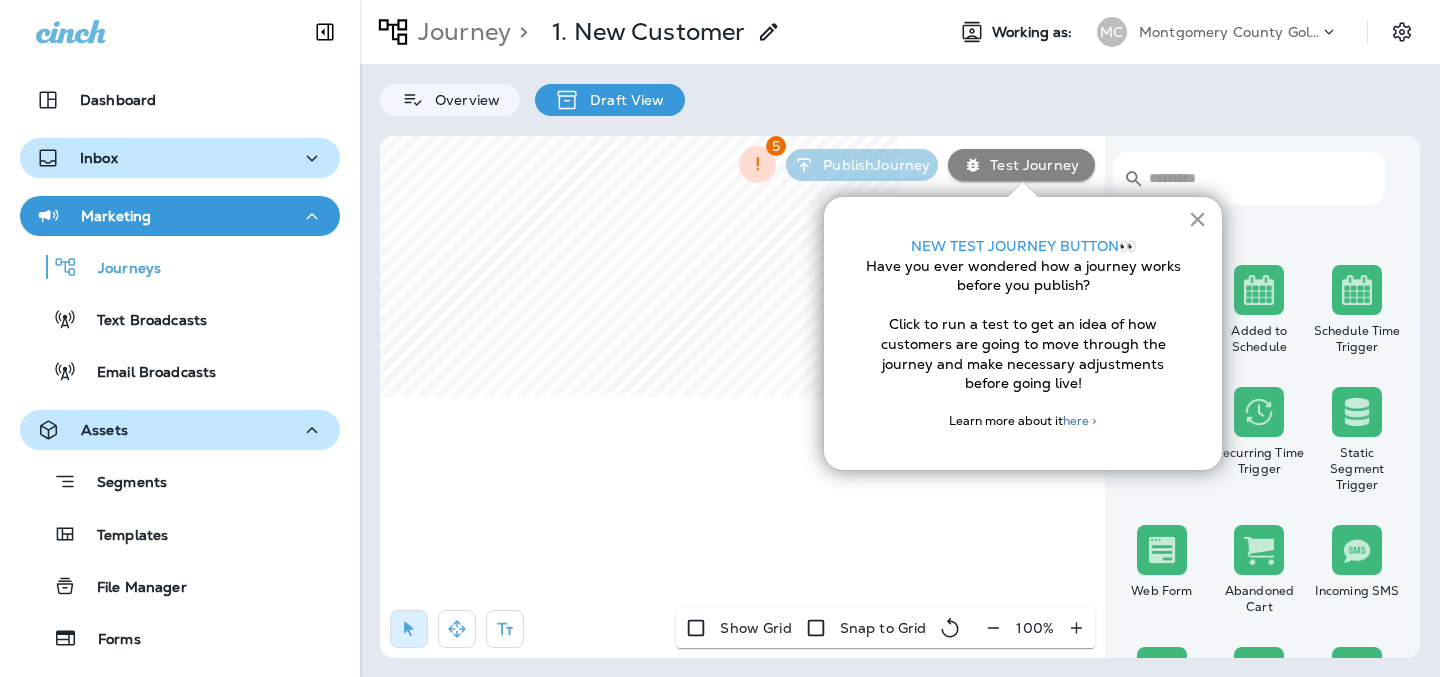 click on "×" at bounding box center [1197, 219] 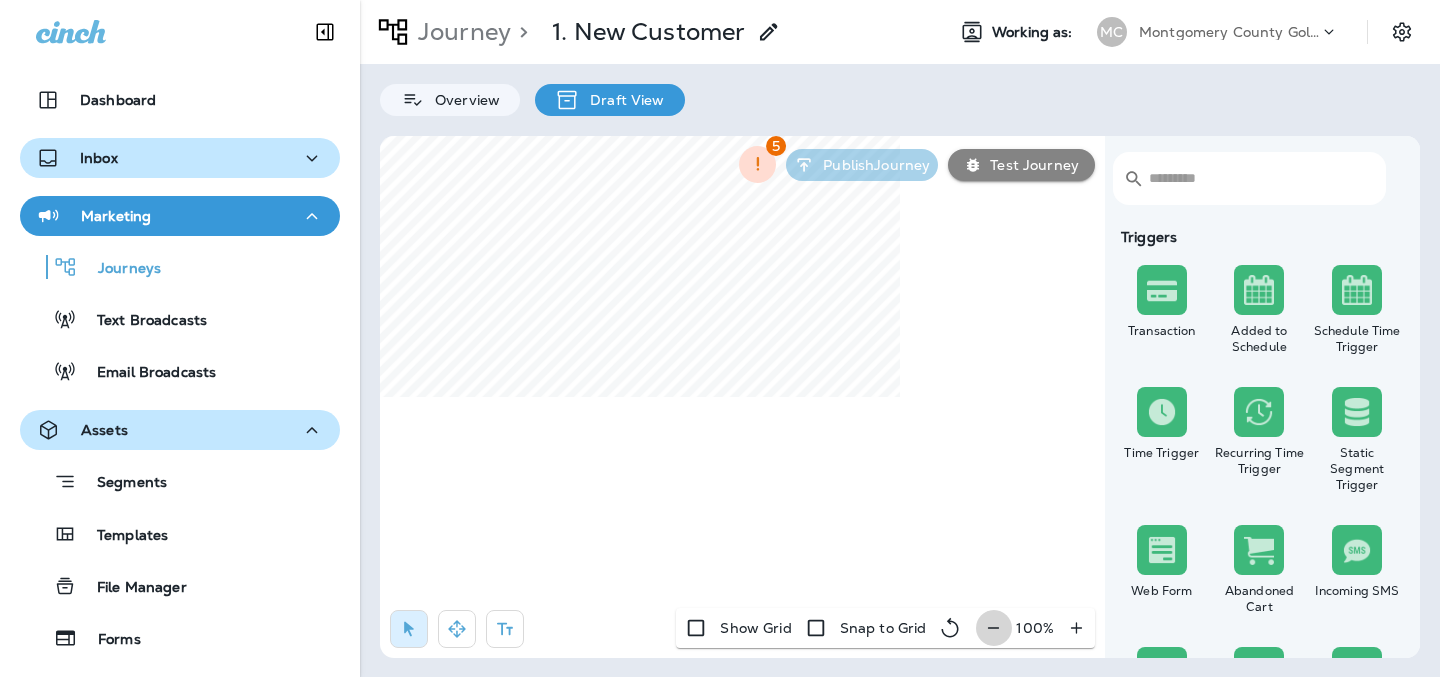 click 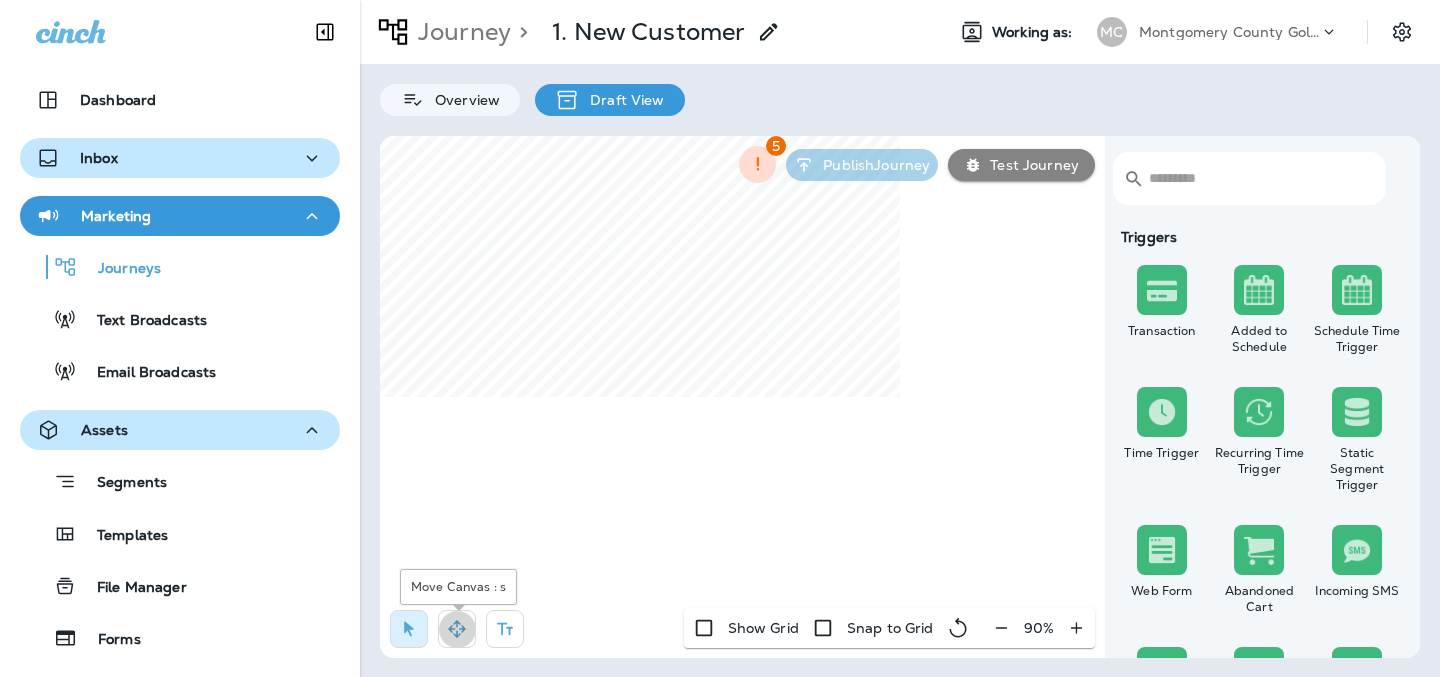 click 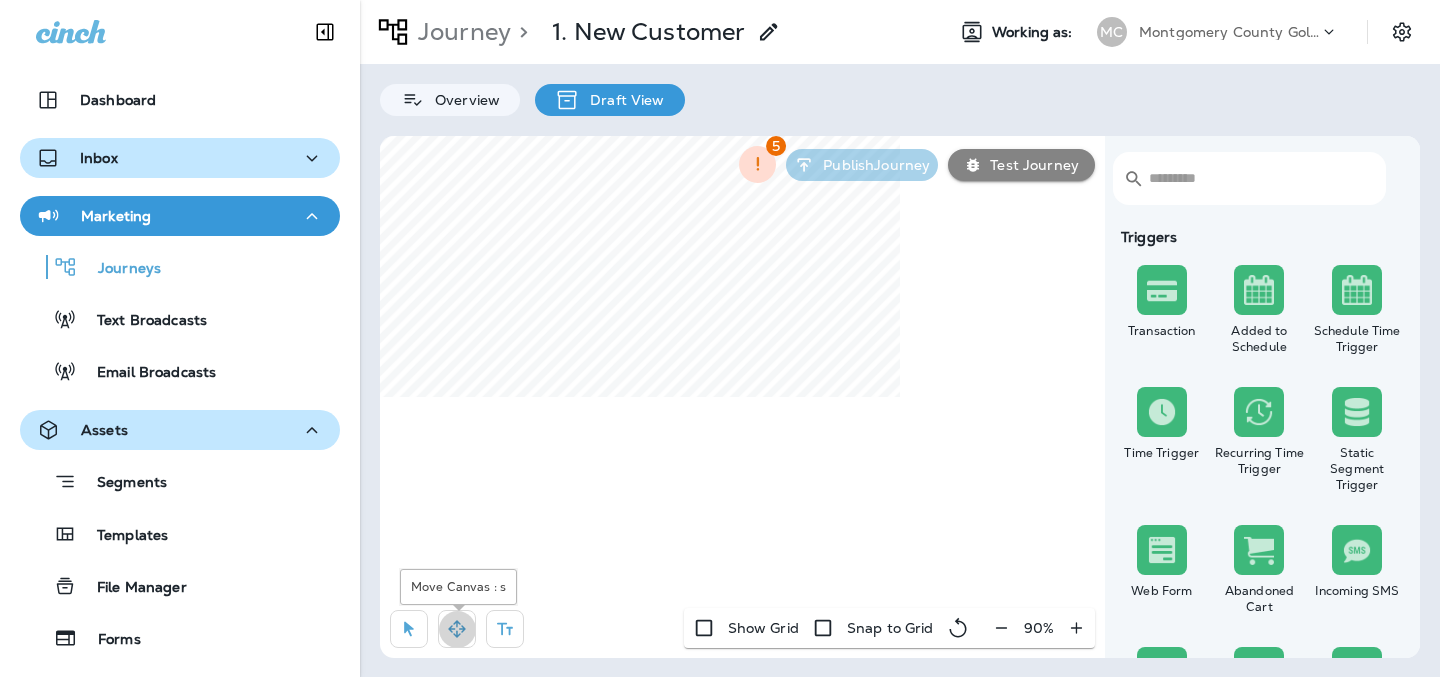 click 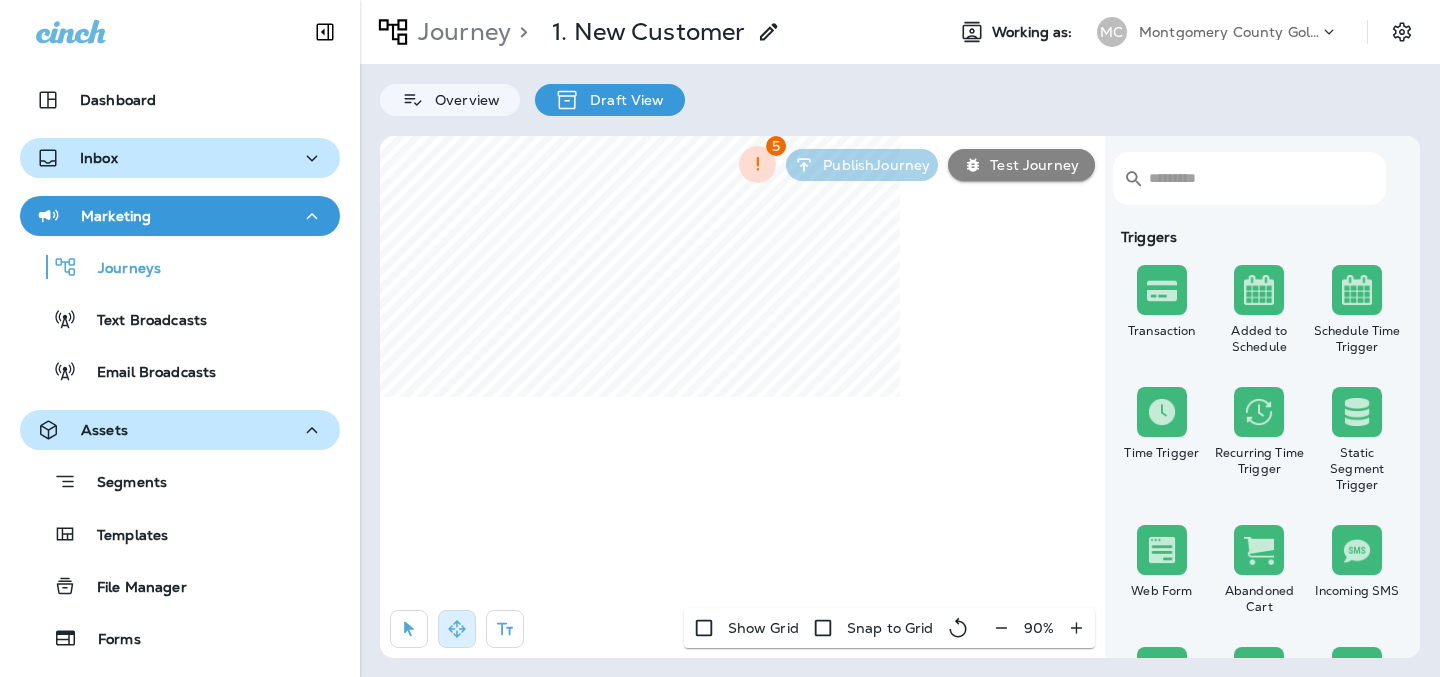 select on "****" 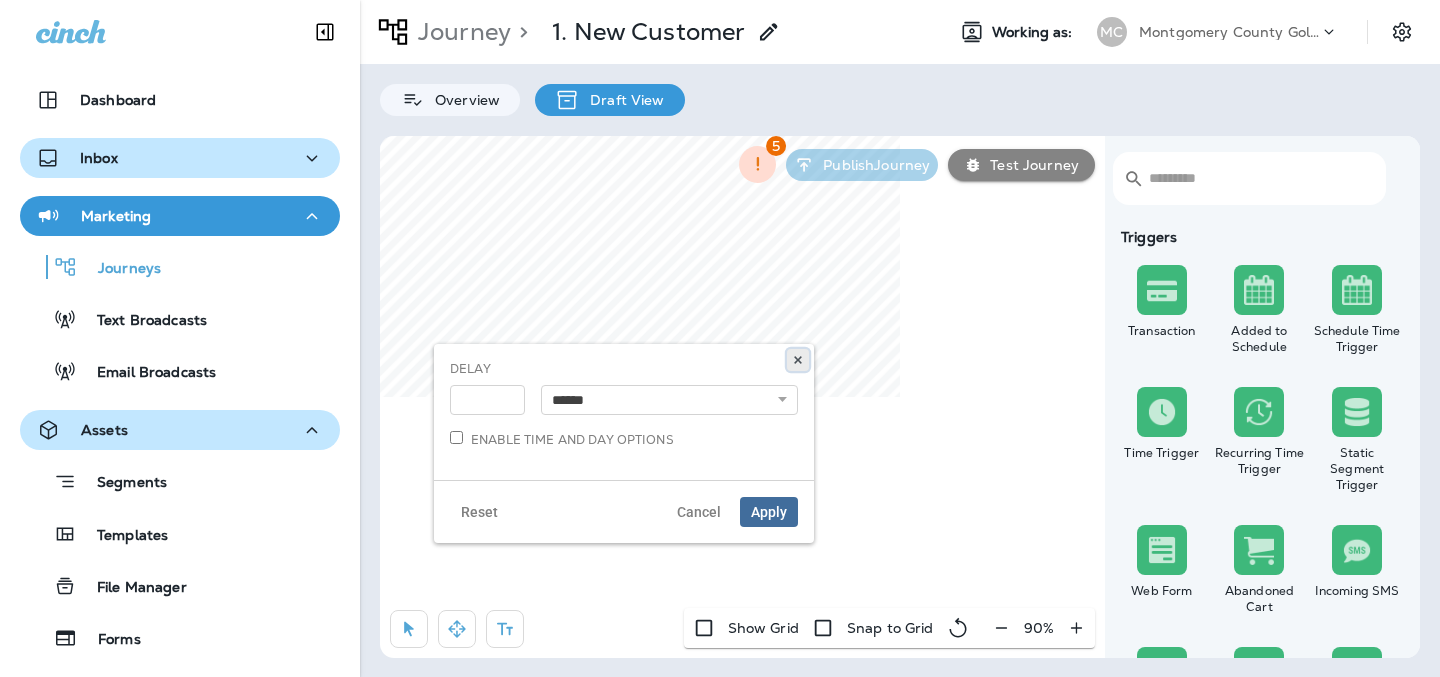 click 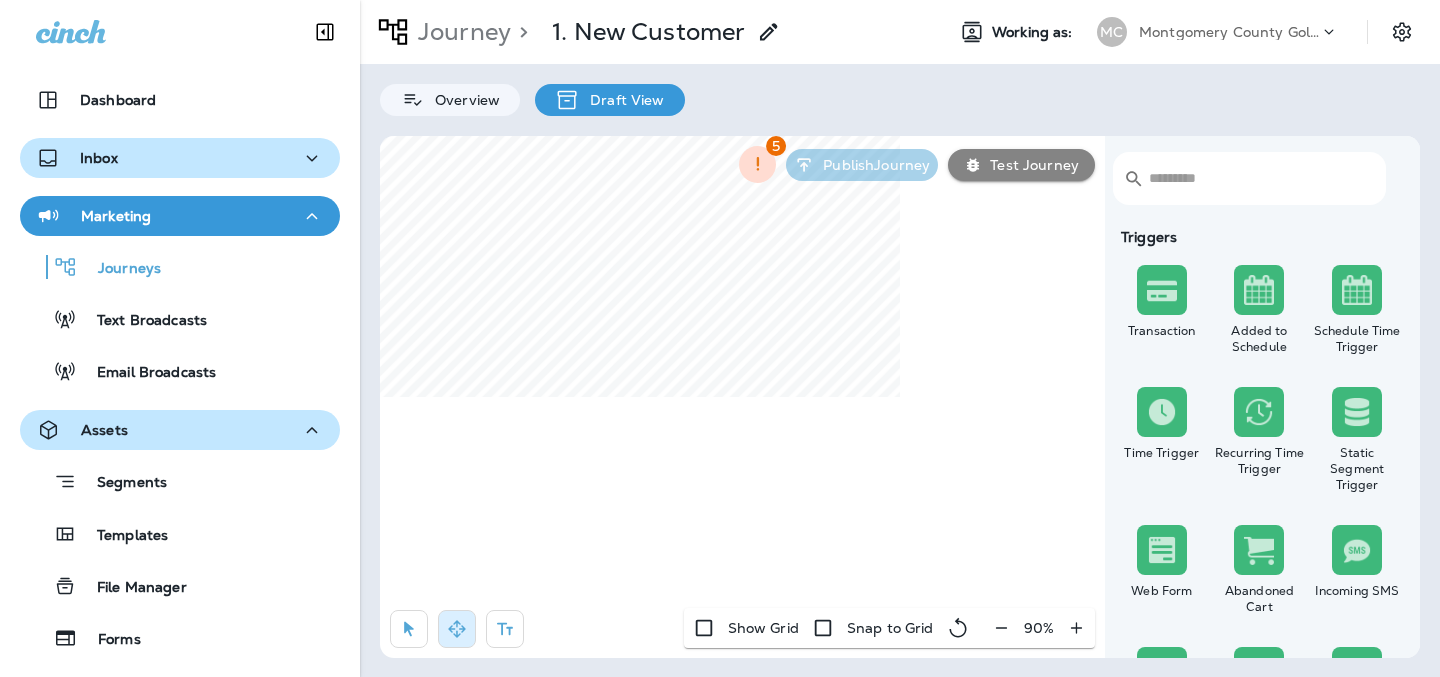 click on "​ ​ Triggers Transaction Added to Schedule Schedule Time Trigger Time Trigger Recurring Time Trigger Static Segment Trigger Web Form Abandoned Cart Incoming SMS Opt-in SMS Opt-out SMS New Customer Actions Time Delay Await SMS Reply Rate Limit Send Email Send SMS Send MMS Send Mailer Send Notification End Journey A/B Split A/B Testing Add to Static Segment Remove from Static Segment Add to Facebook Audience Remove from Facebook Audience Add to Google Ads Audience Remove from Google Ads Audience Add to Mailbox Power Remove from Mailbox Power Webhook Contest Winners Recurring Contest Winners Add to DripDrop Conditions Check Data Field Check Email Status Repeat Customer Has Transaction Distance from Location SMS Subscription Status In Static Segment Has Offer Termite Check 5 Publish  Journey Test Journey Show Grid Snap to Grid   90 %" at bounding box center [900, 397] 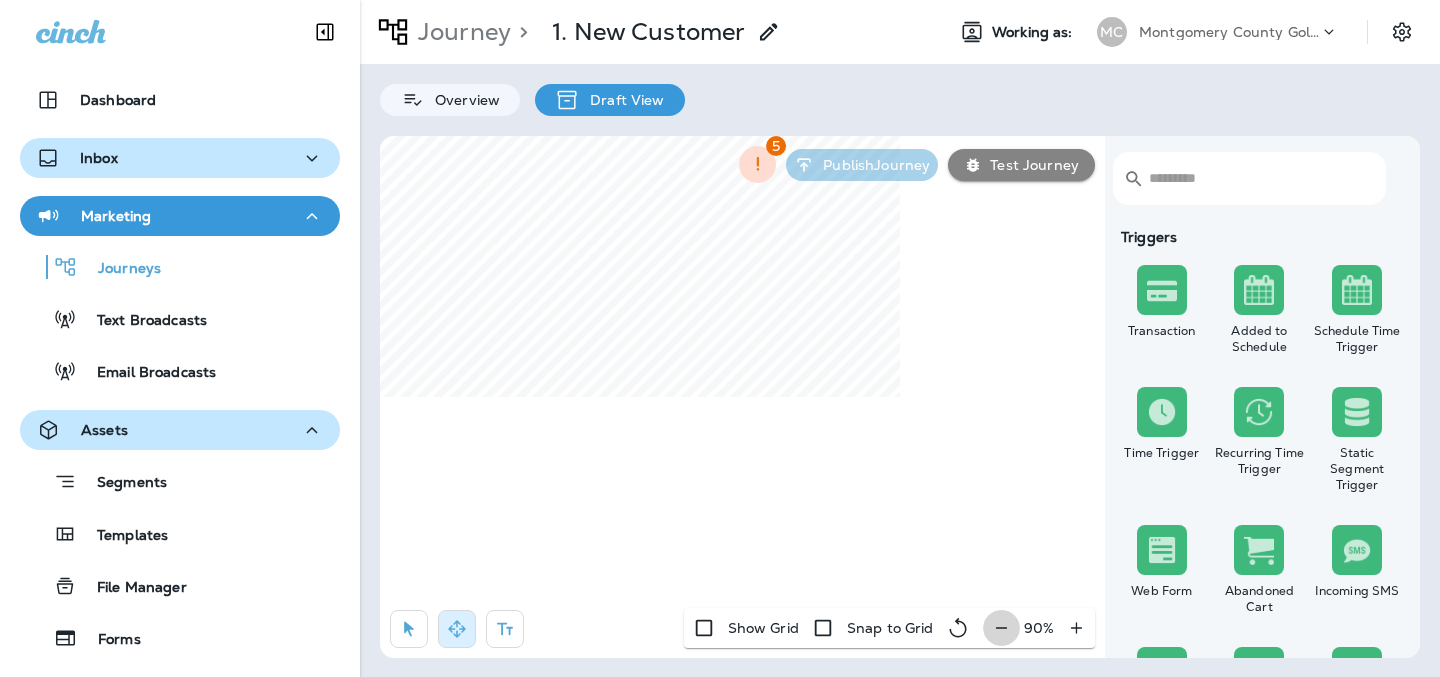 click 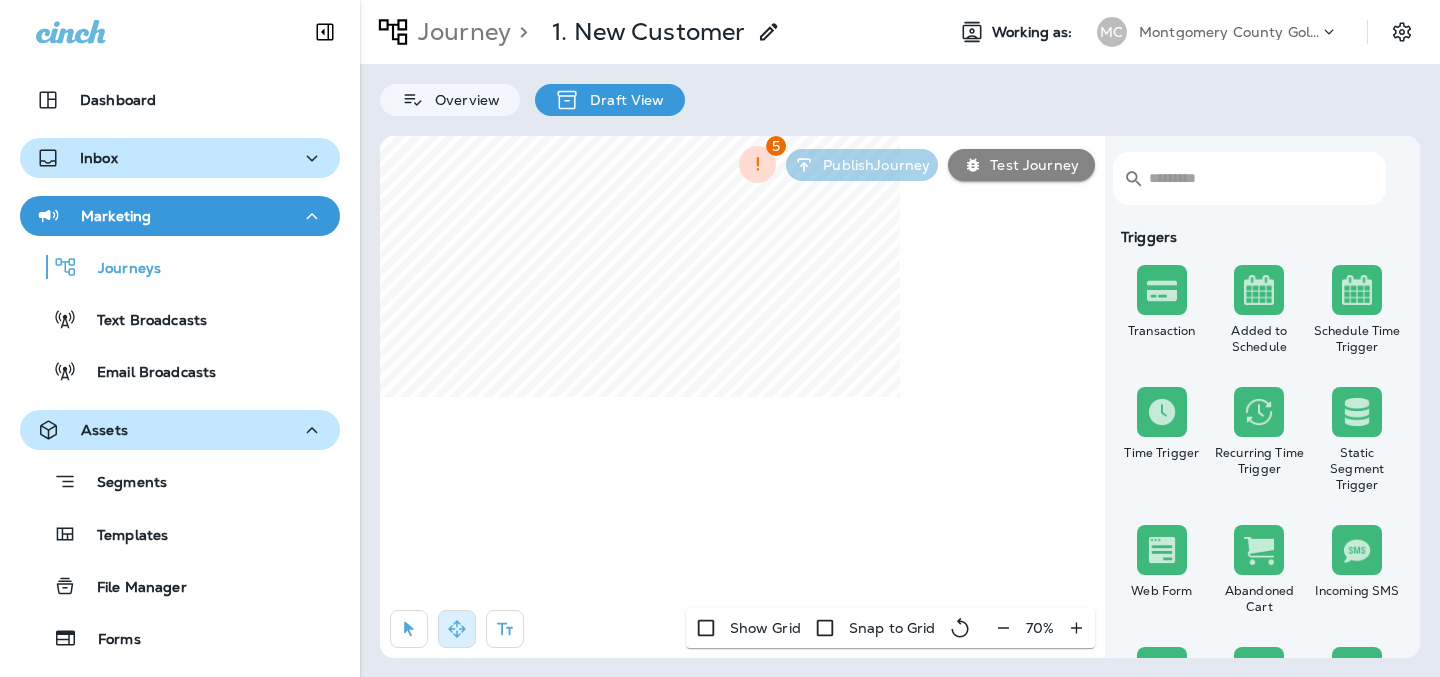 click on "Dashboard Inbox Marketing Journeys Text Broadcasts Email Broadcasts Assets Segments Templates File Manager Forms Data 1 Action Items 12 What's New Support Journey > 1. New Customer Working as: MC Montgomery County Golf (MCG) Overview Draft View ​ ​ Triggers Transaction Added to Schedule Schedule Time Trigger Time Trigger Recurring Time Trigger Static Segment Trigger Web Form Abandoned Cart Incoming SMS Opt-in SMS Opt-out SMS New Customer Actions Time Delay Await SMS Reply Rate Limit Send Email Send SMS Send MMS Send Mailer Send Notification End Journey A/B Split A/B Testing Add to Static Segment Remove from Static Segment Add to Facebook Audience Remove from Facebook Audience Add to Google Ads Audience Remove from Google Ads Audience Add to Mailbox Power Remove from Mailbox Power Webhook Contest Winners Recurring Contest Winners Add to DripDrop Conditions Check Data Field Check Email Status Repeat Customer Has Transaction Distance from Location SMS Subscription Status In Static Segment Has Offer Termite Check 5   %" at bounding box center [720, 116] 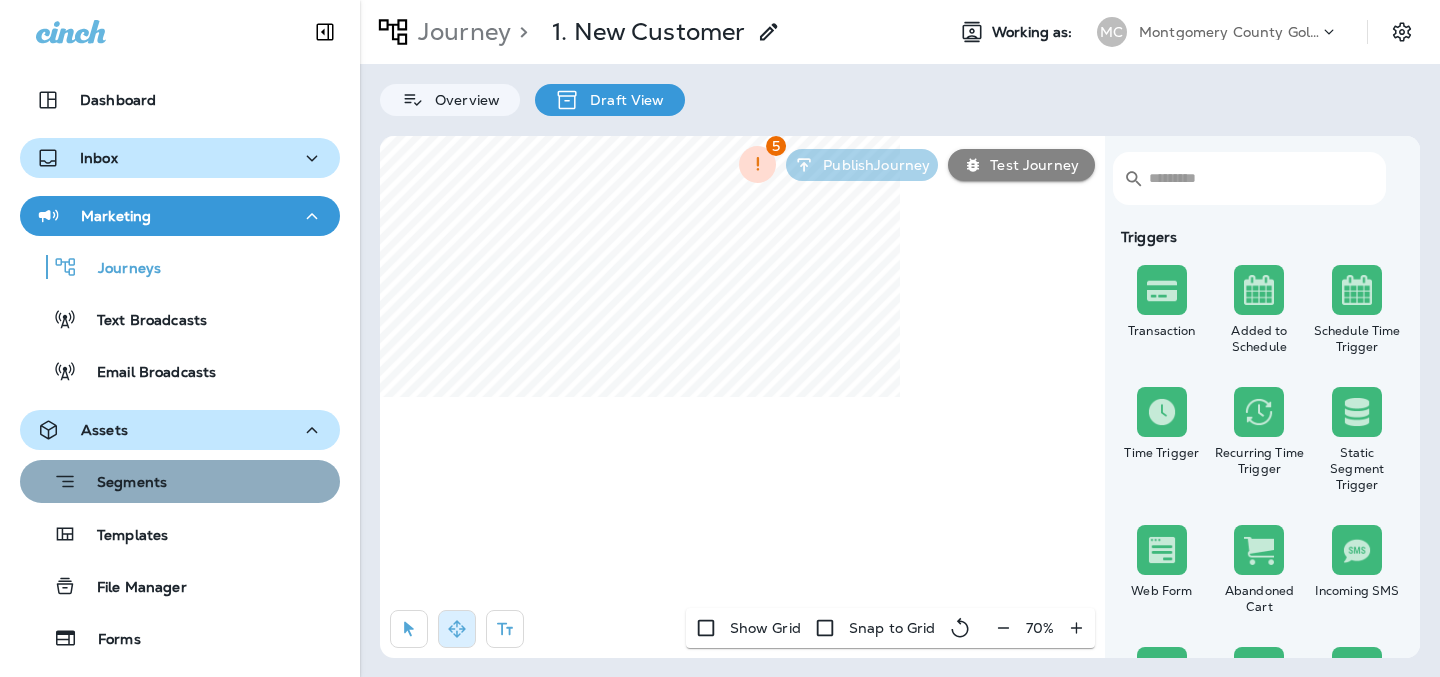 click on "Segments" at bounding box center [122, 484] 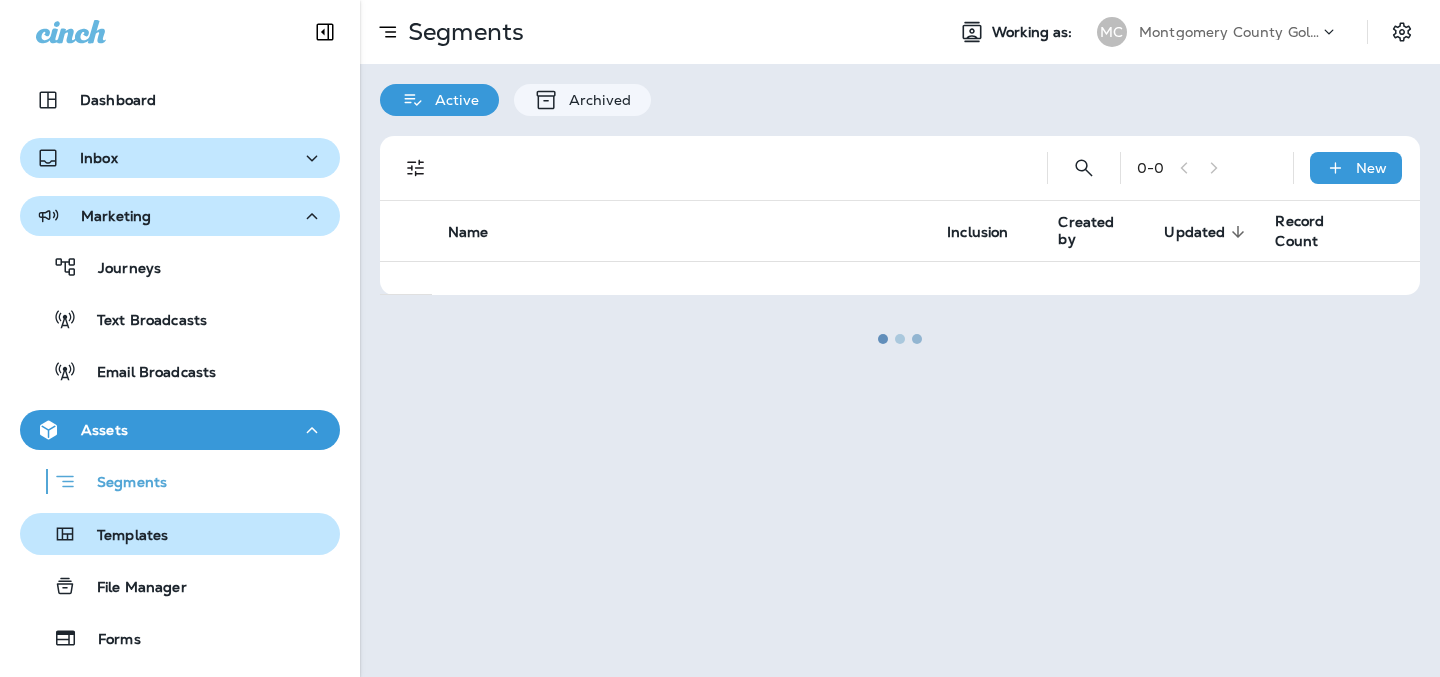 click on "Templates" at bounding box center [122, 536] 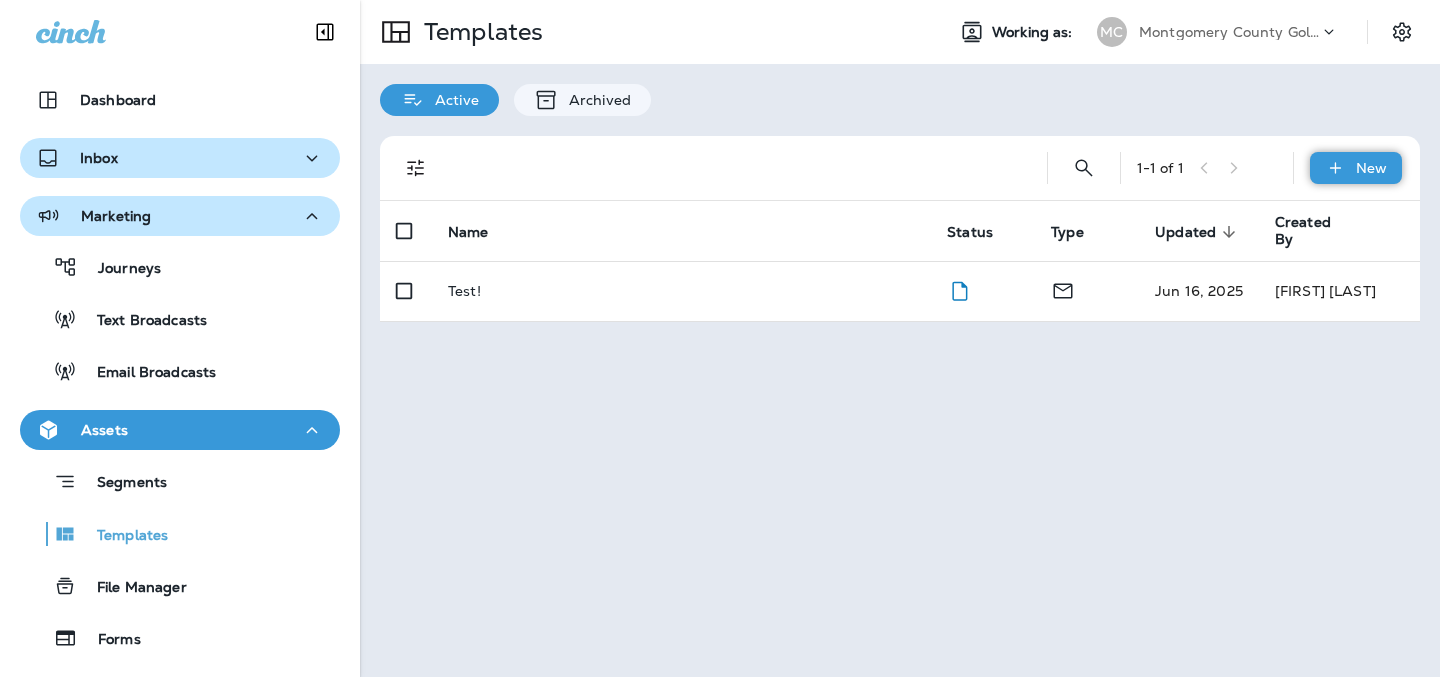 click on "New" at bounding box center [1371, 168] 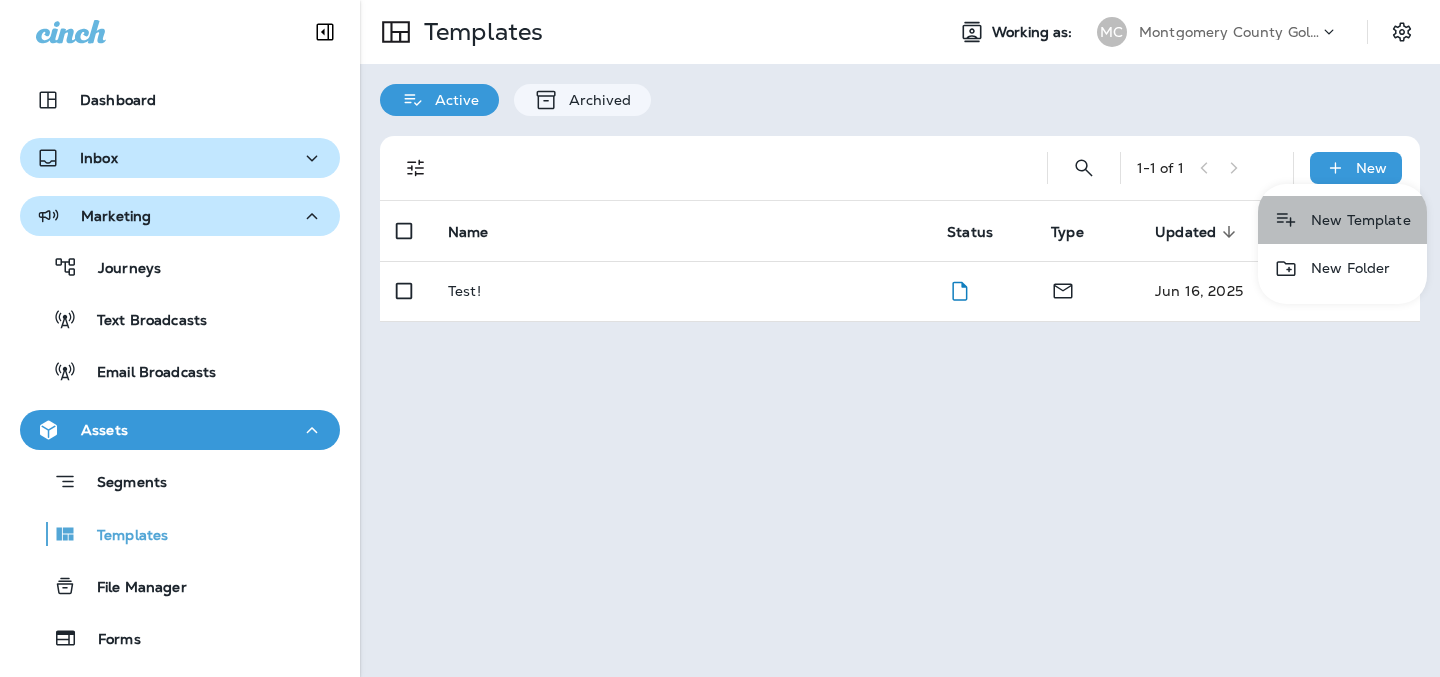 click on "New Template" at bounding box center [1342, 220] 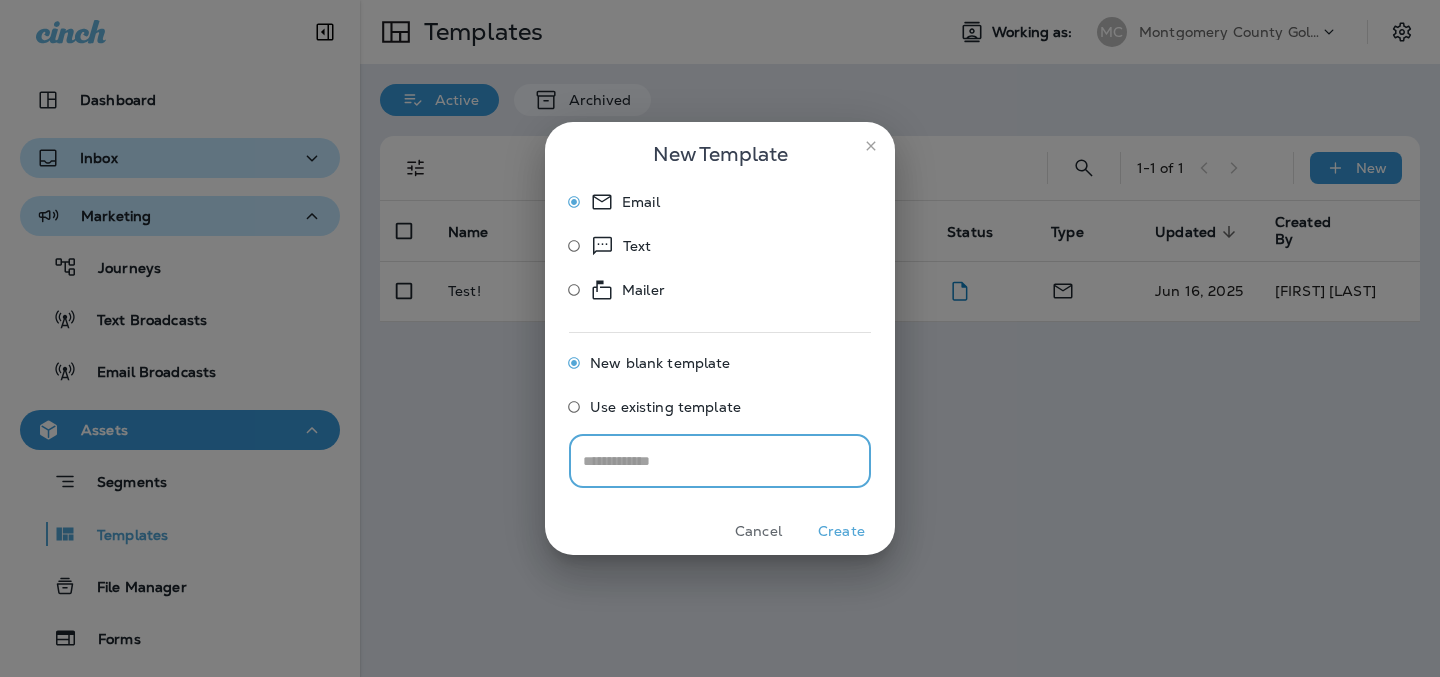 type on "*" 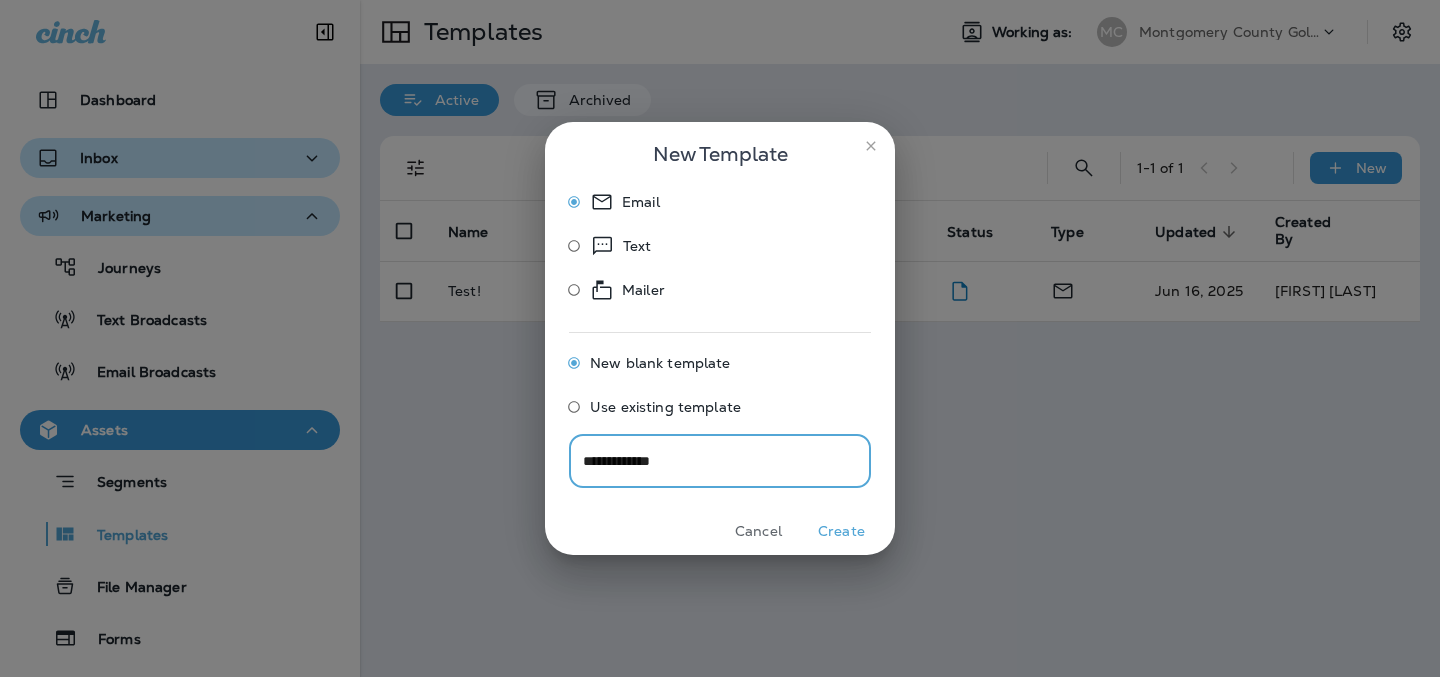 type on "**********" 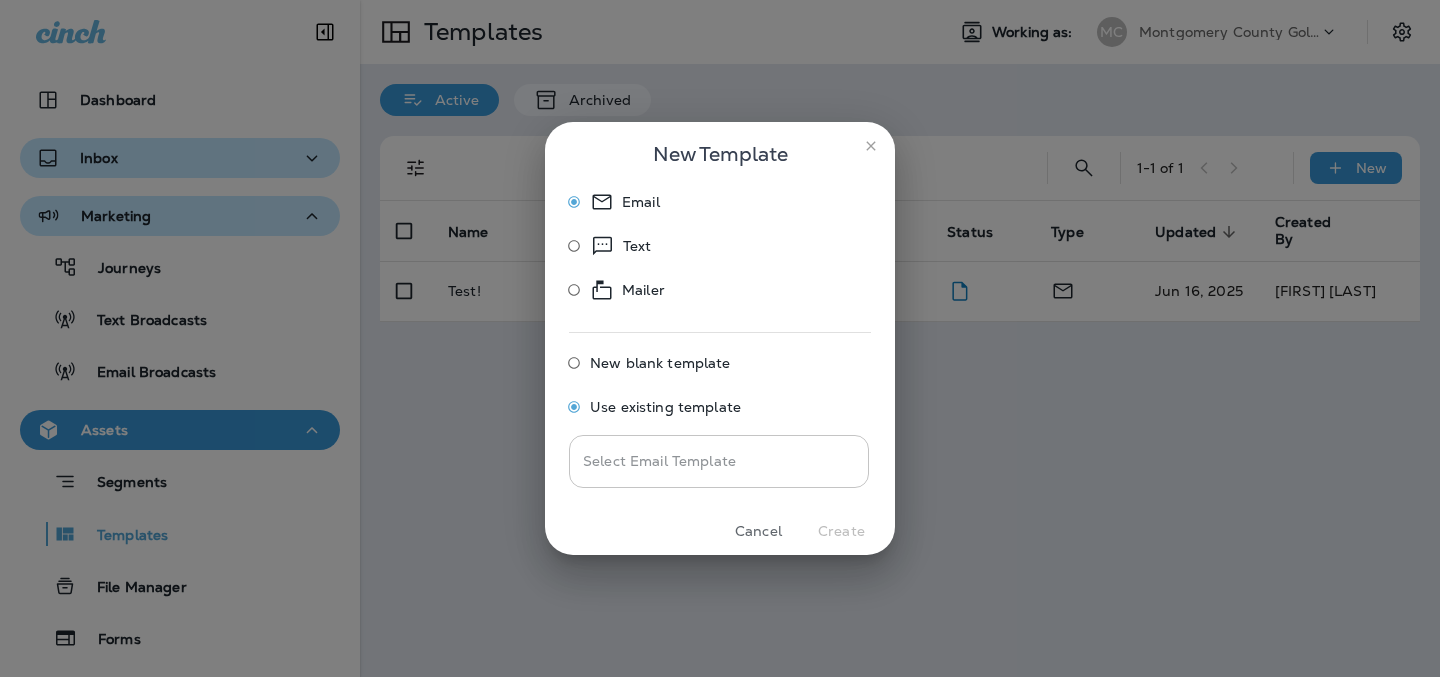 click on "Select Email Template" at bounding box center (719, 461) 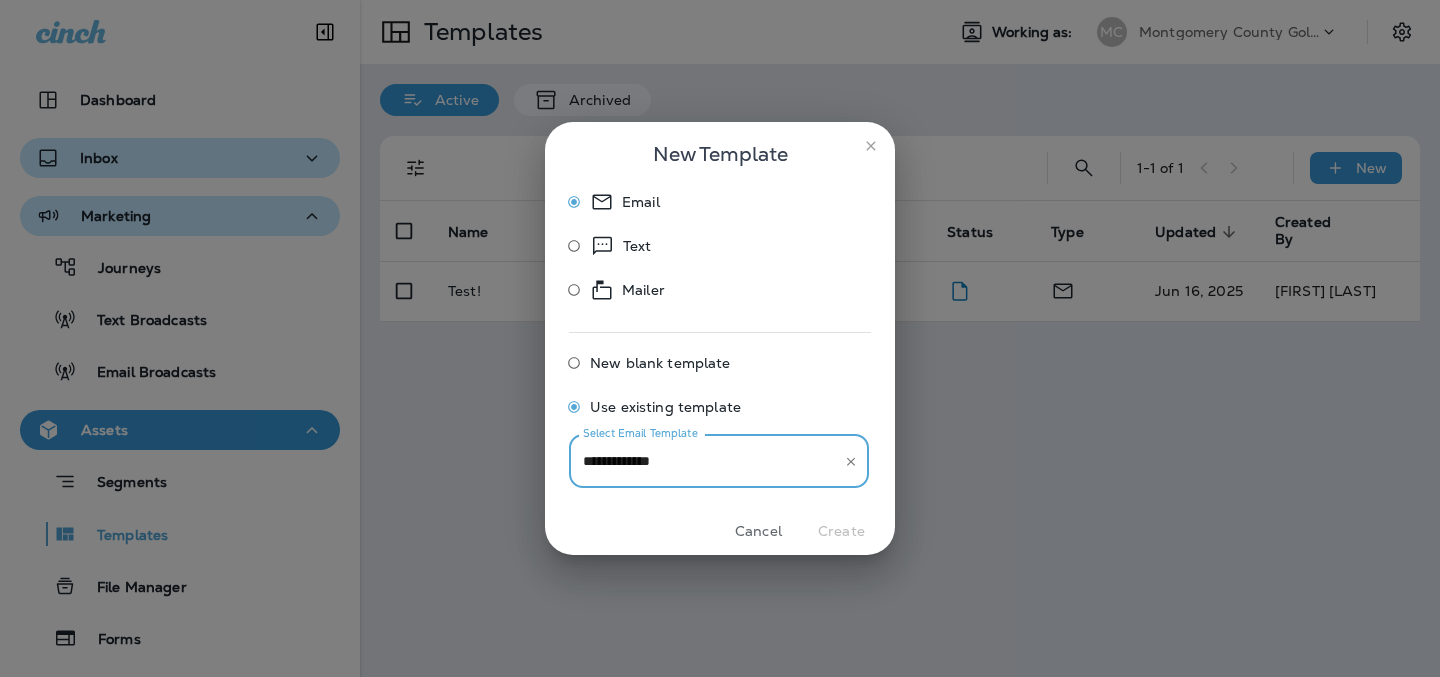 type on "**********" 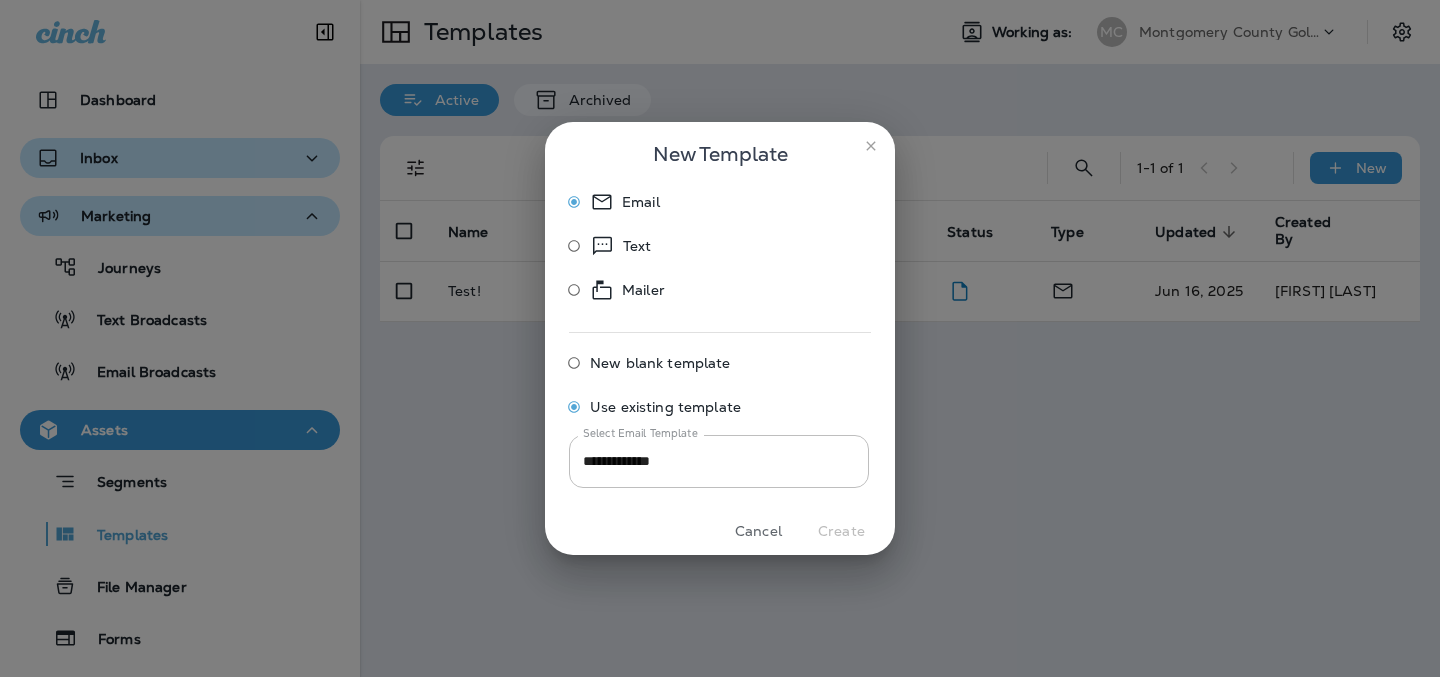 click on "New blank template" at bounding box center [660, 363] 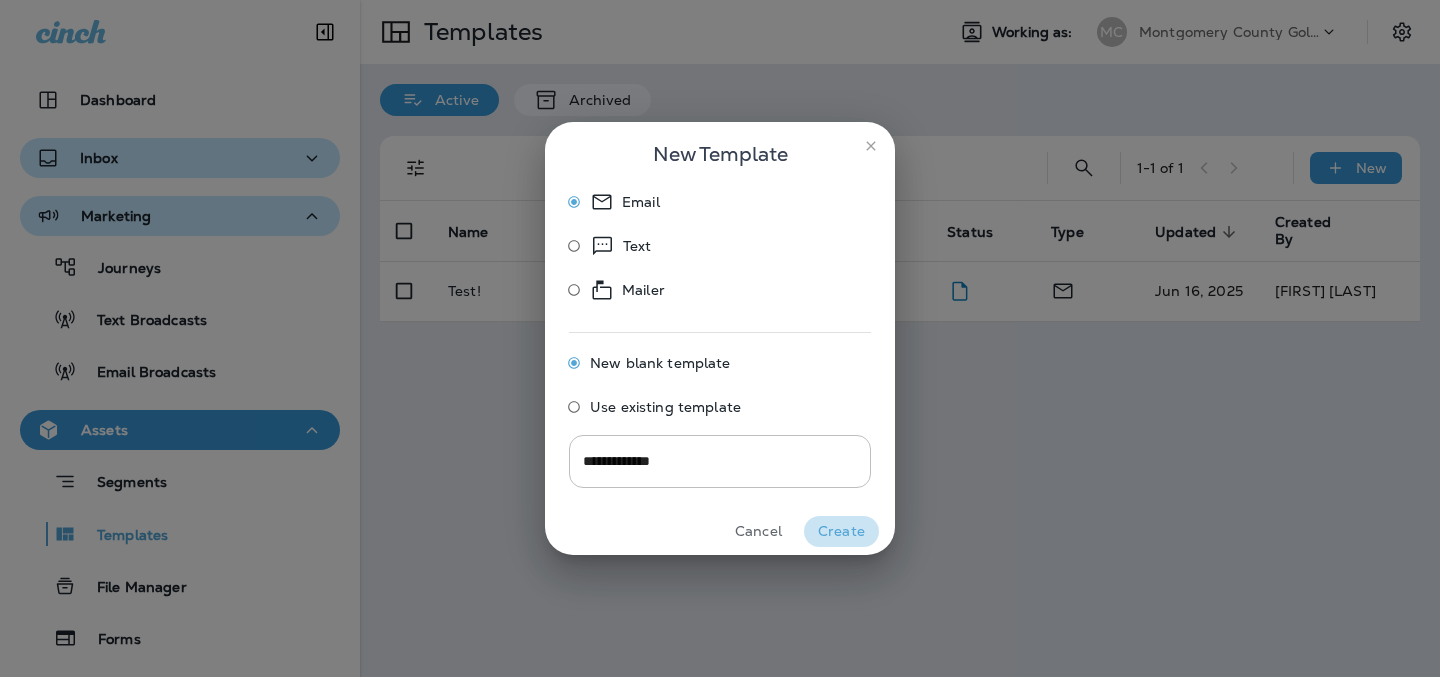 click on "Create" at bounding box center (841, 531) 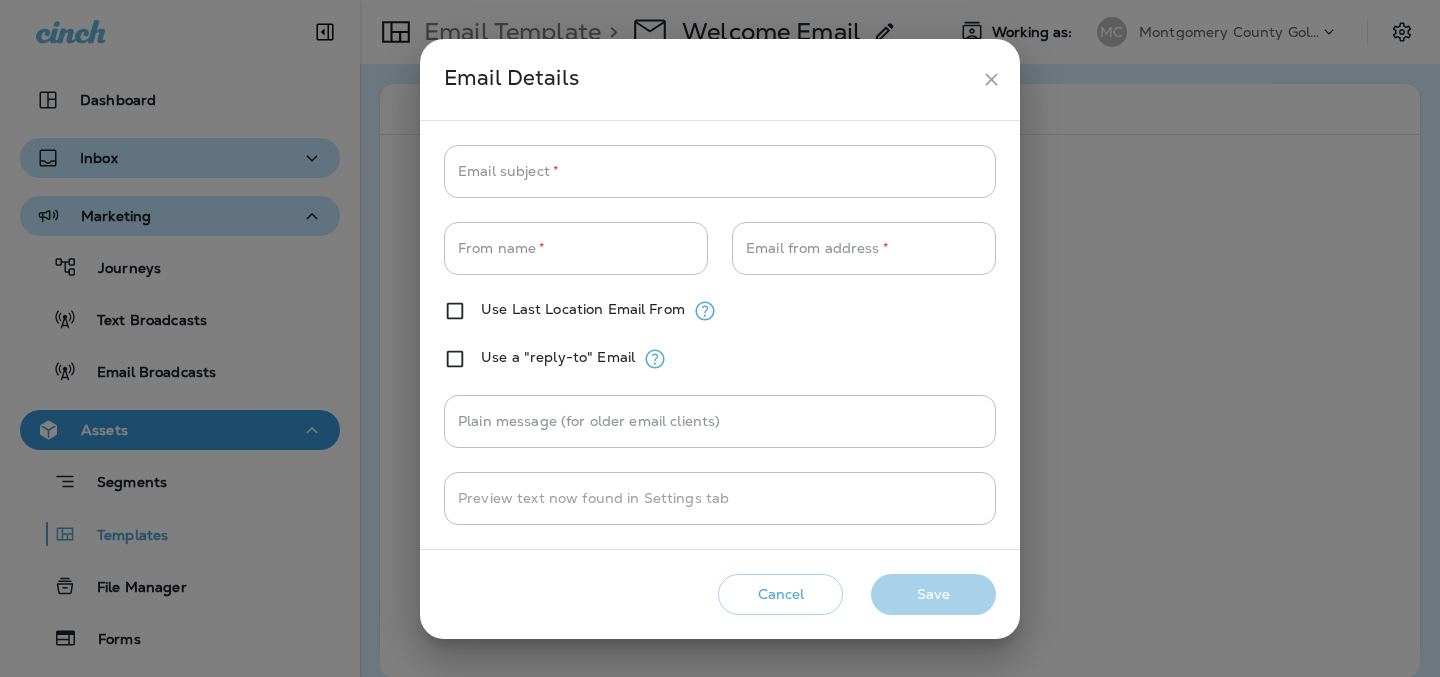type on "**********" 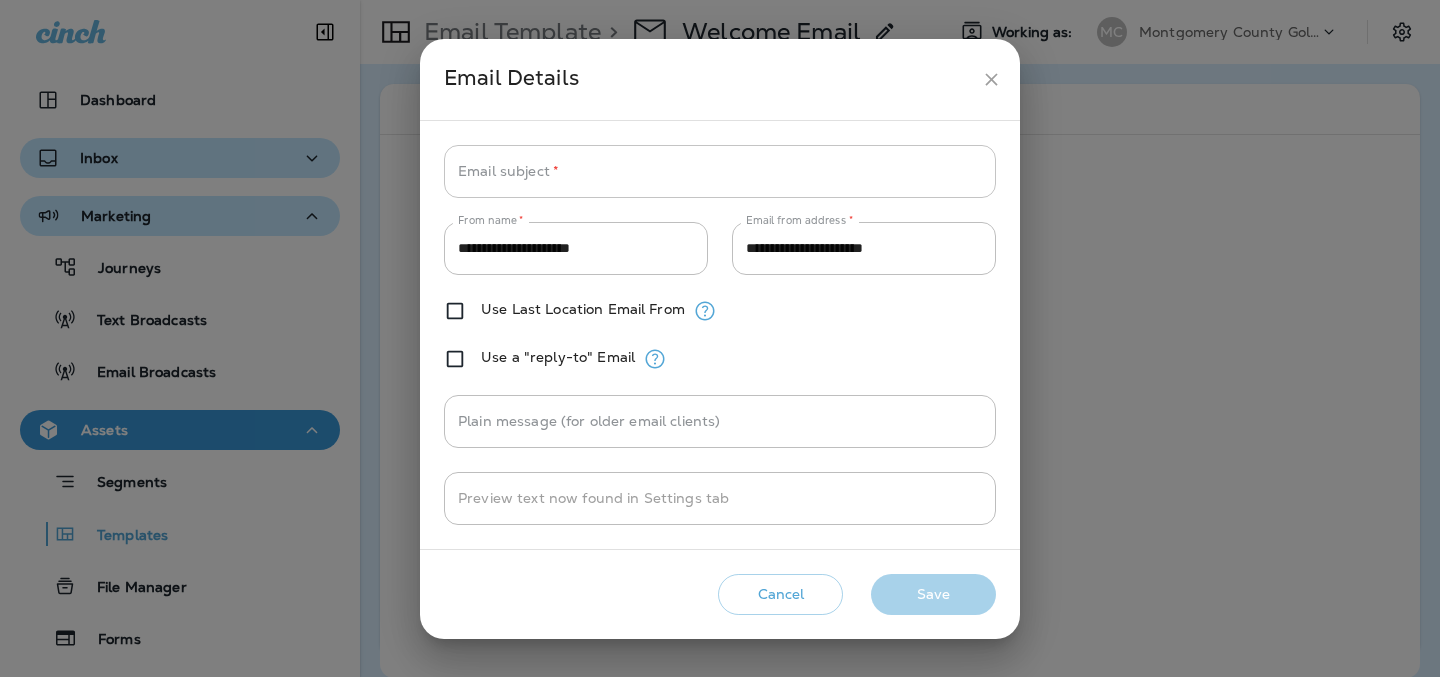 click on "Email subject   *" at bounding box center [720, 171] 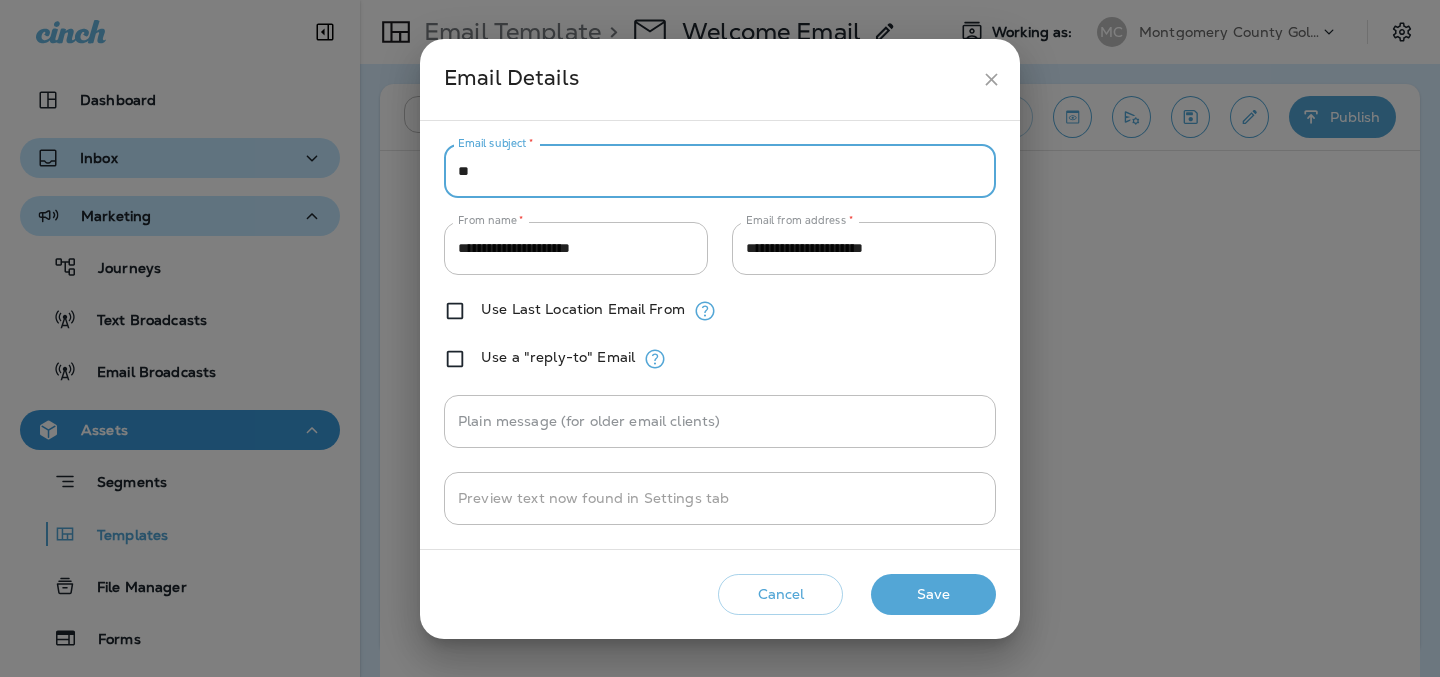 type on "*" 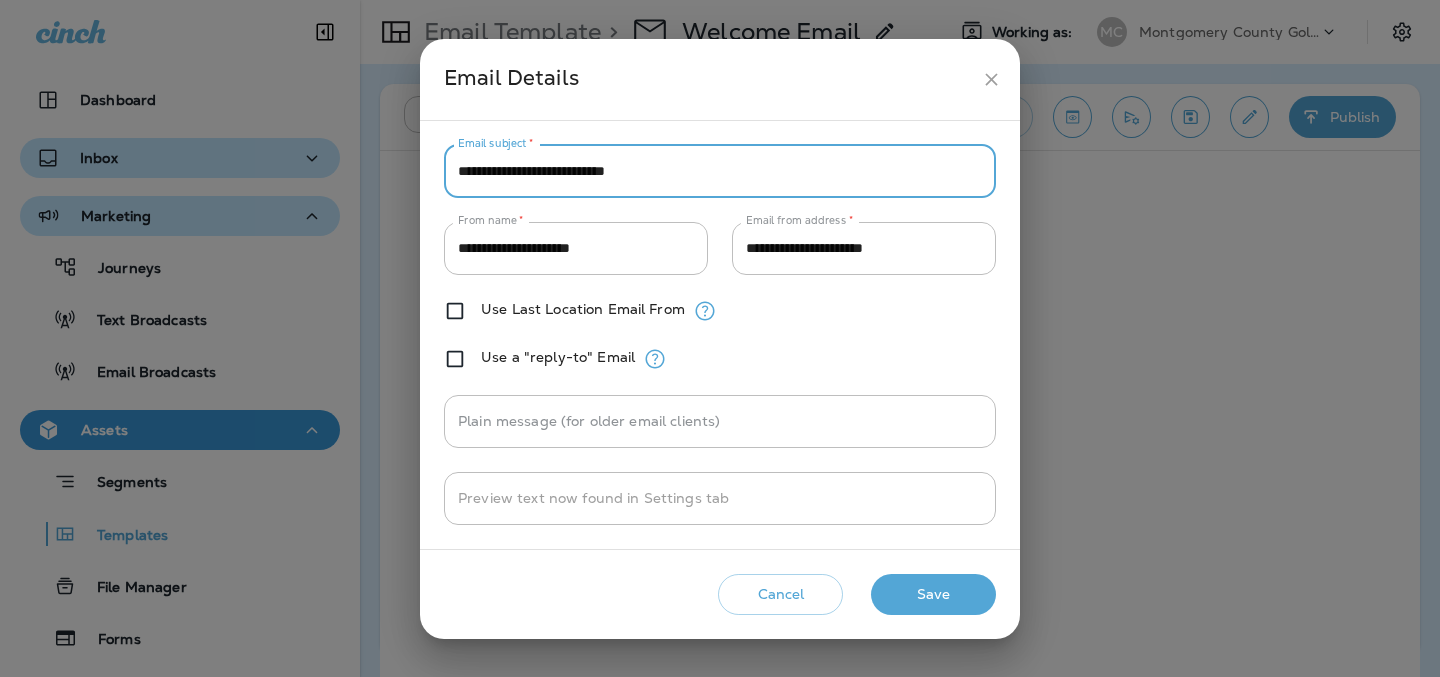 type on "**********" 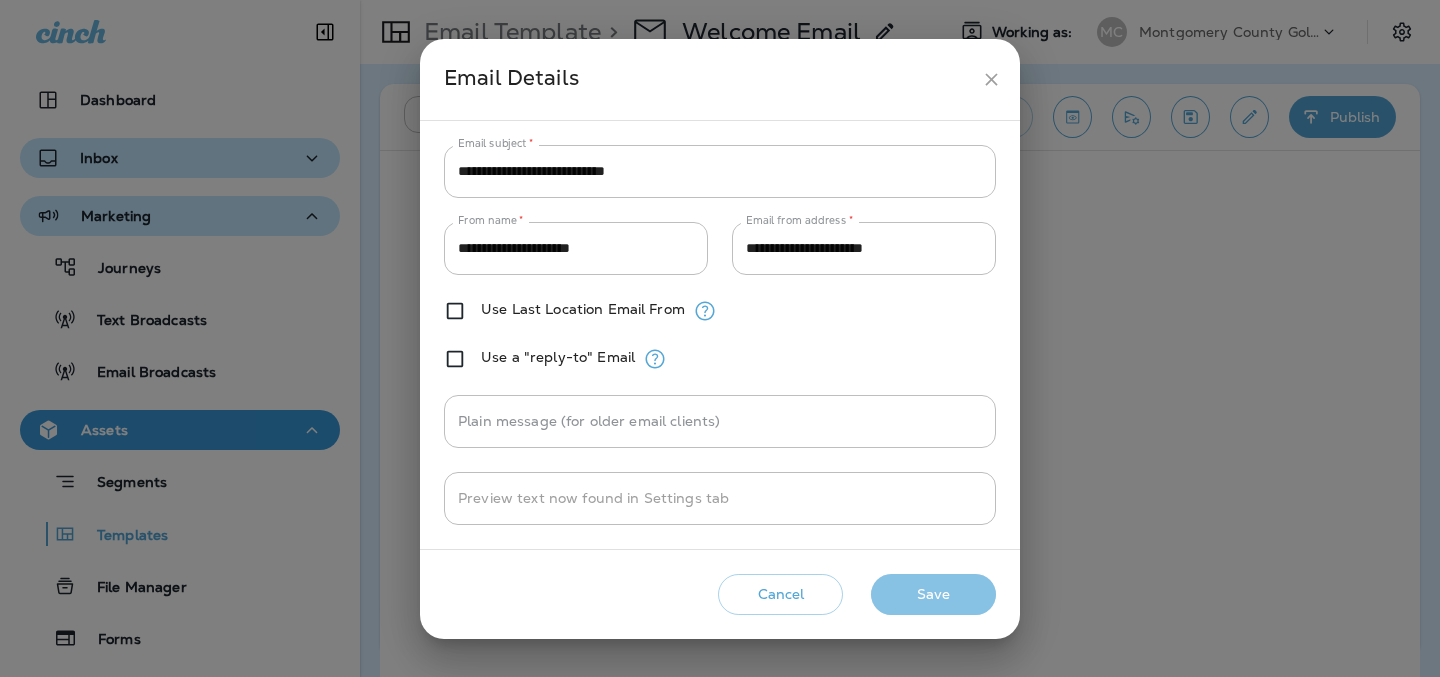 click on "Save" at bounding box center [933, 594] 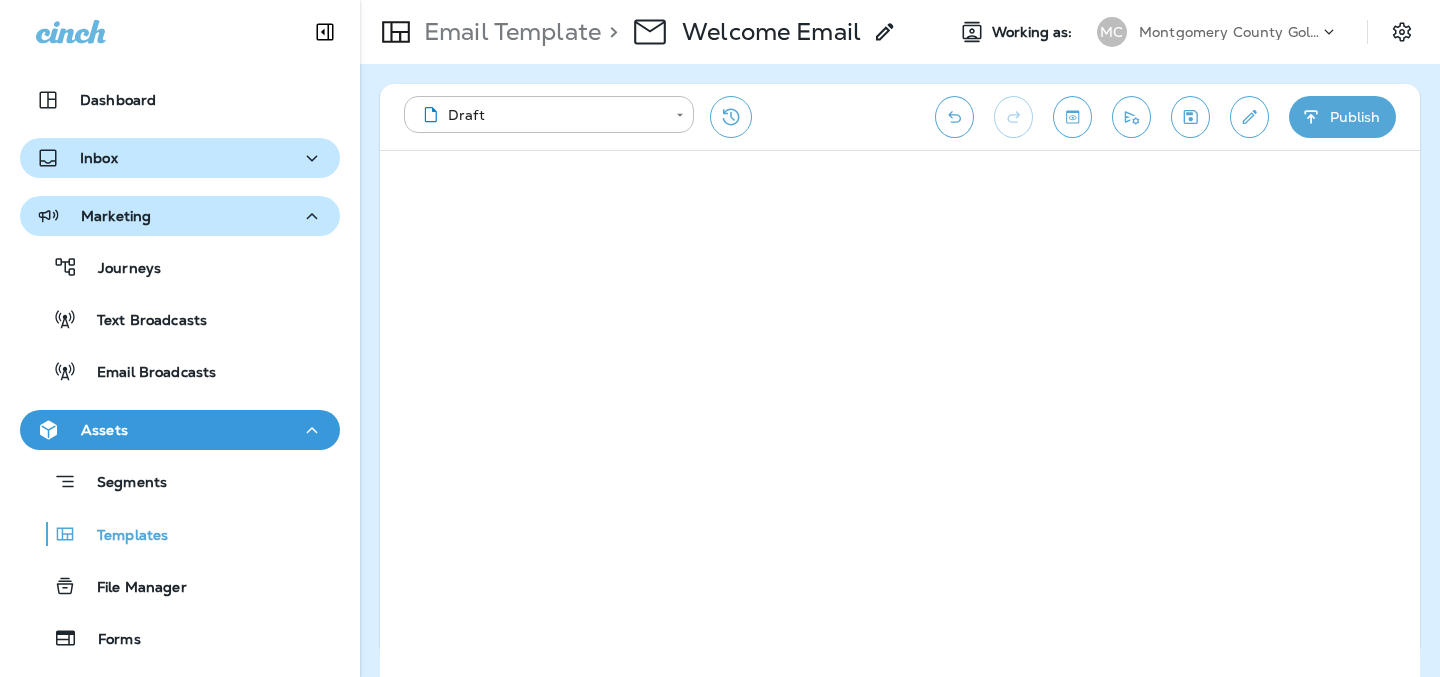 click on "**********" at bounding box center [659, 117] 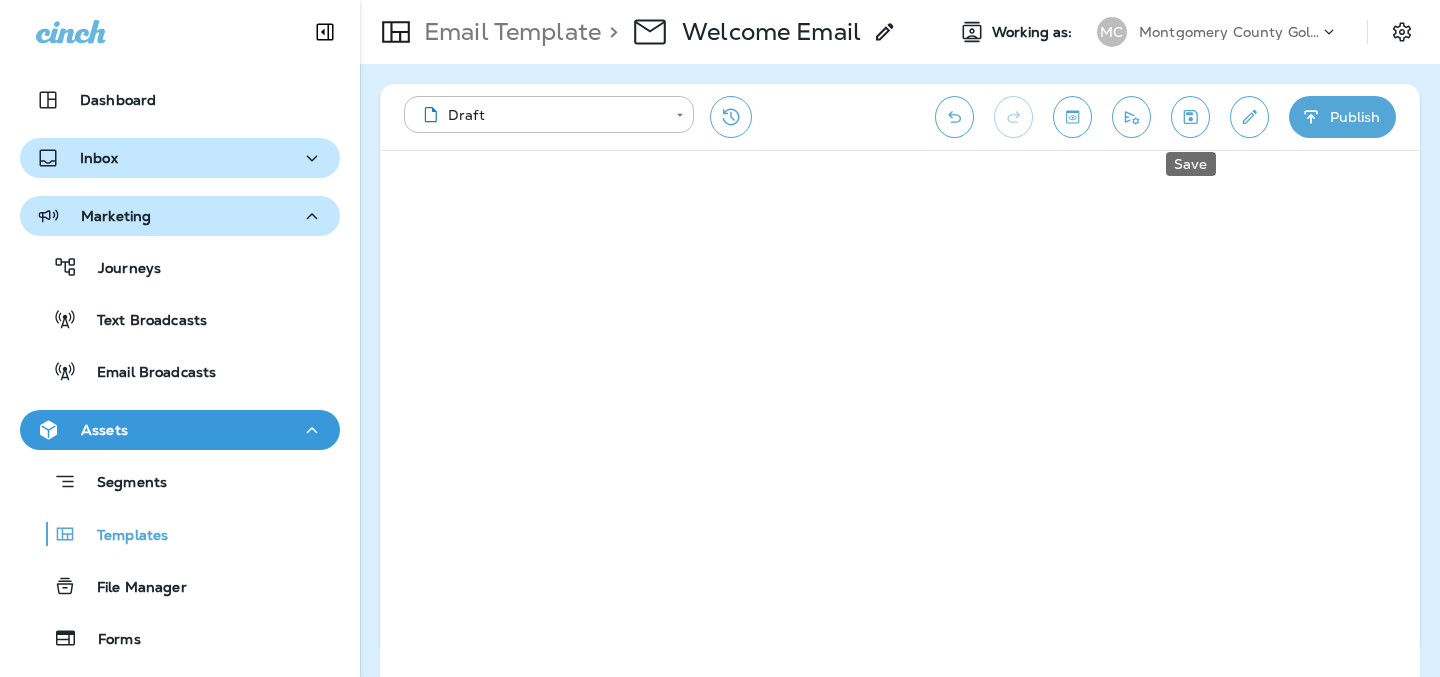 click 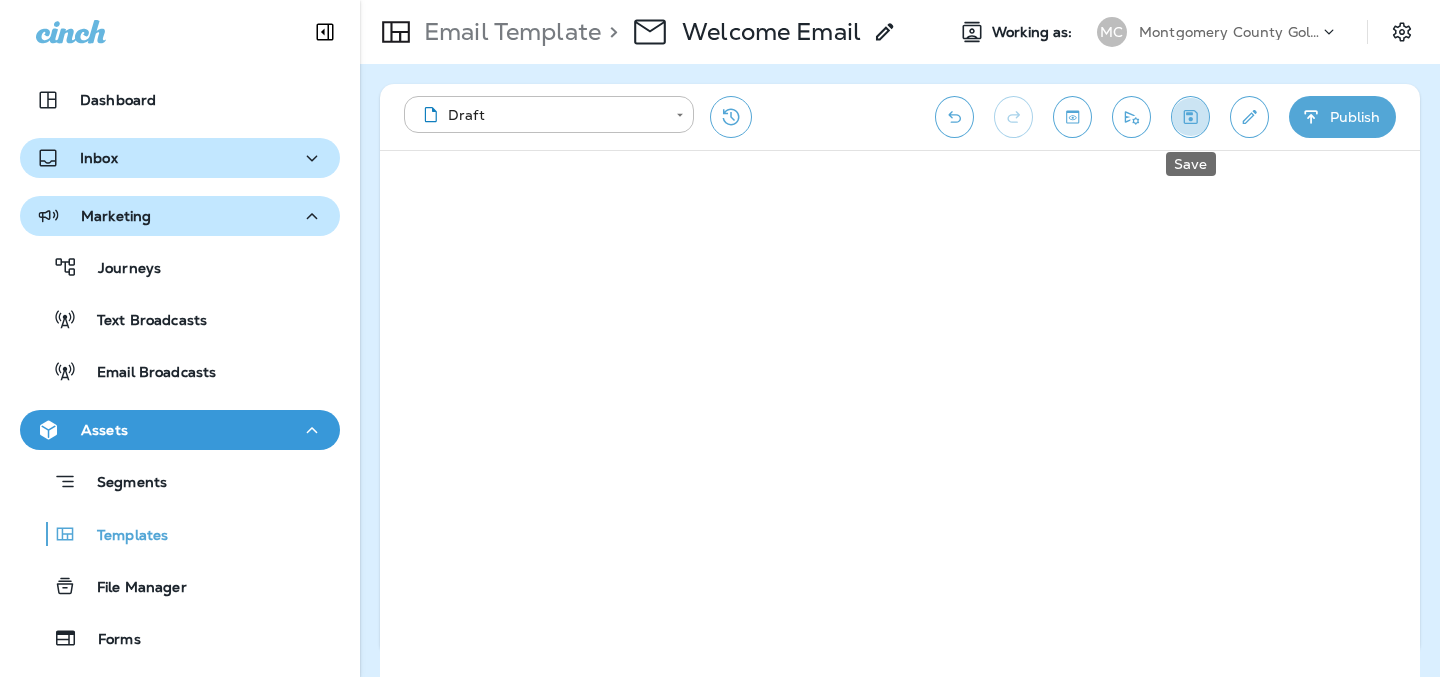 click at bounding box center (1190, 117) 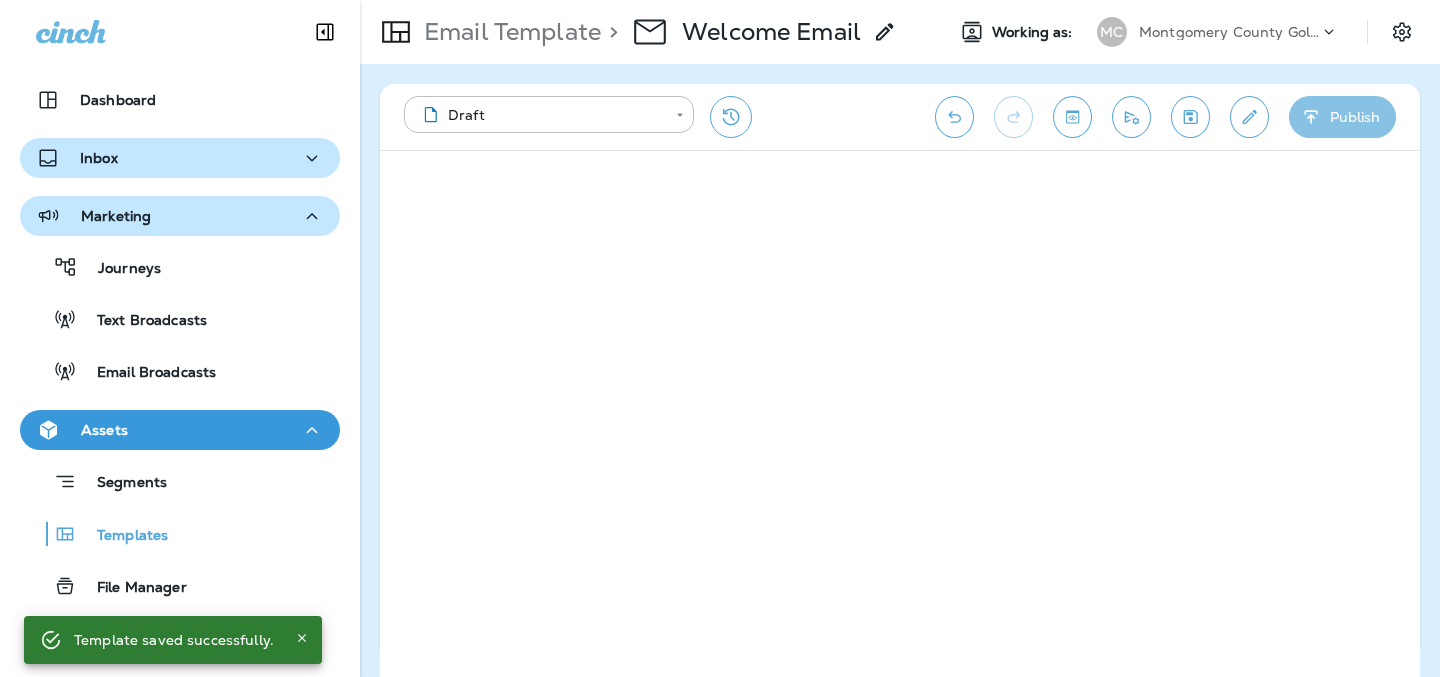 click on "Publish" at bounding box center (1342, 117) 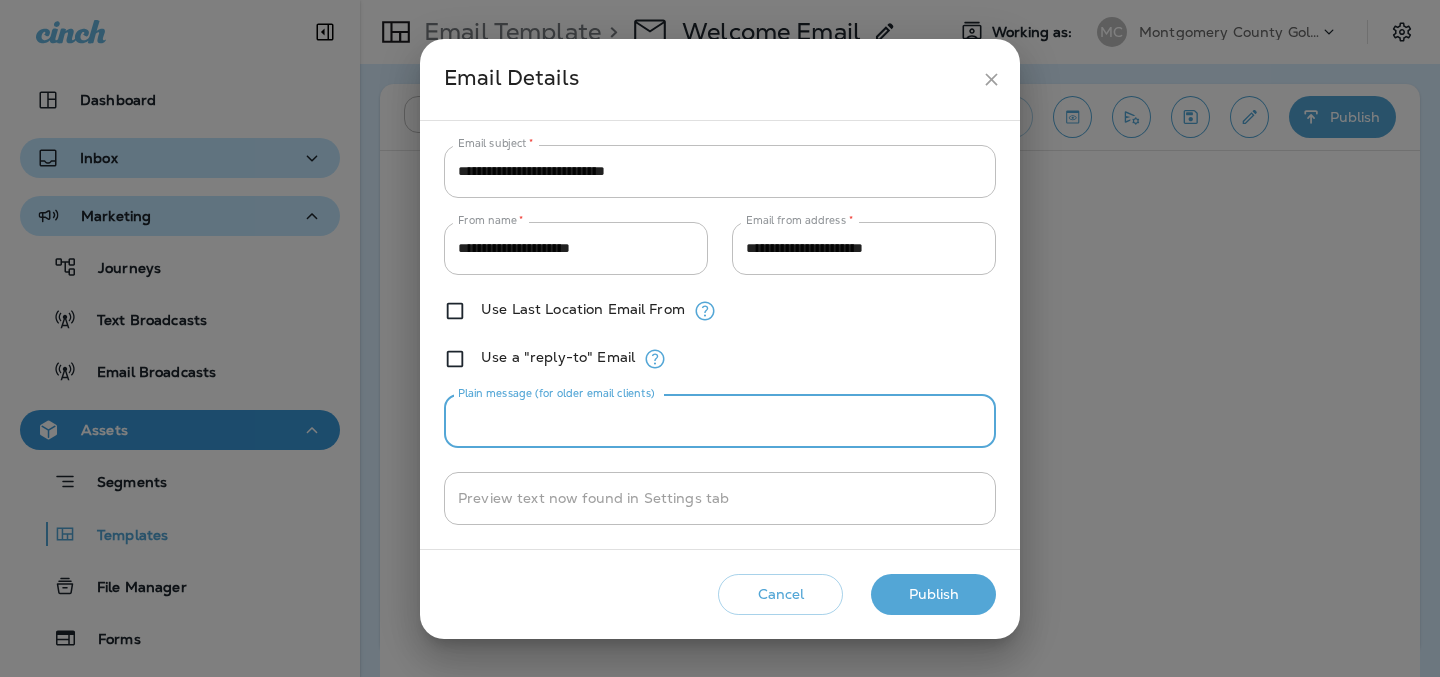 click on "Plain message (for older email clients)" at bounding box center [720, 421] 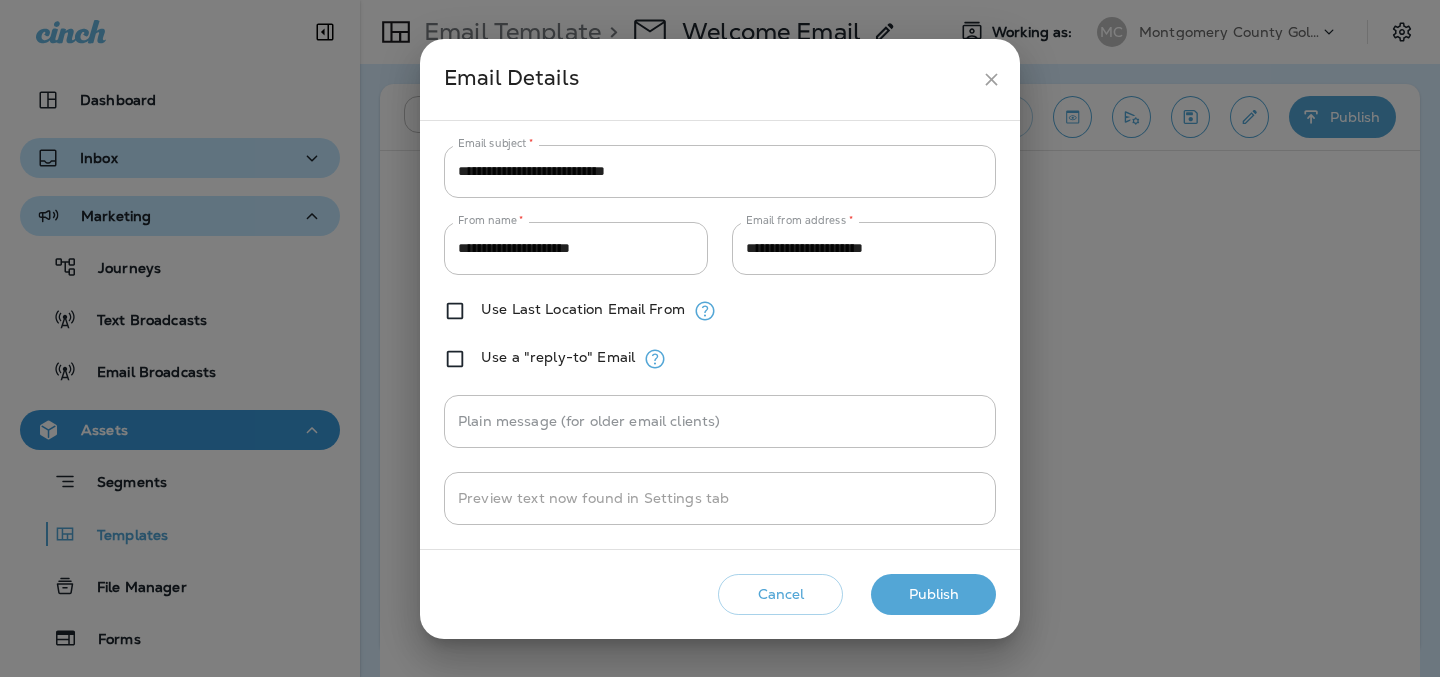 click on "**********" at bounding box center [720, 335] 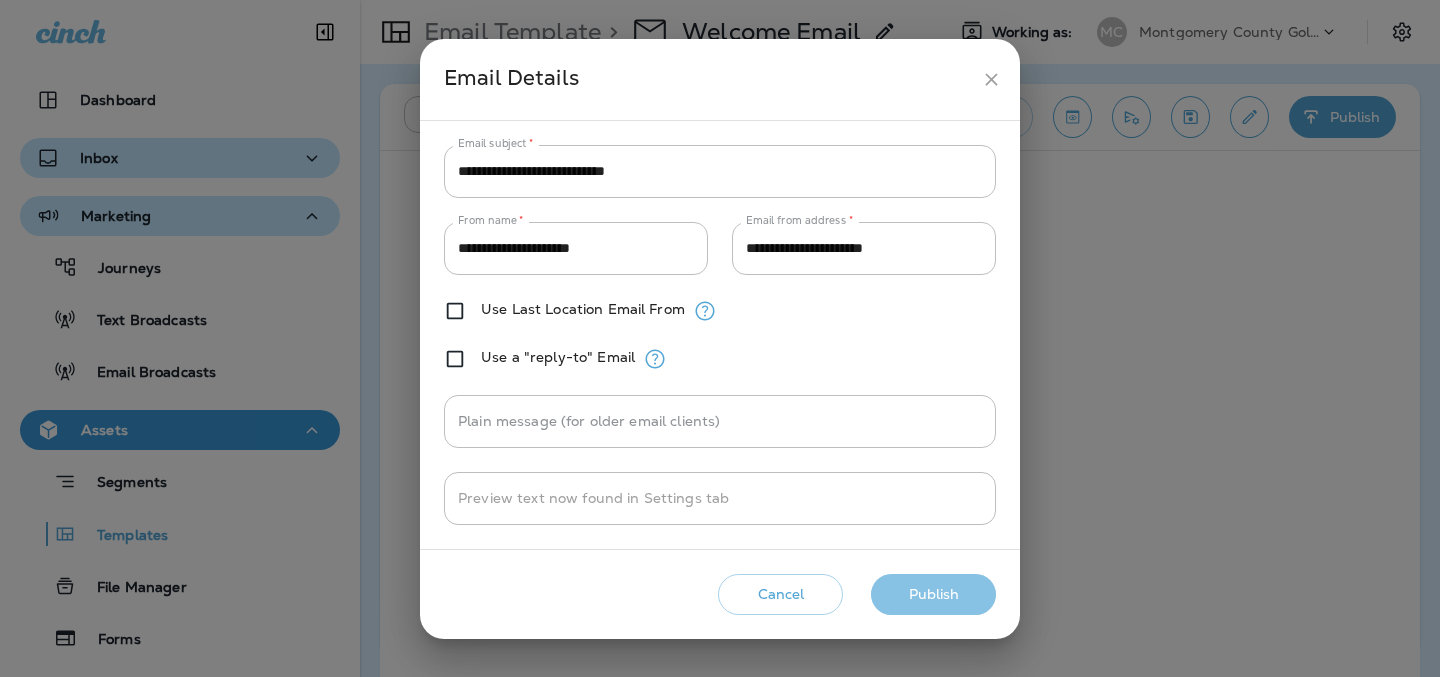 click on "Publish" at bounding box center [933, 594] 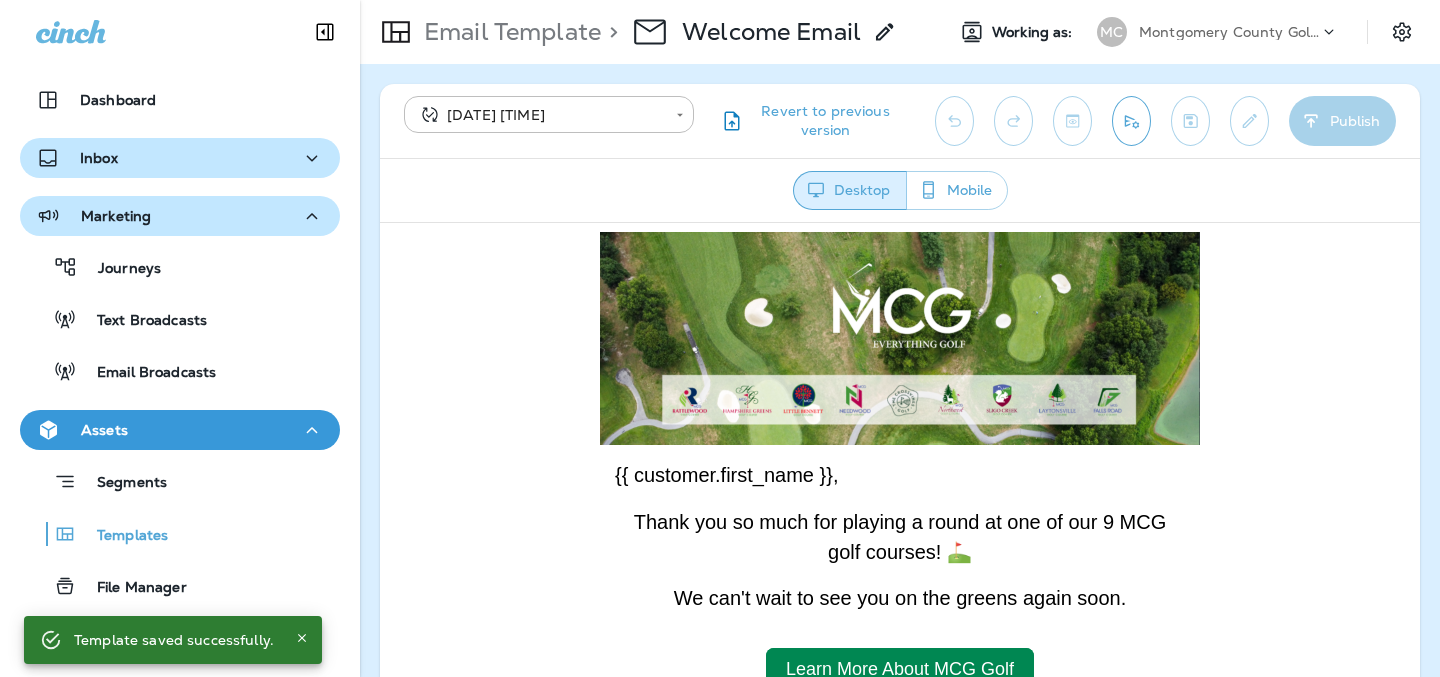 scroll, scrollTop: 0, scrollLeft: 0, axis: both 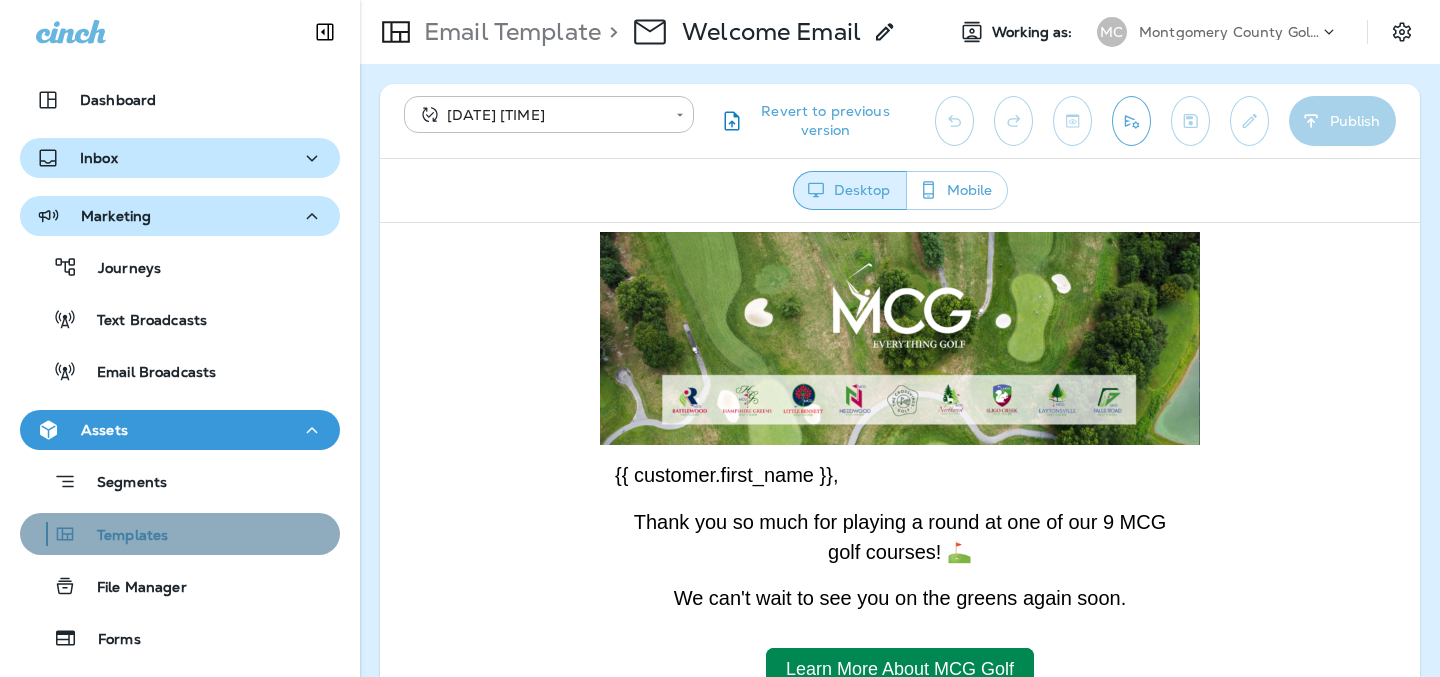 click on "Templates" at bounding box center [122, 536] 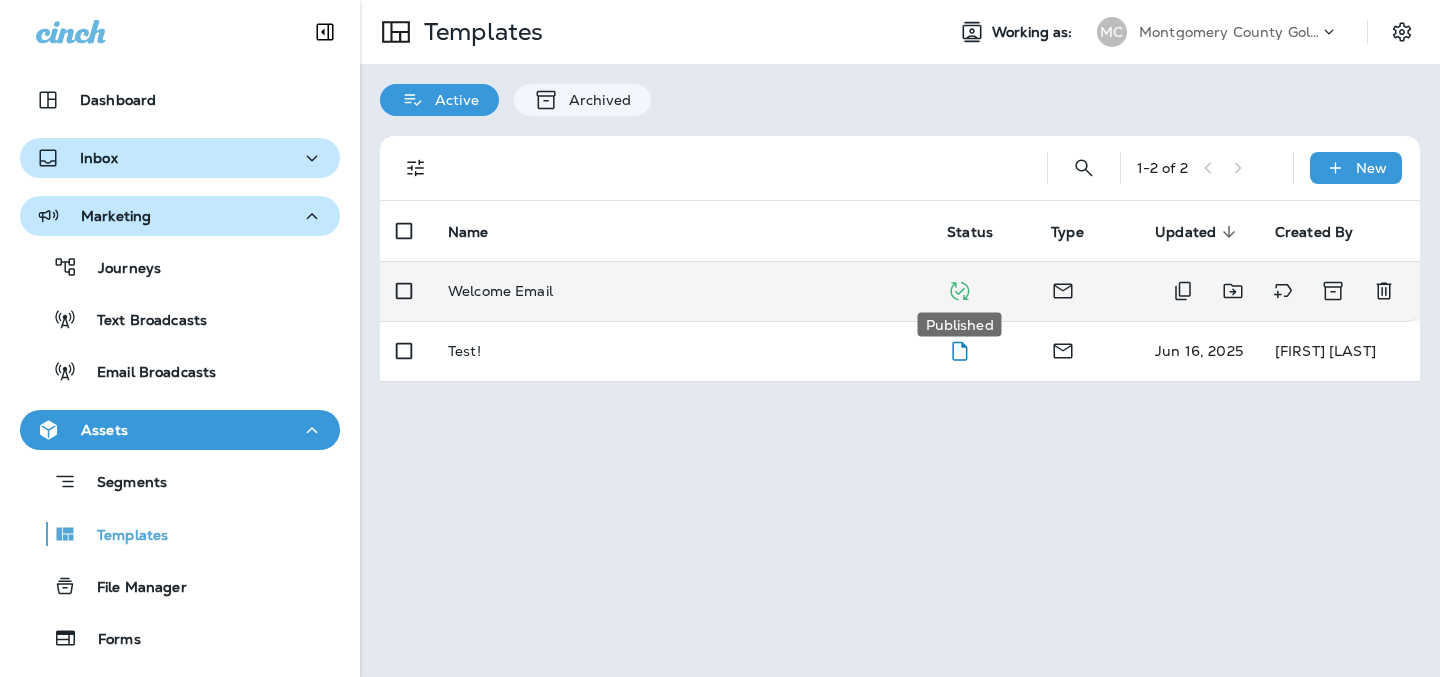 click 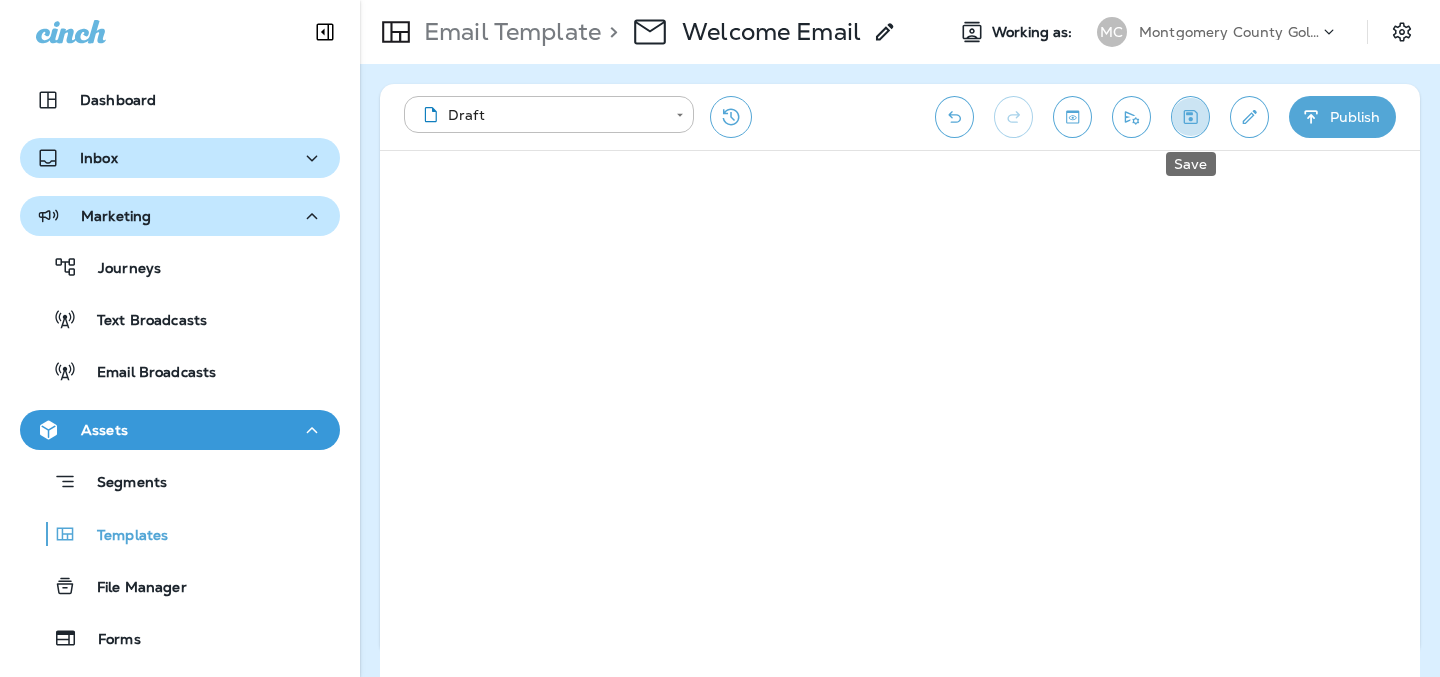 click 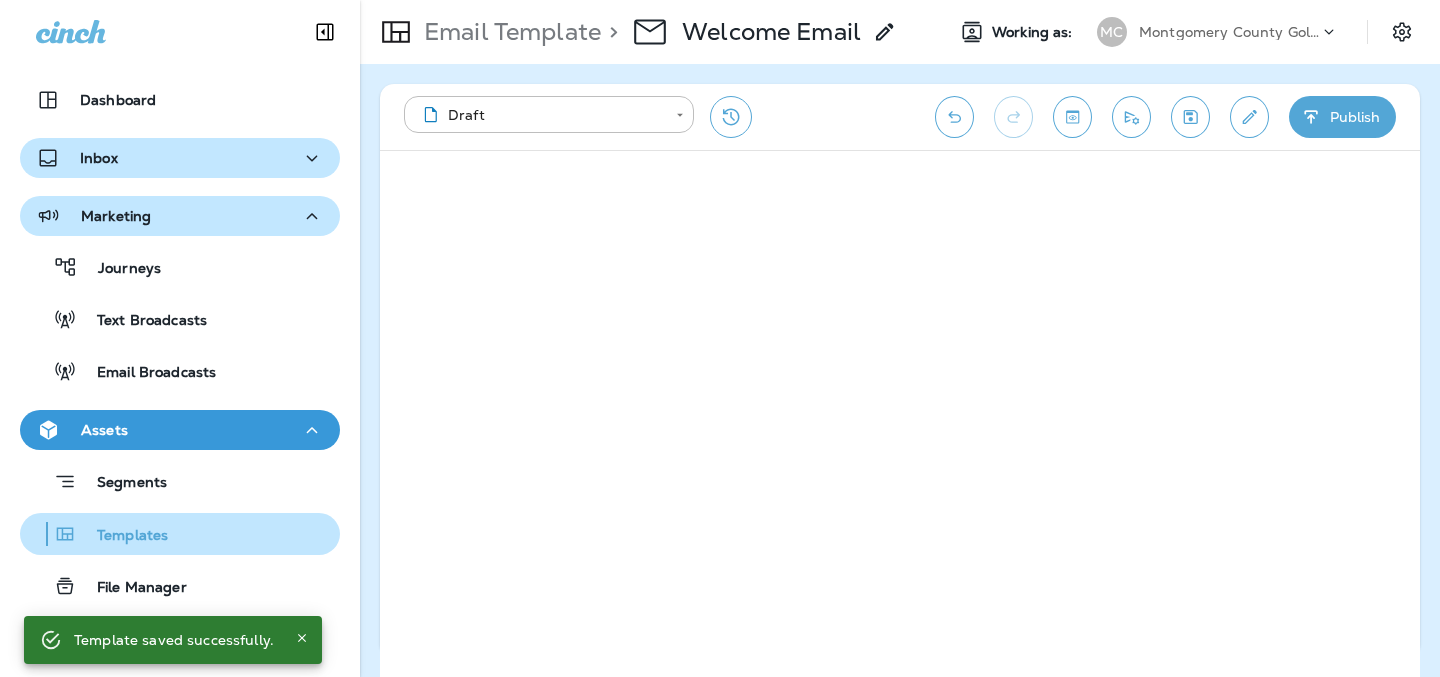 click on "Templates" at bounding box center (122, 536) 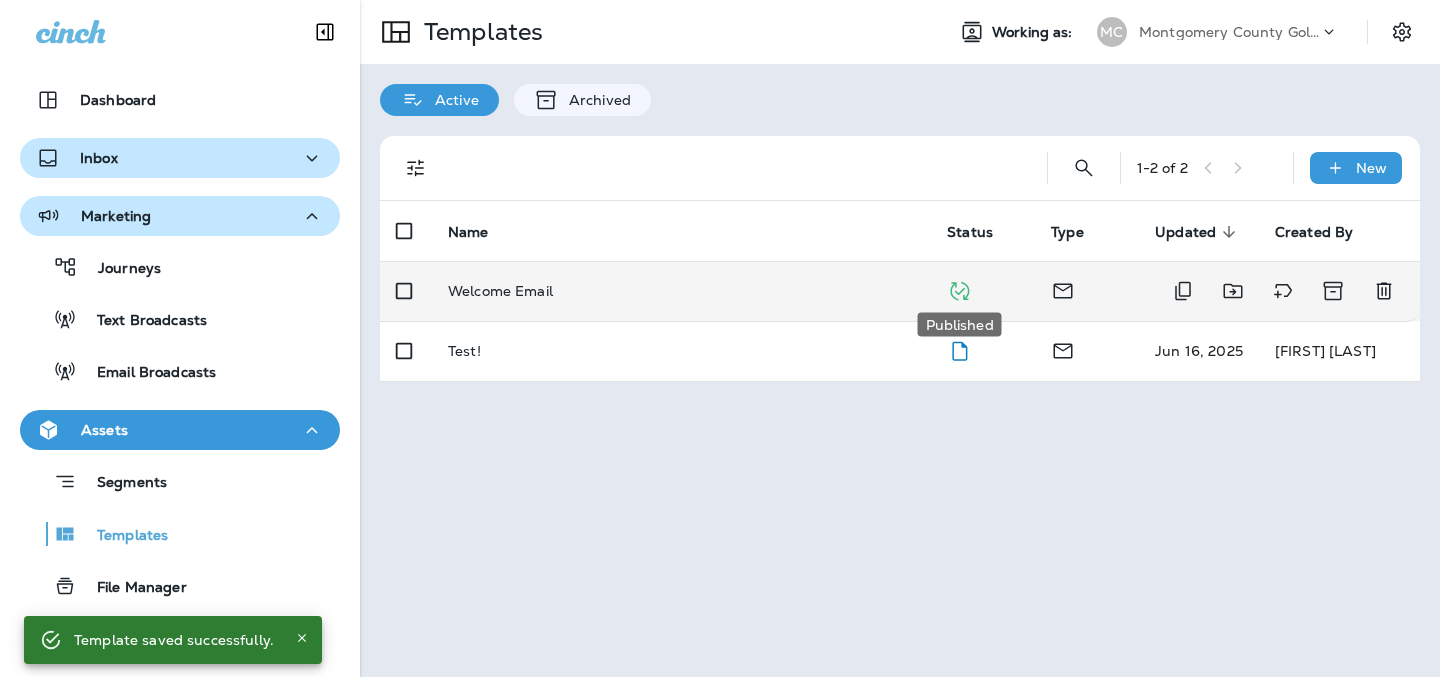 click 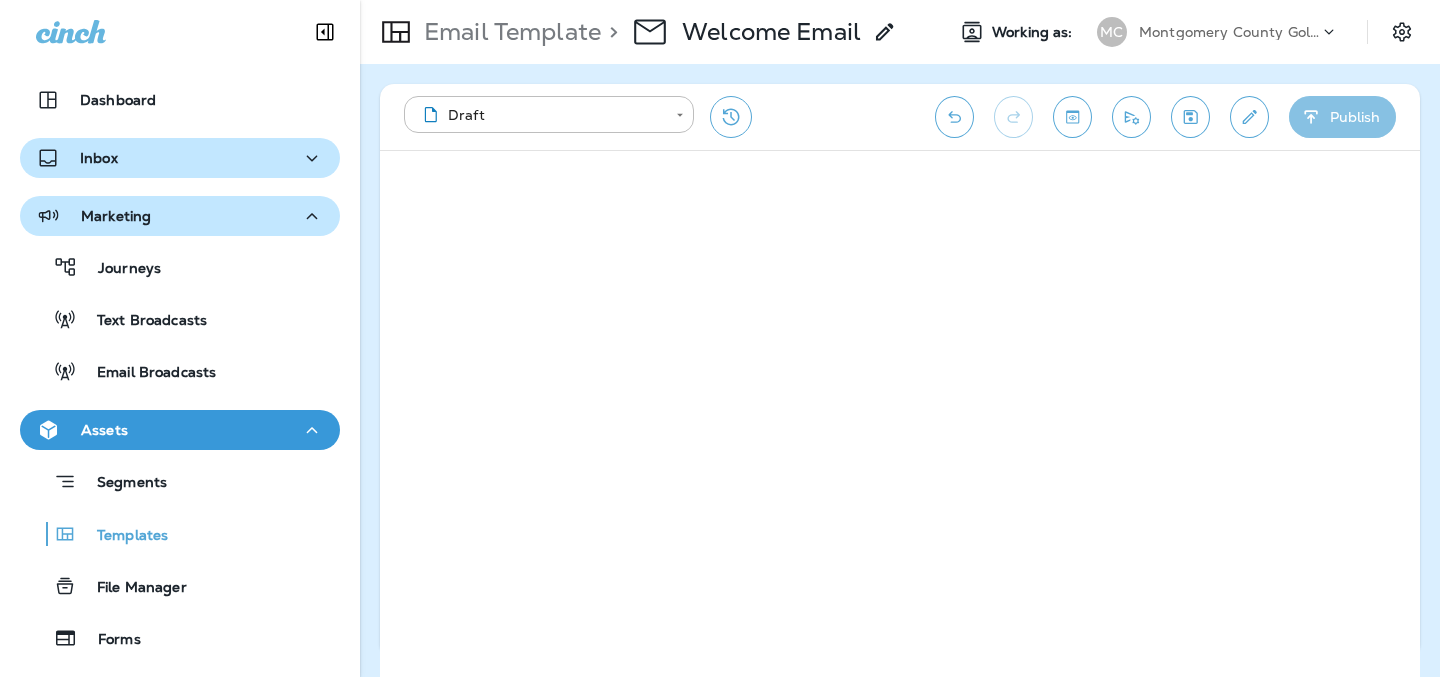 click on "Publish" at bounding box center (1342, 117) 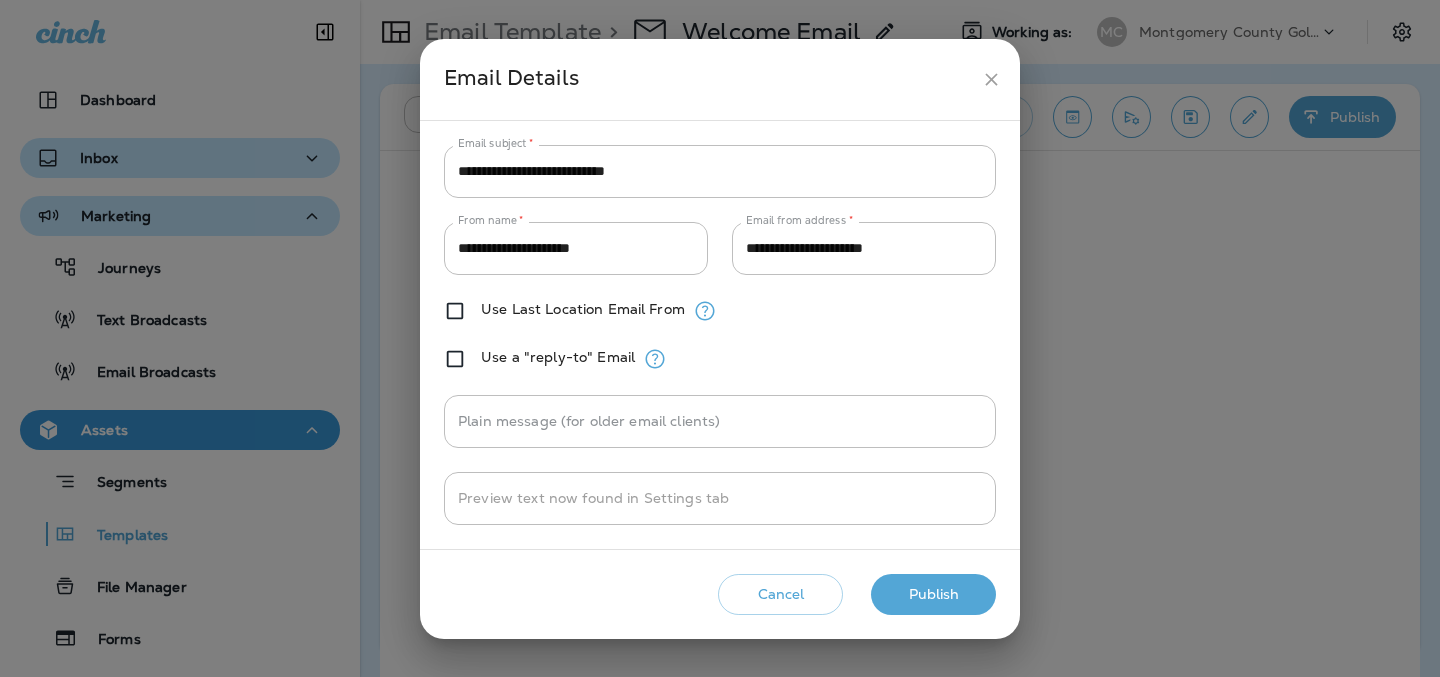 click on "Cancel" at bounding box center (780, 594) 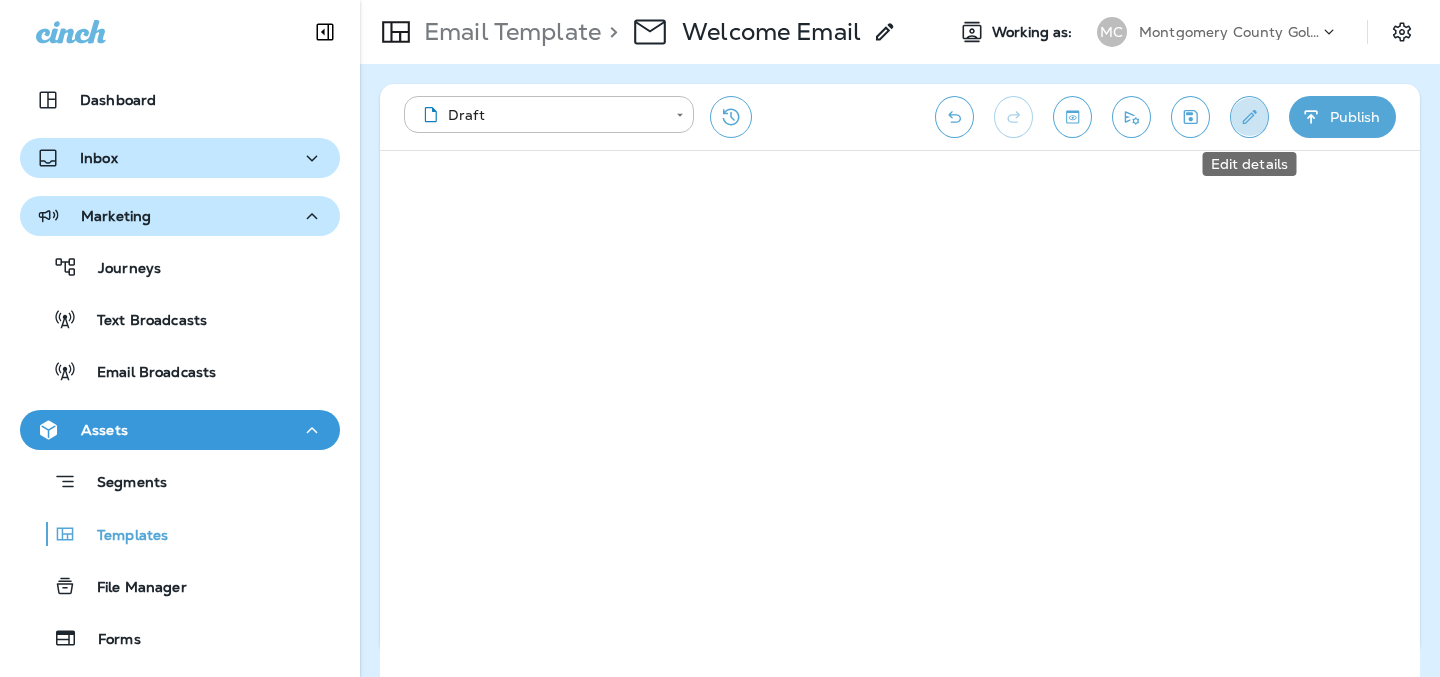 click 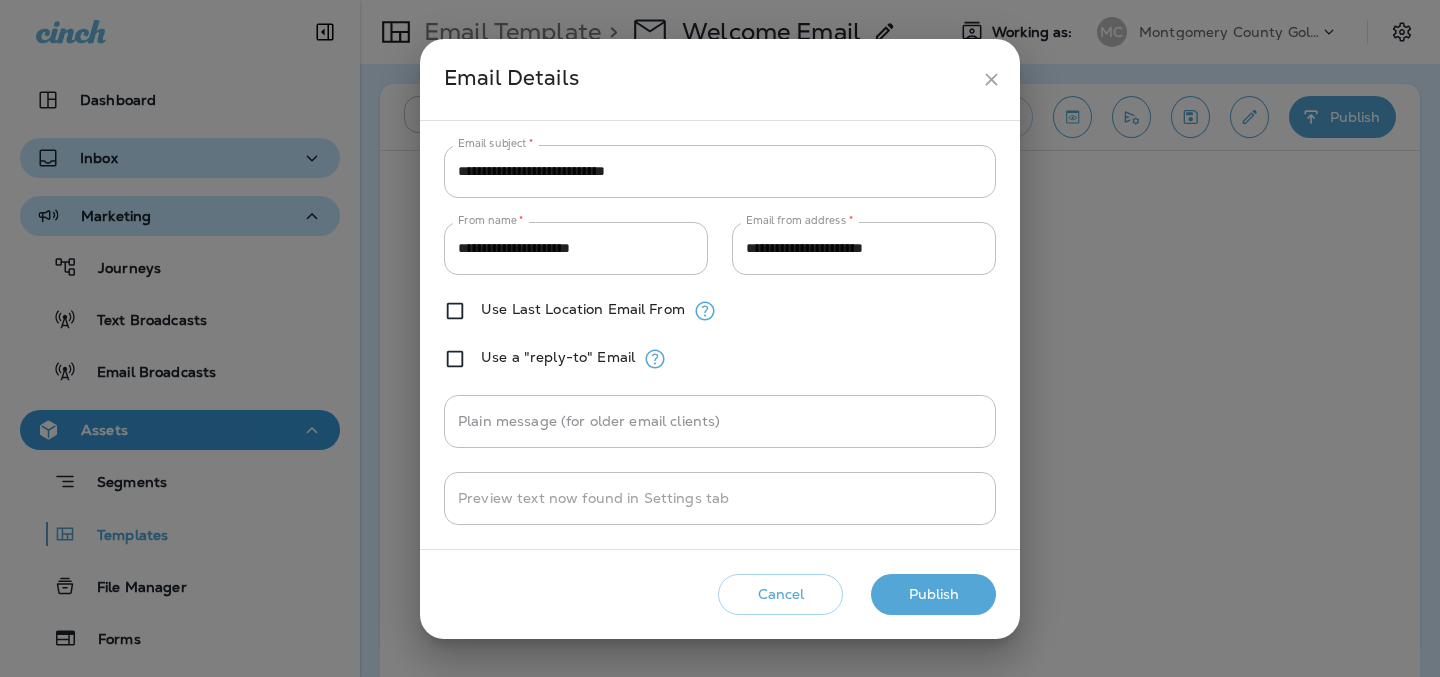 click 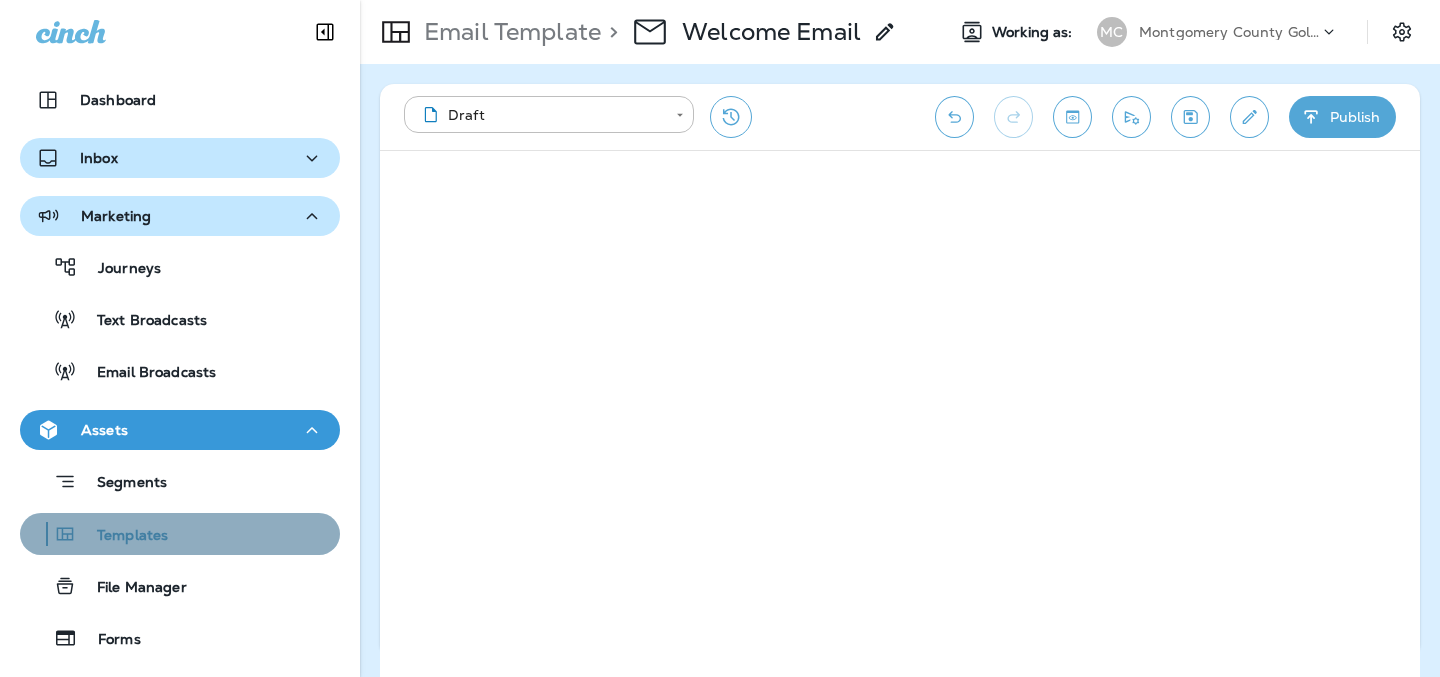 click on "Templates" at bounding box center (122, 536) 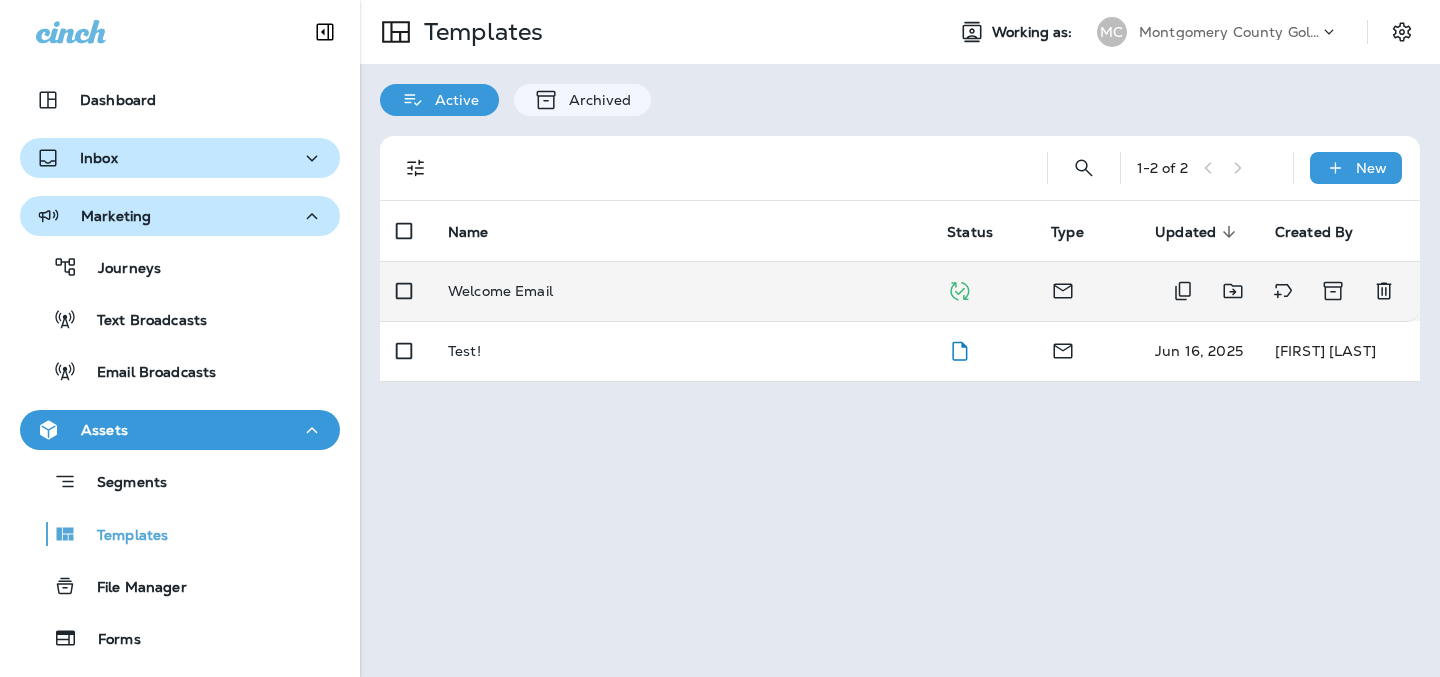 click on "Welcome Email" at bounding box center [681, 291] 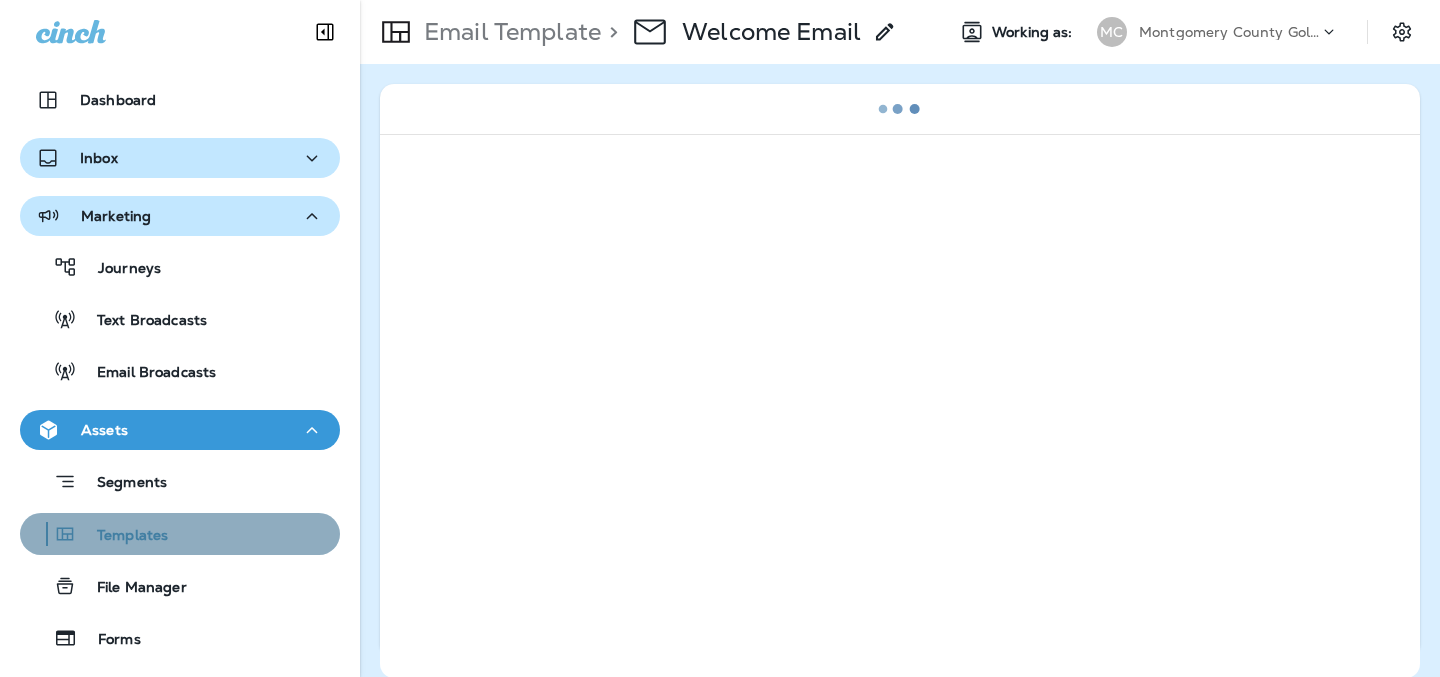 click on "Templates" at bounding box center [180, 534] 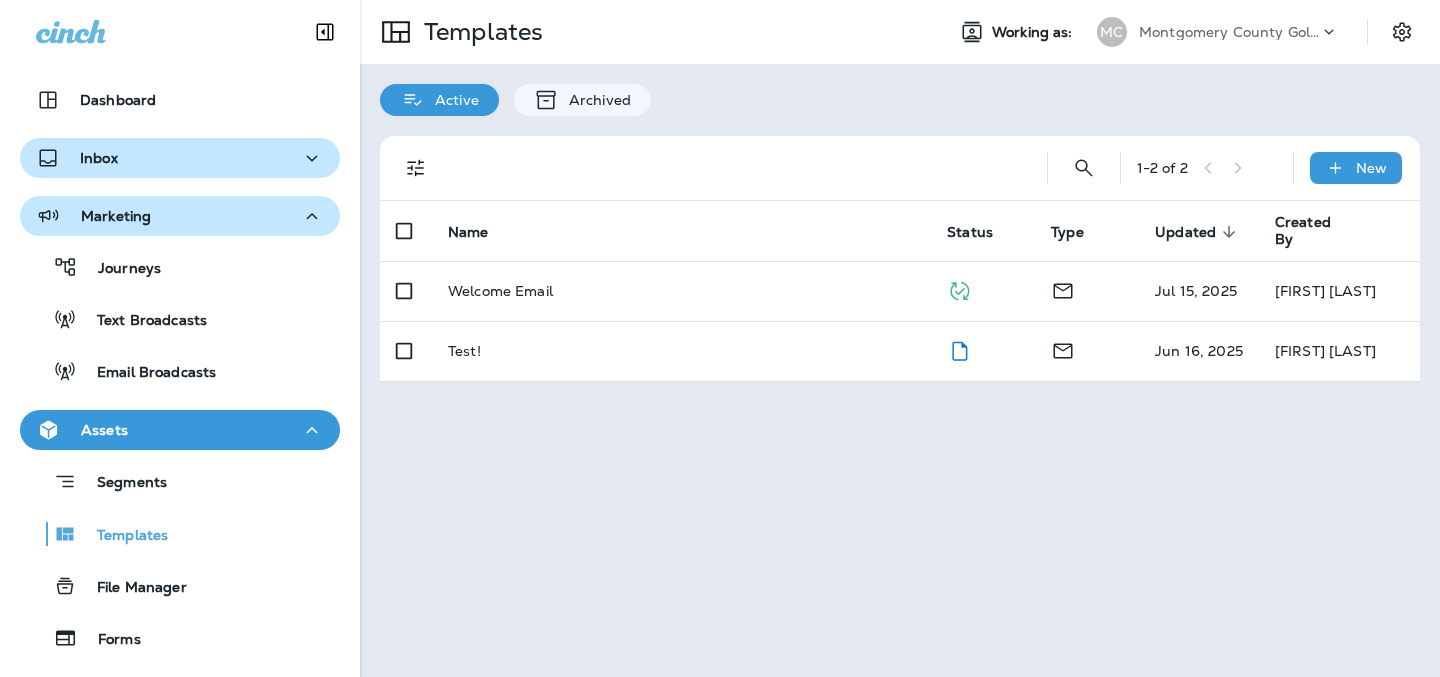 click on "[FIRST] [LAST]" at bounding box center (900, 338) 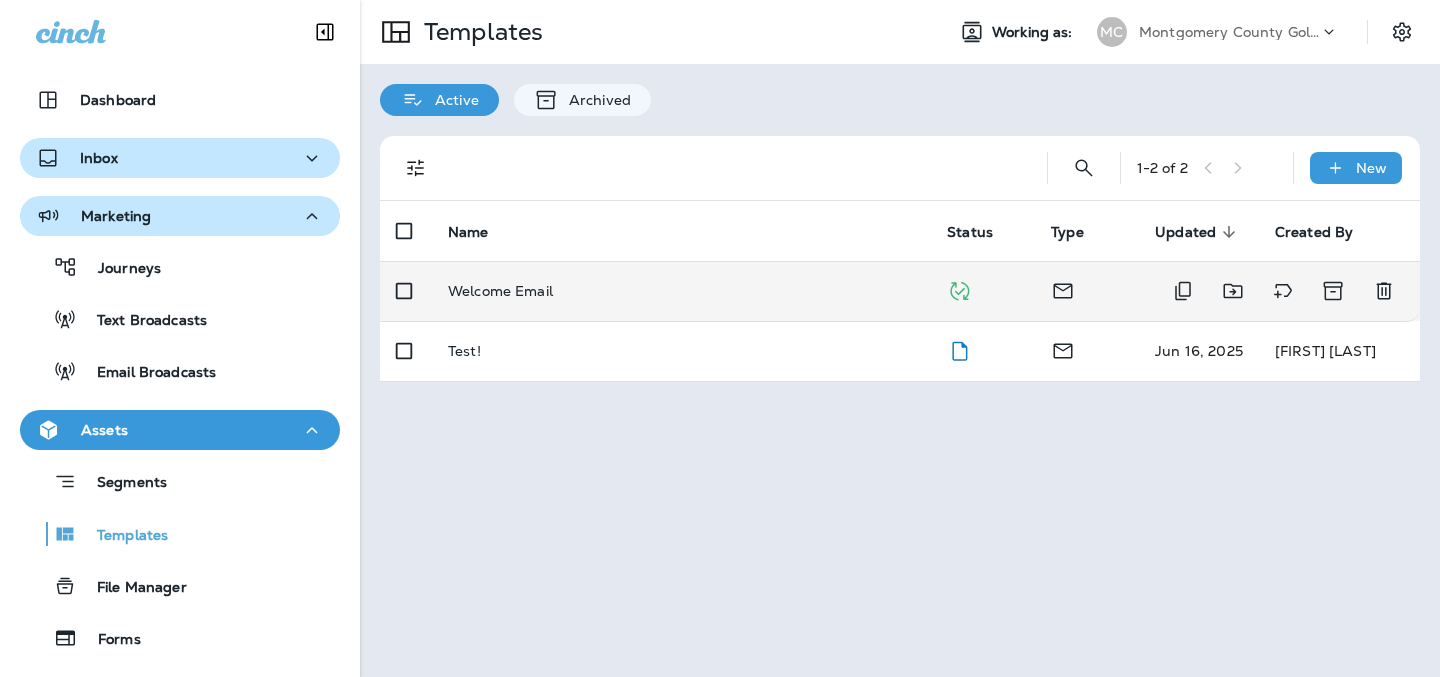 click at bounding box center (983, 291) 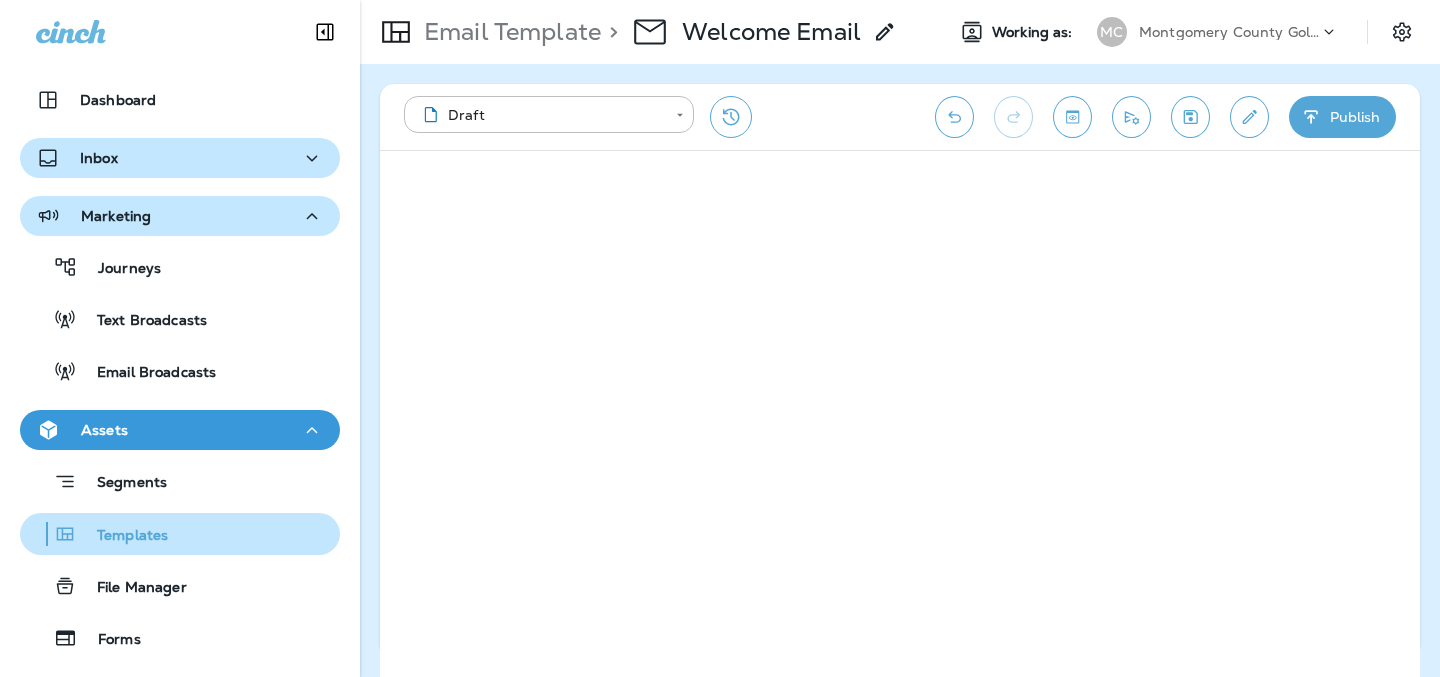 click on "Templates" at bounding box center [122, 536] 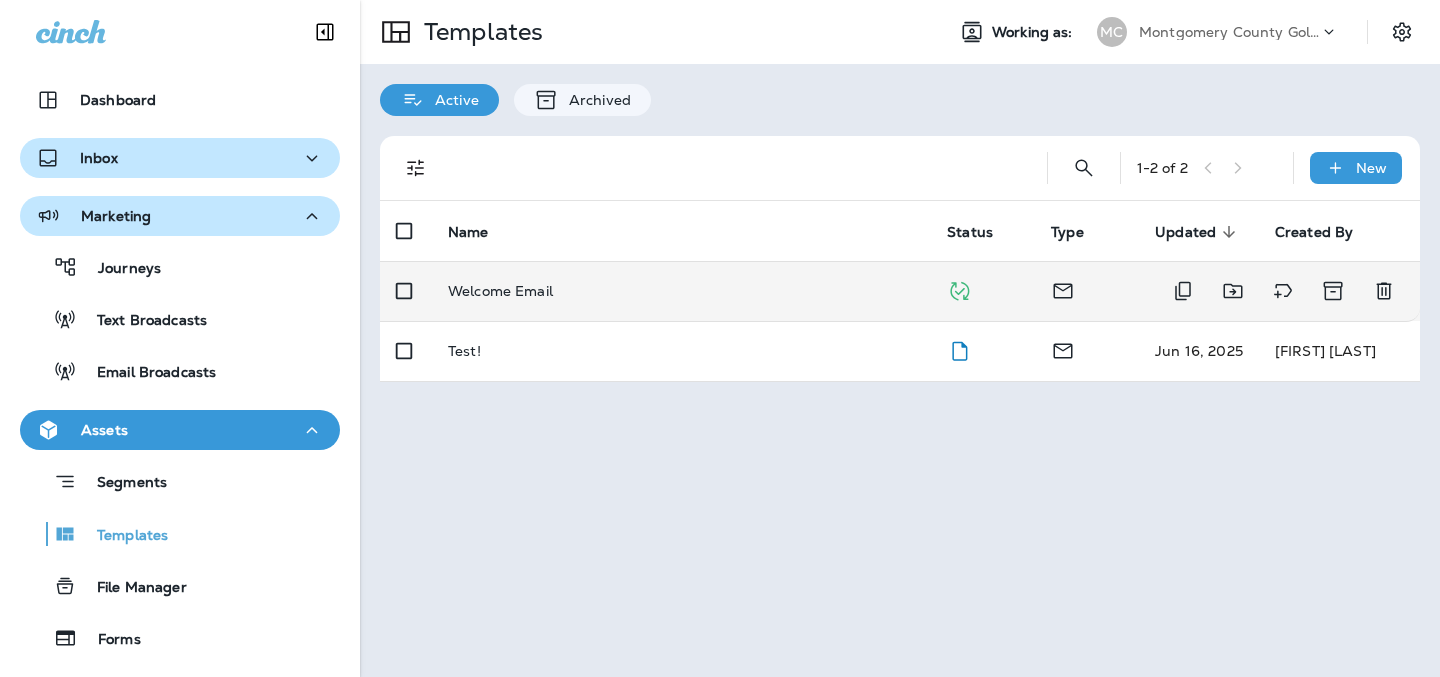 click on "Welcome Email" at bounding box center (681, 291) 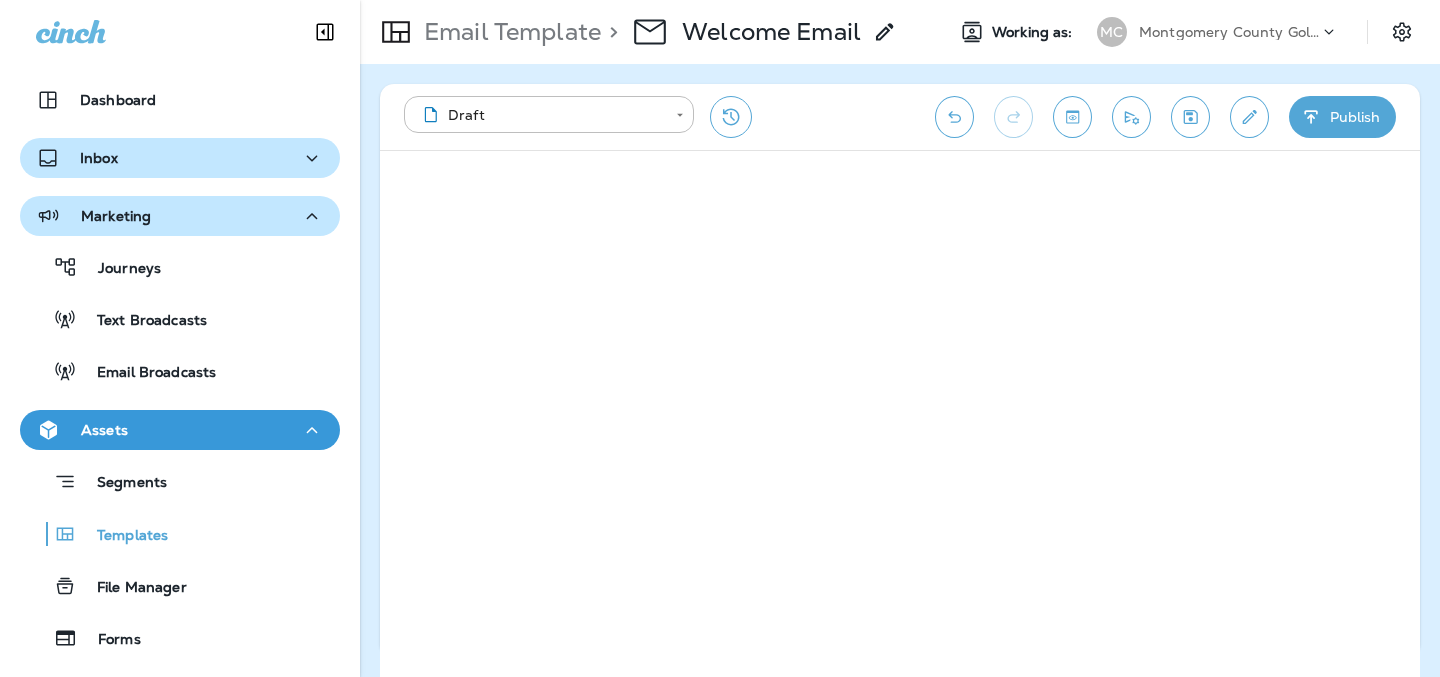click on "**********" at bounding box center [659, 117] 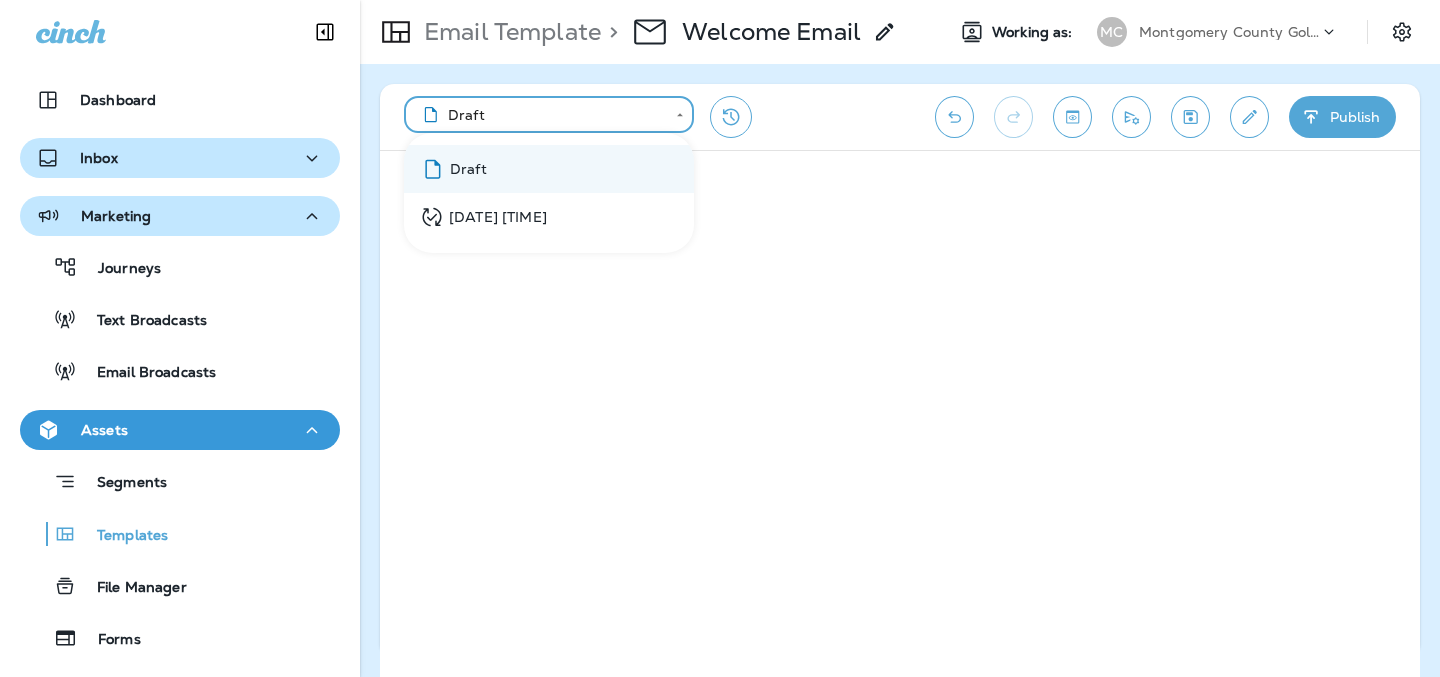 click on "[FIRST] [LAST]" at bounding box center (720, 0) 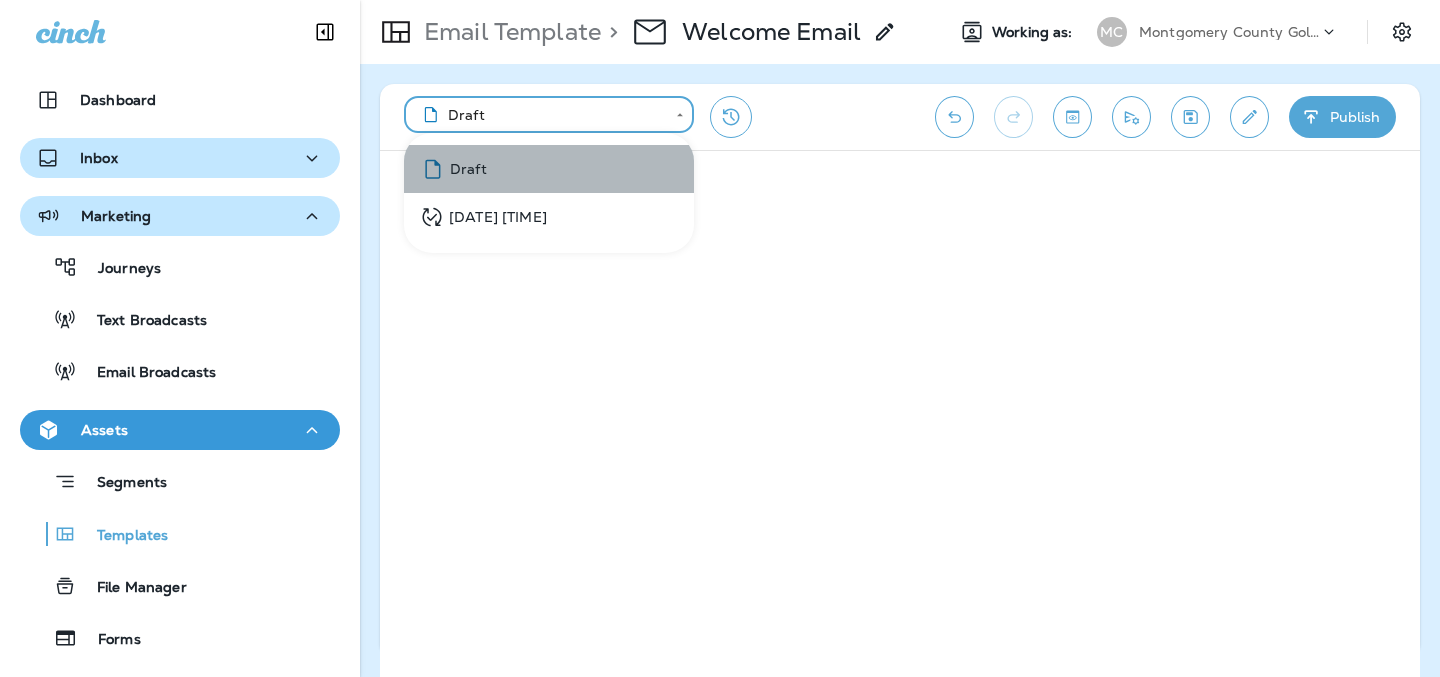 click on "Draft" at bounding box center [549, 169] 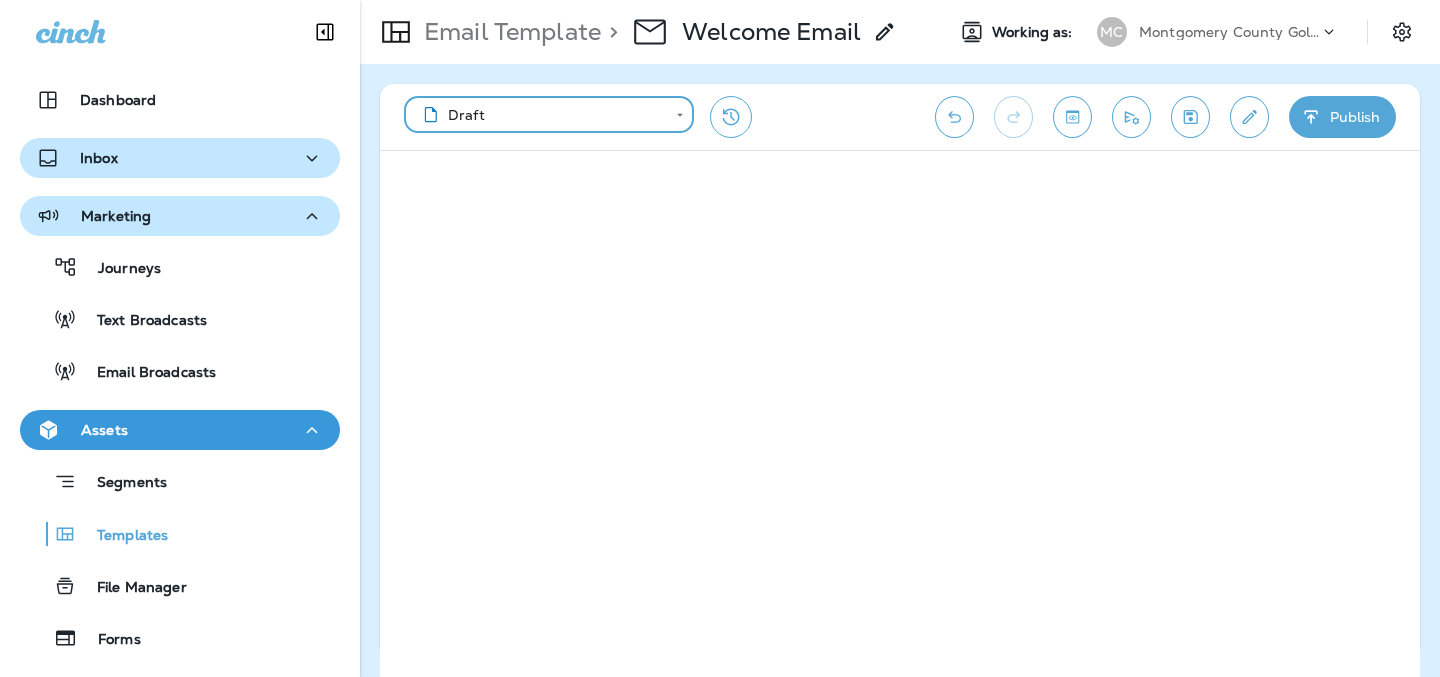 click on "**********" at bounding box center (720, 0) 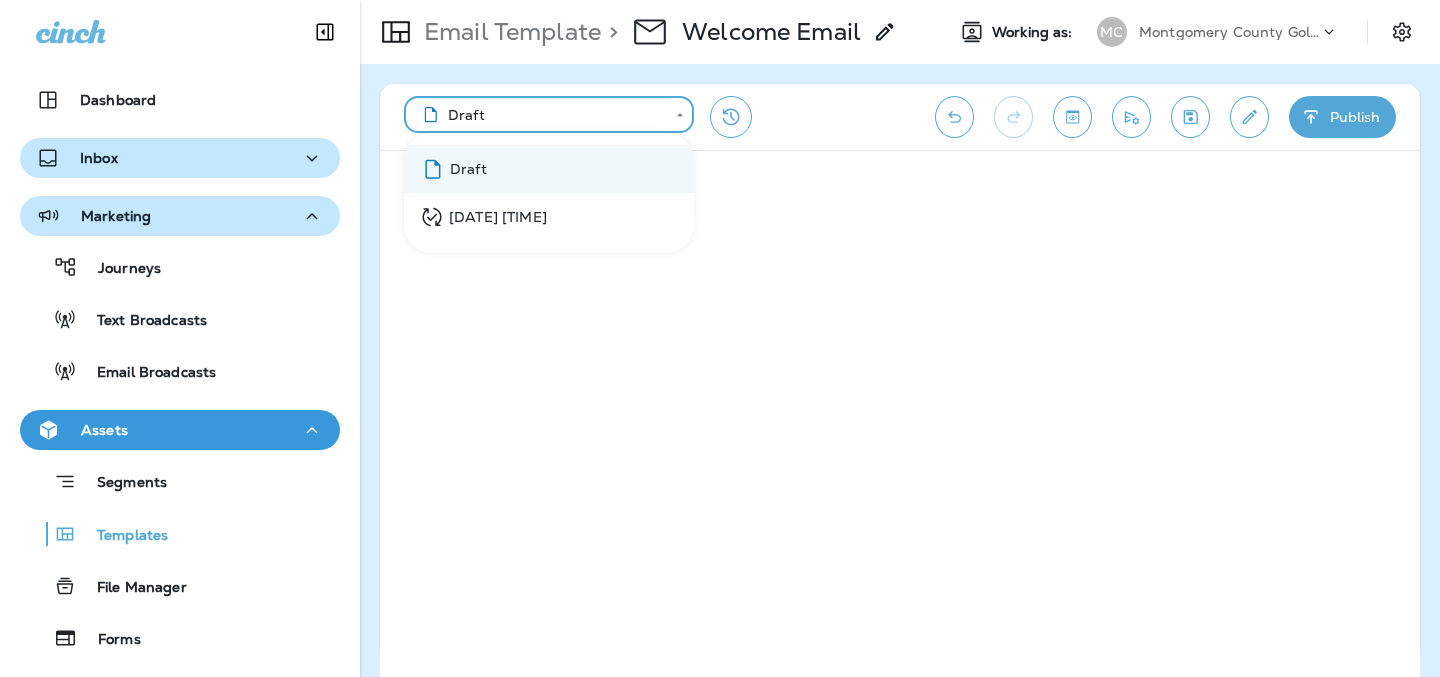 click on "[DATE] [TIME]" at bounding box center [483, 217] 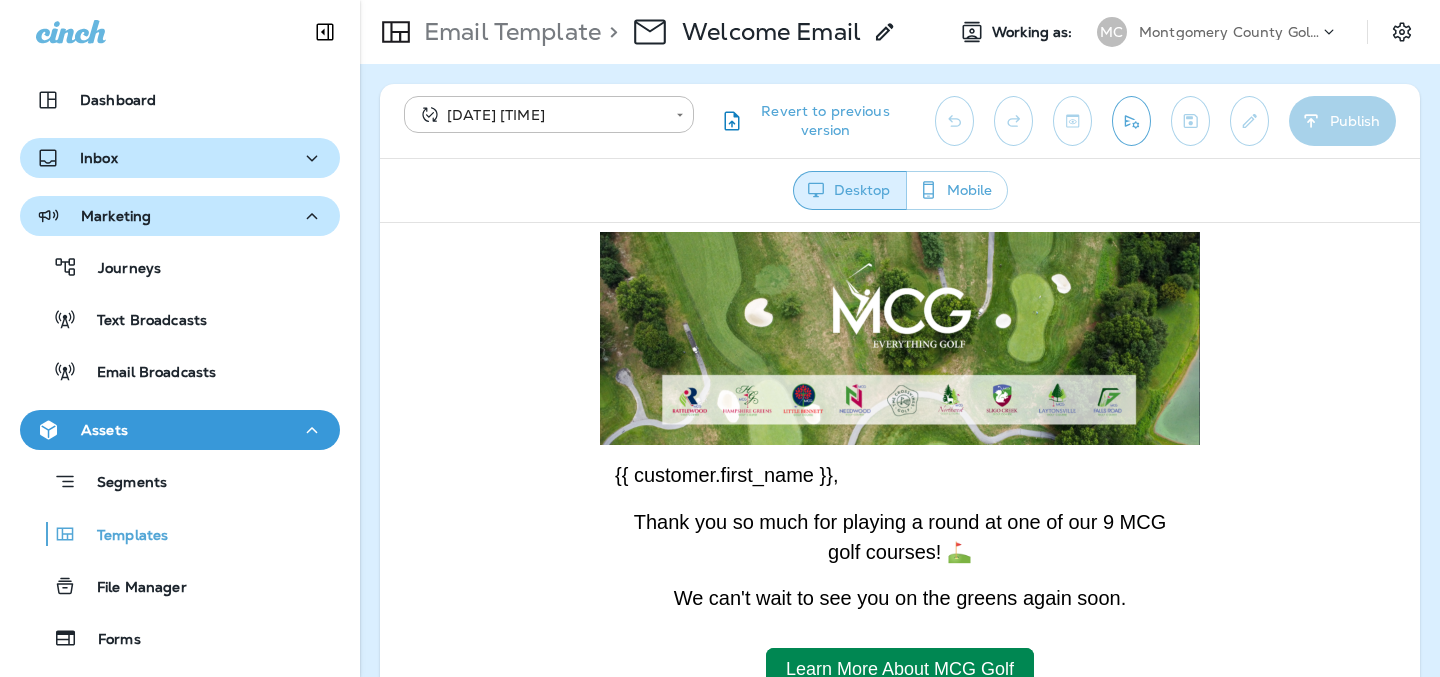 scroll, scrollTop: 0, scrollLeft: 0, axis: both 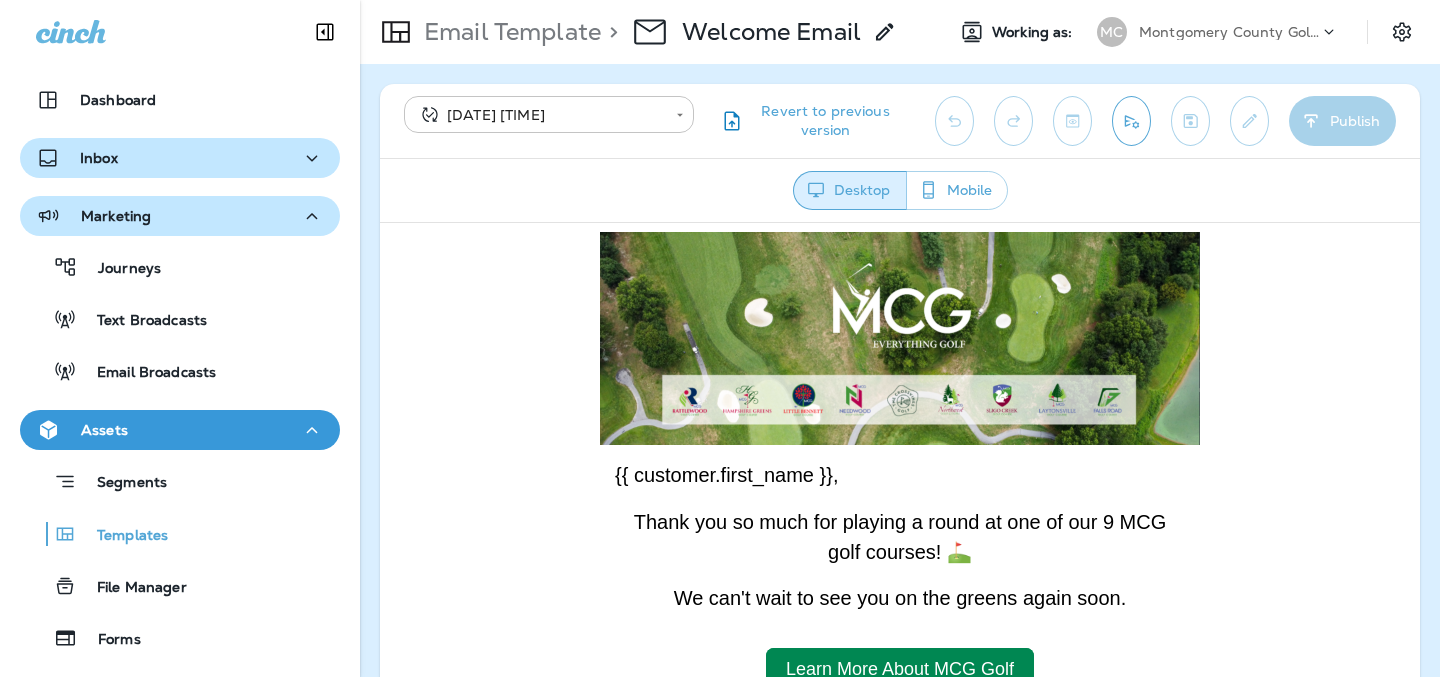 click on "[FIRST] [LAST]" at bounding box center [720, 0] 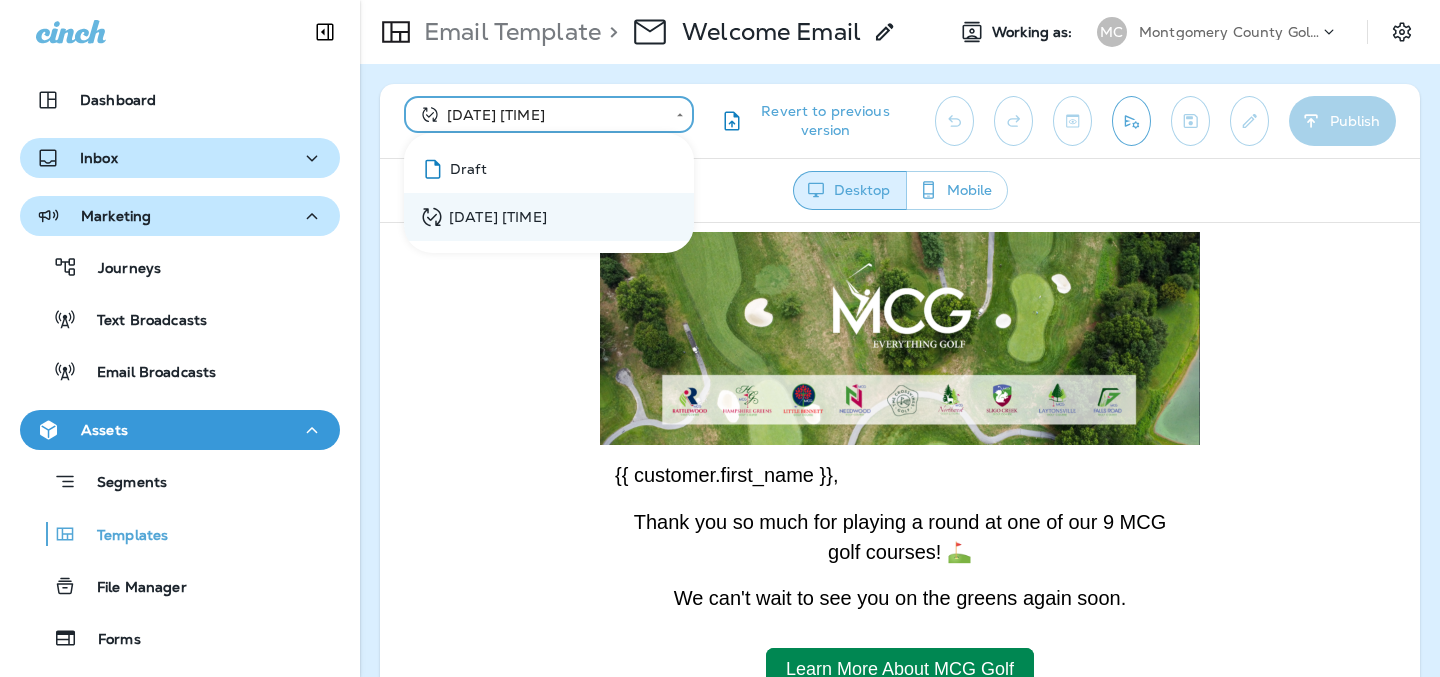 click on "Draft" at bounding box center (549, 169) 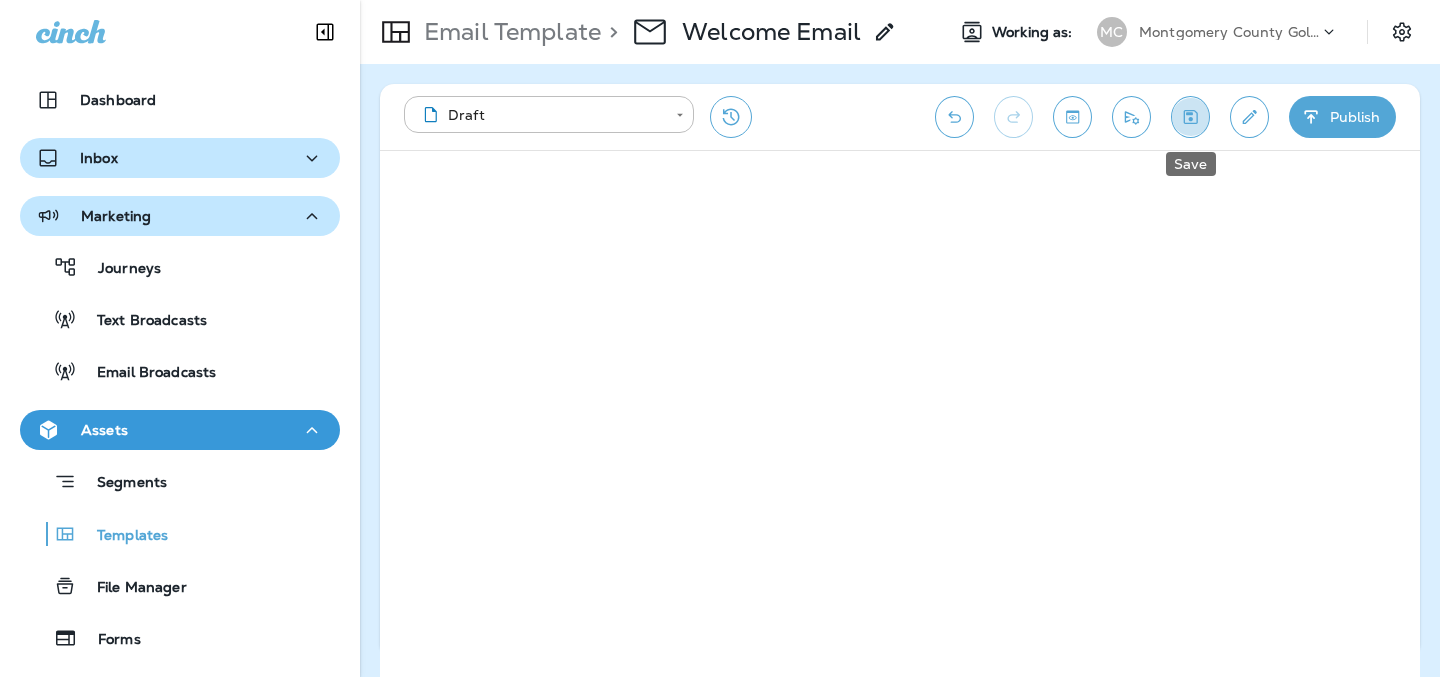 click 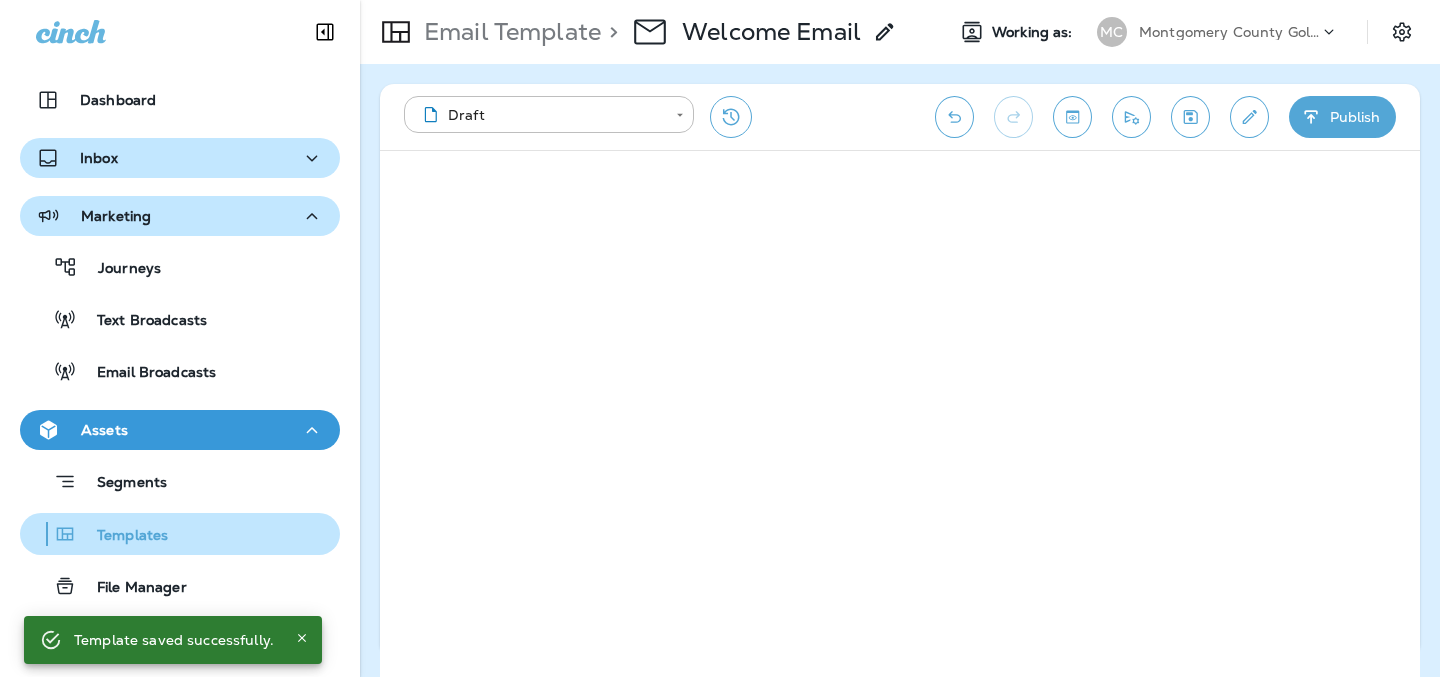click on "Templates" at bounding box center [122, 536] 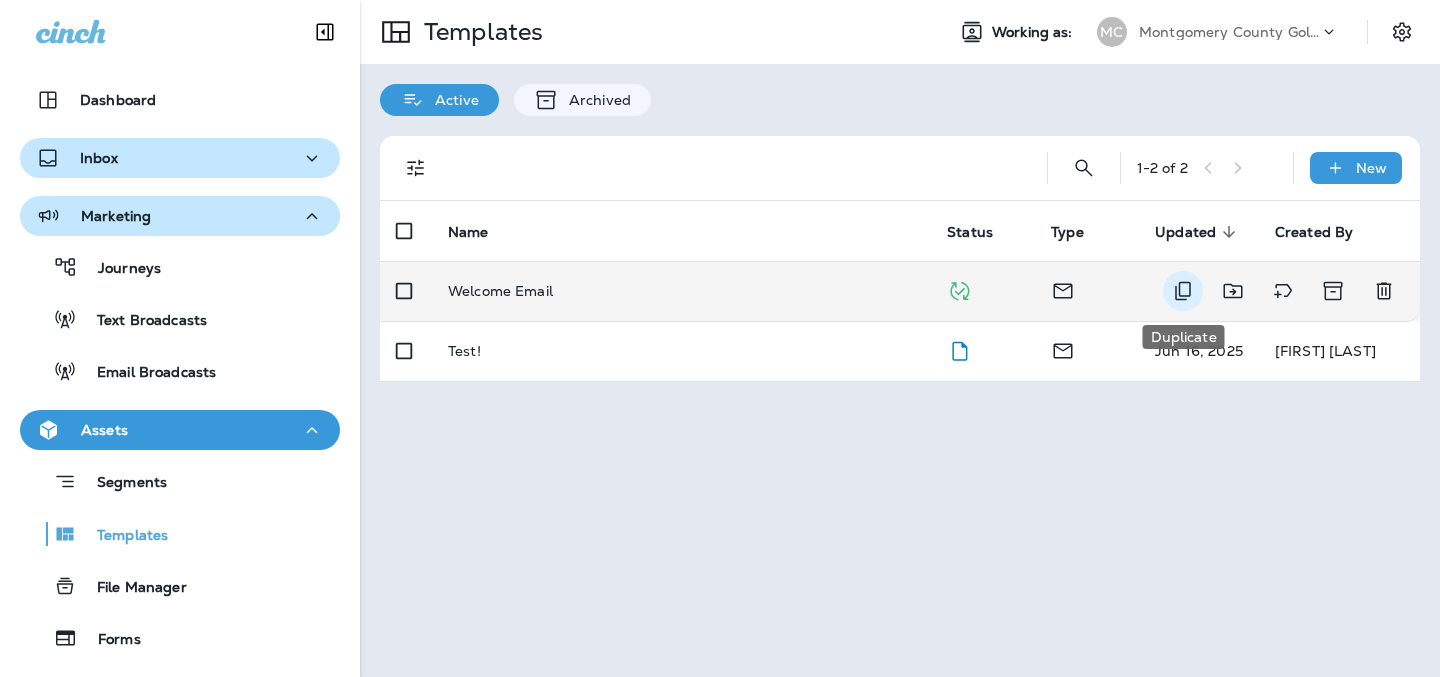 click 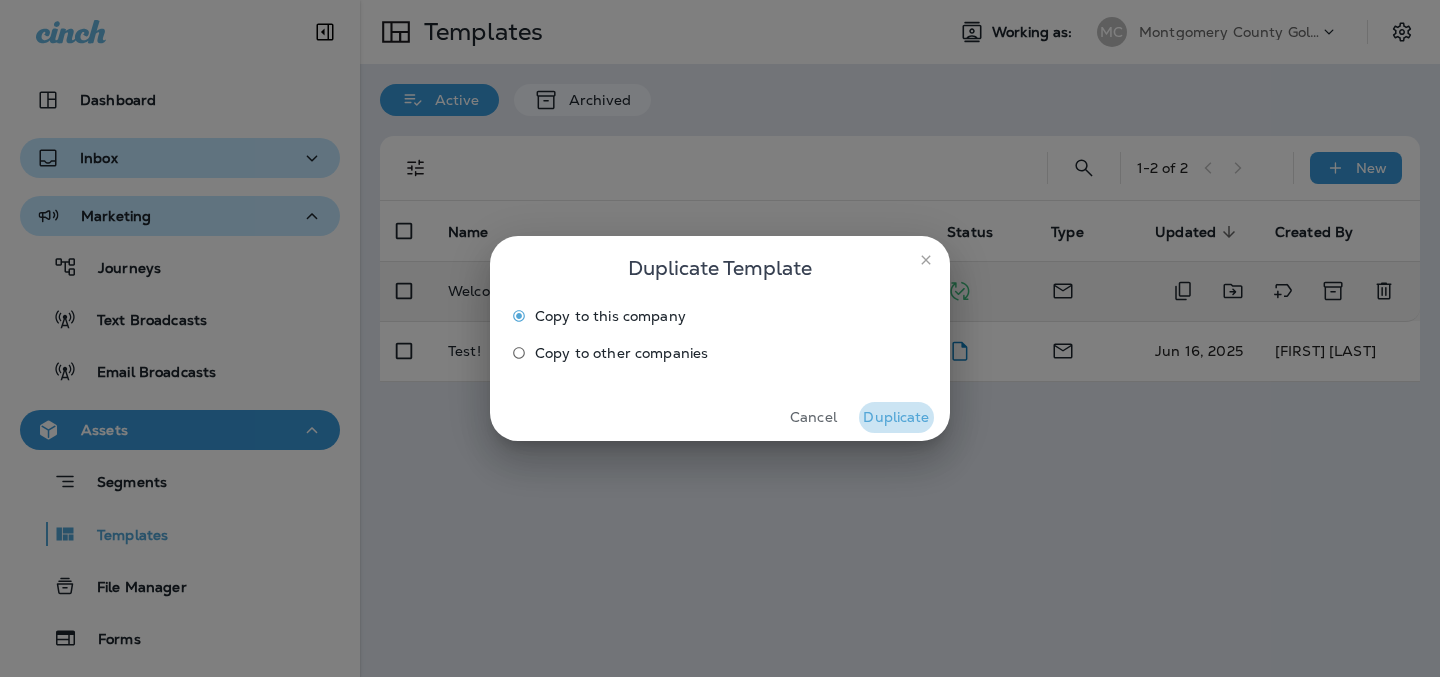 click on "Duplicate" at bounding box center (896, 417) 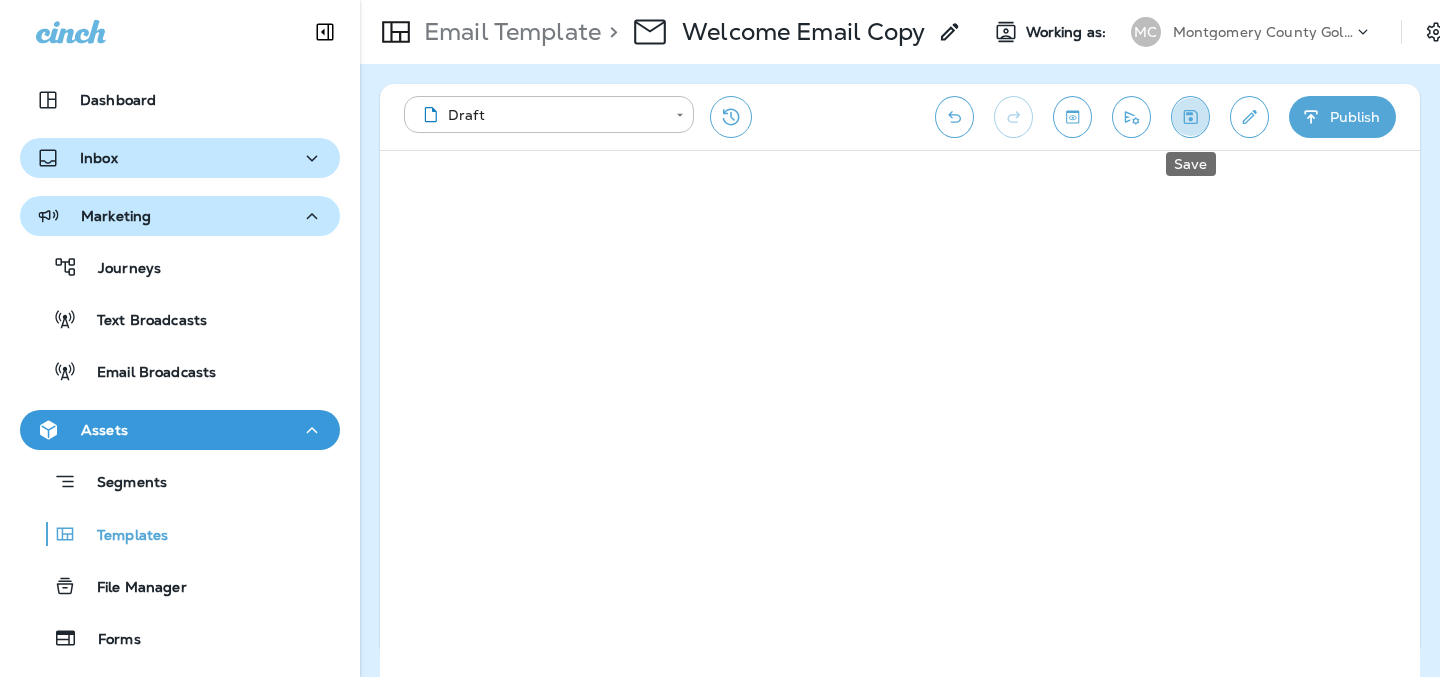click 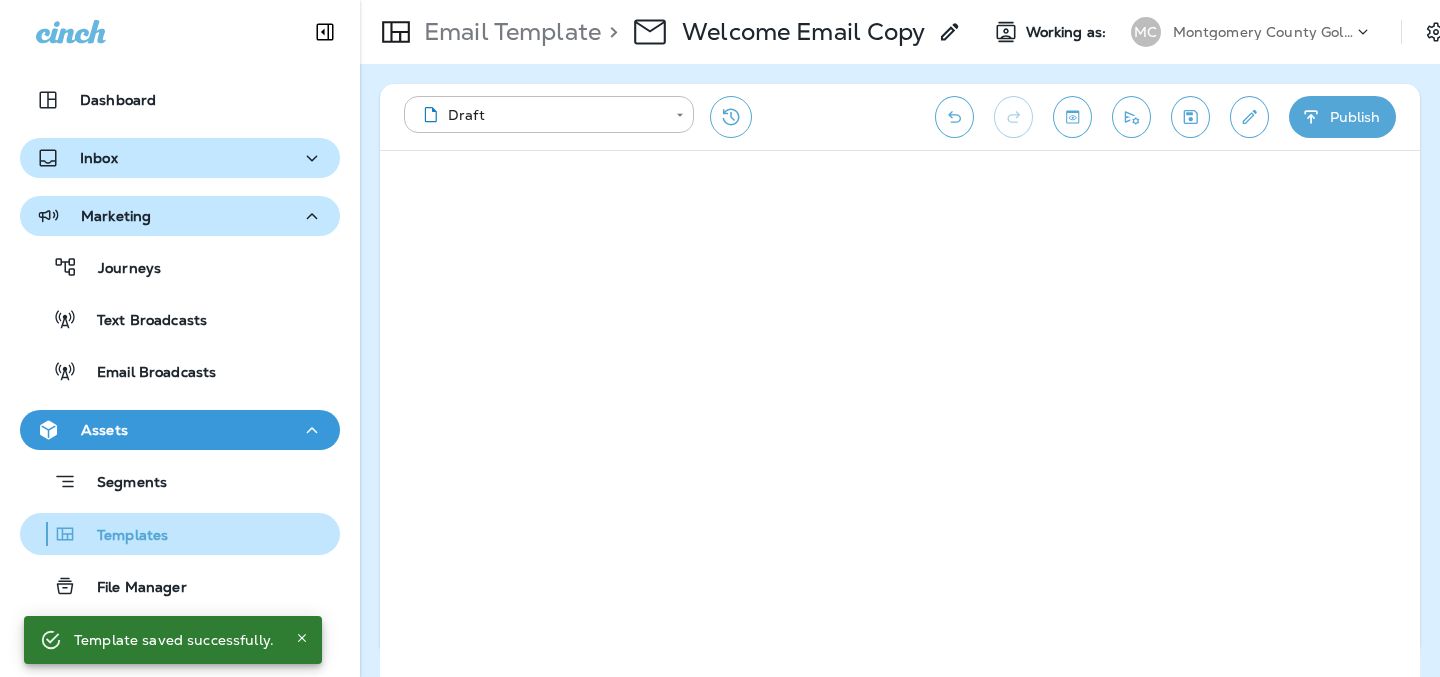 click on "Templates" at bounding box center (122, 536) 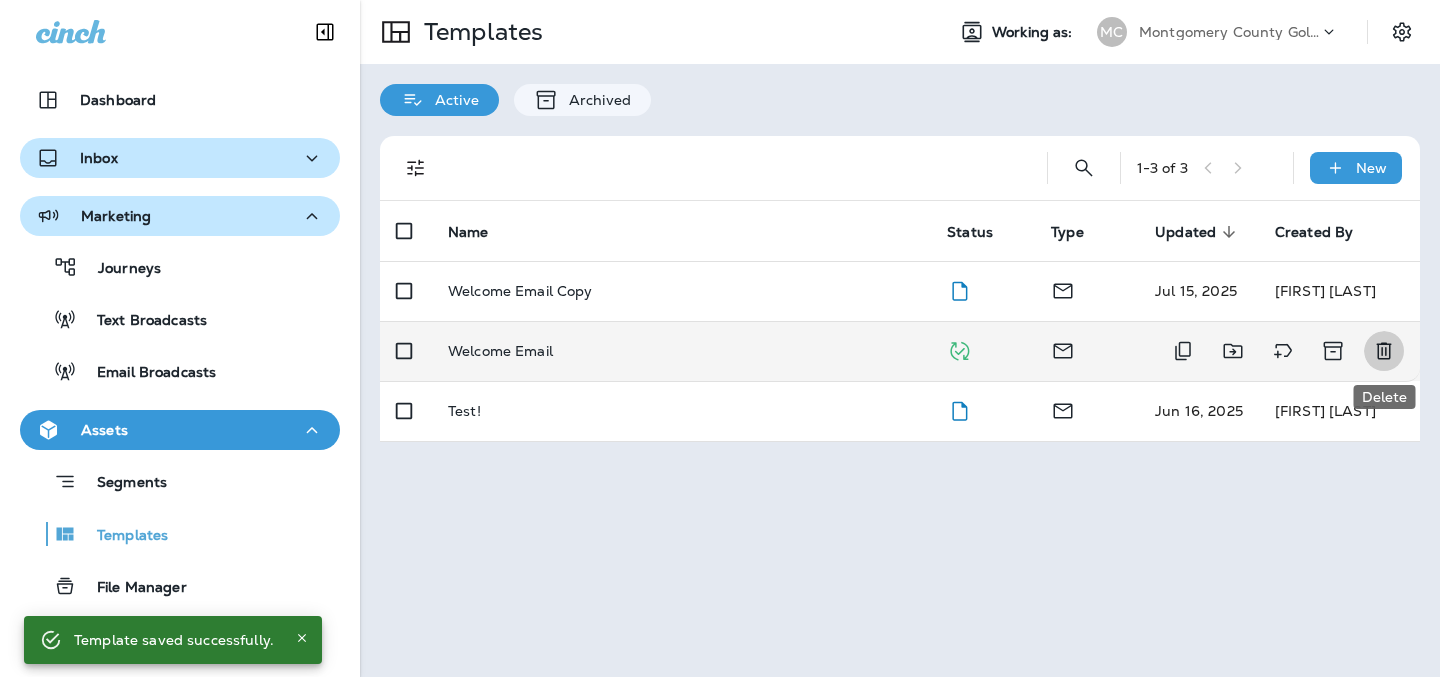 click 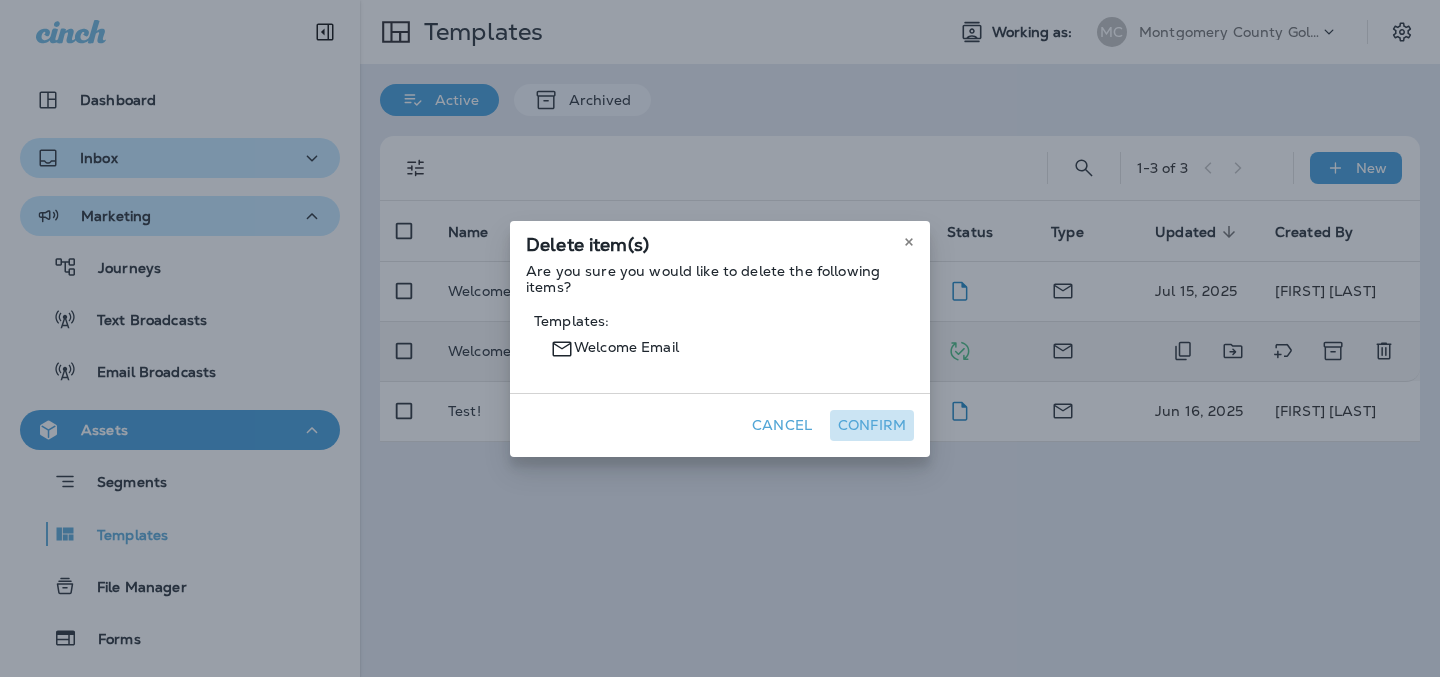 click on "Confirm" at bounding box center (872, 425) 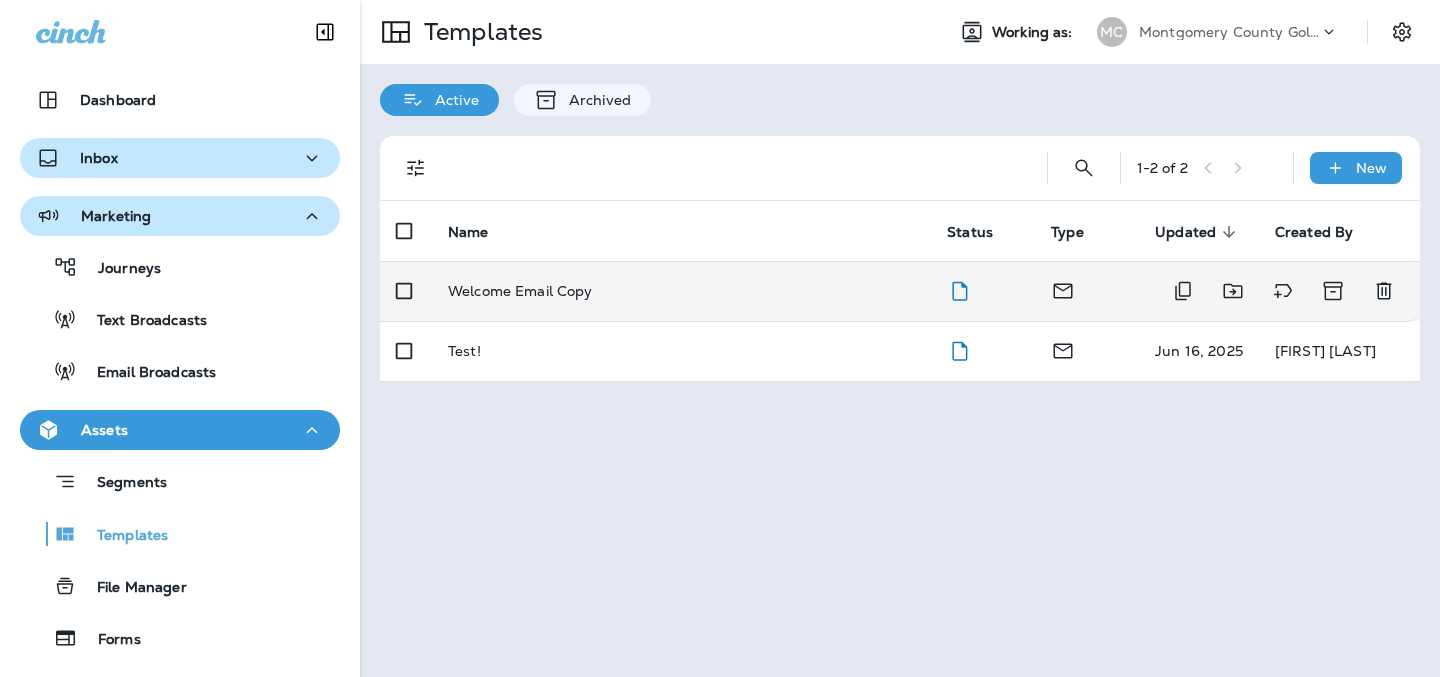 click on "Welcome Email Copy" at bounding box center (681, 291) 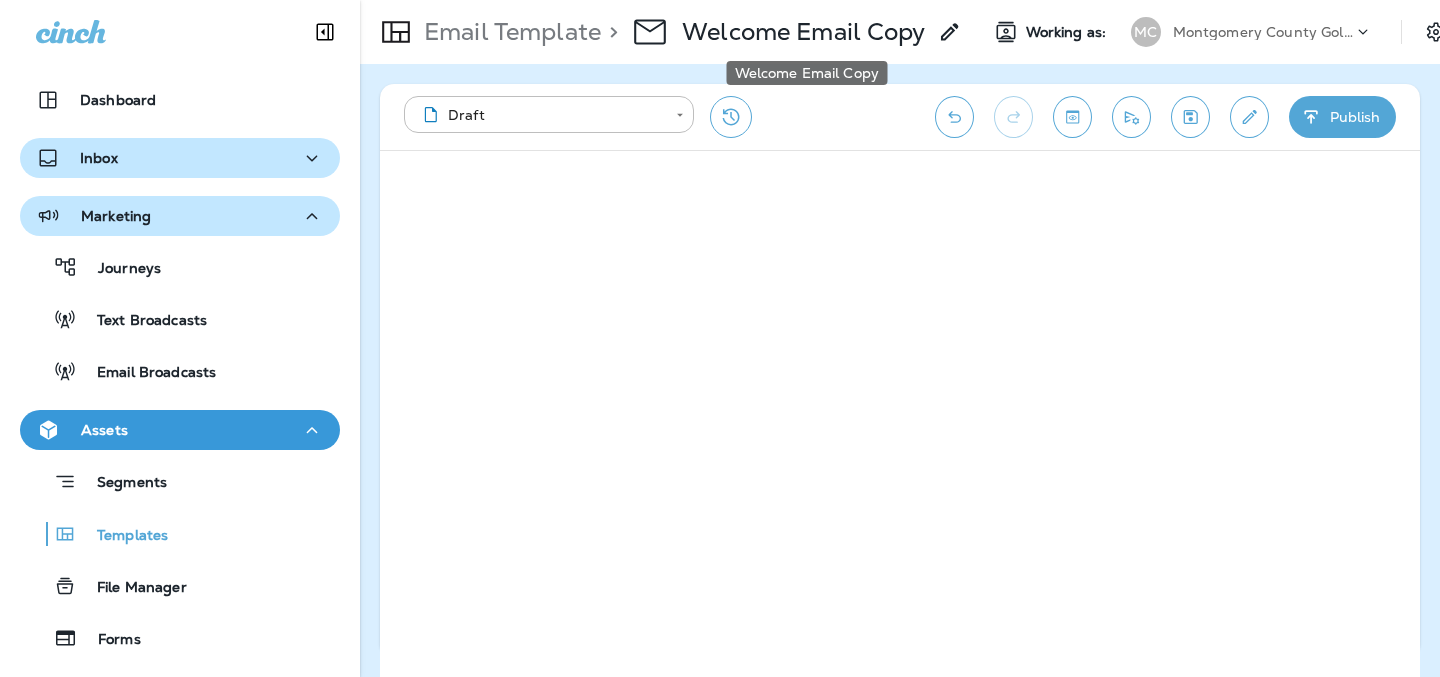 click on "Welcome Email Copy" at bounding box center [804, 32] 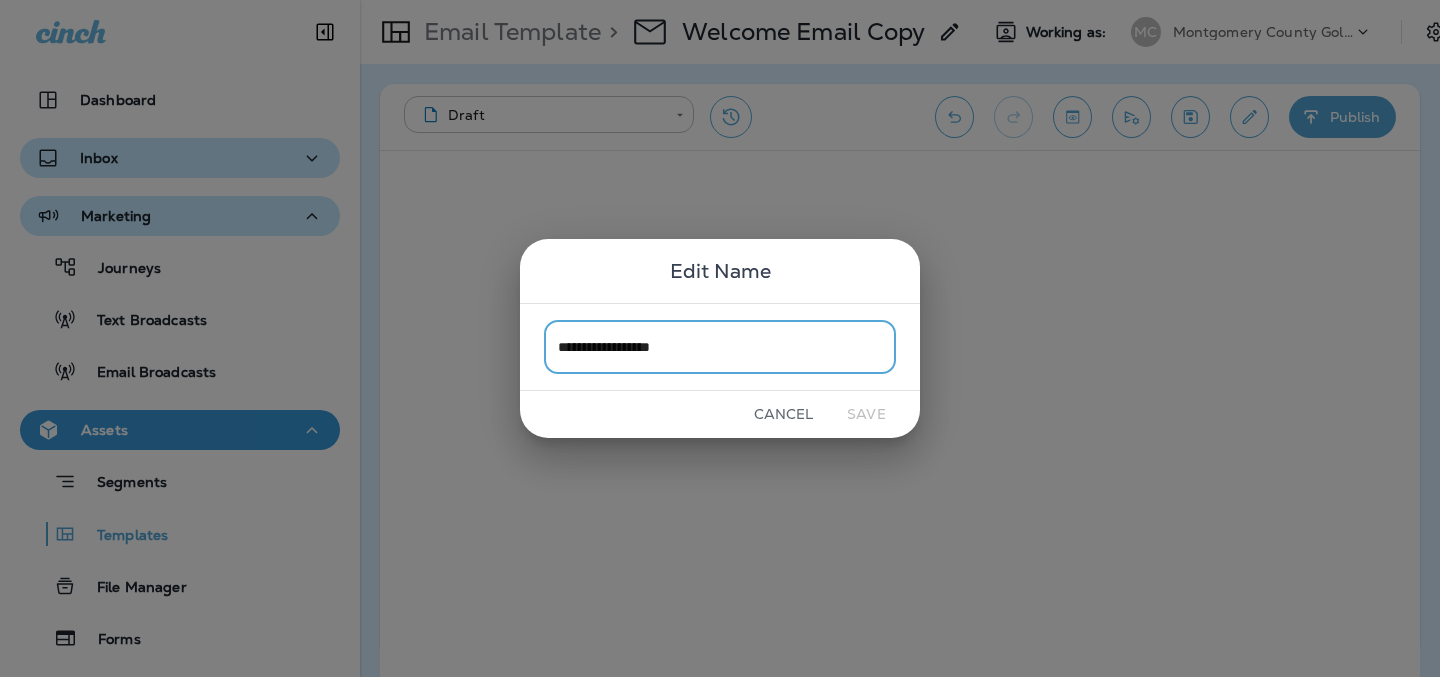click on "**********" at bounding box center (720, 346) 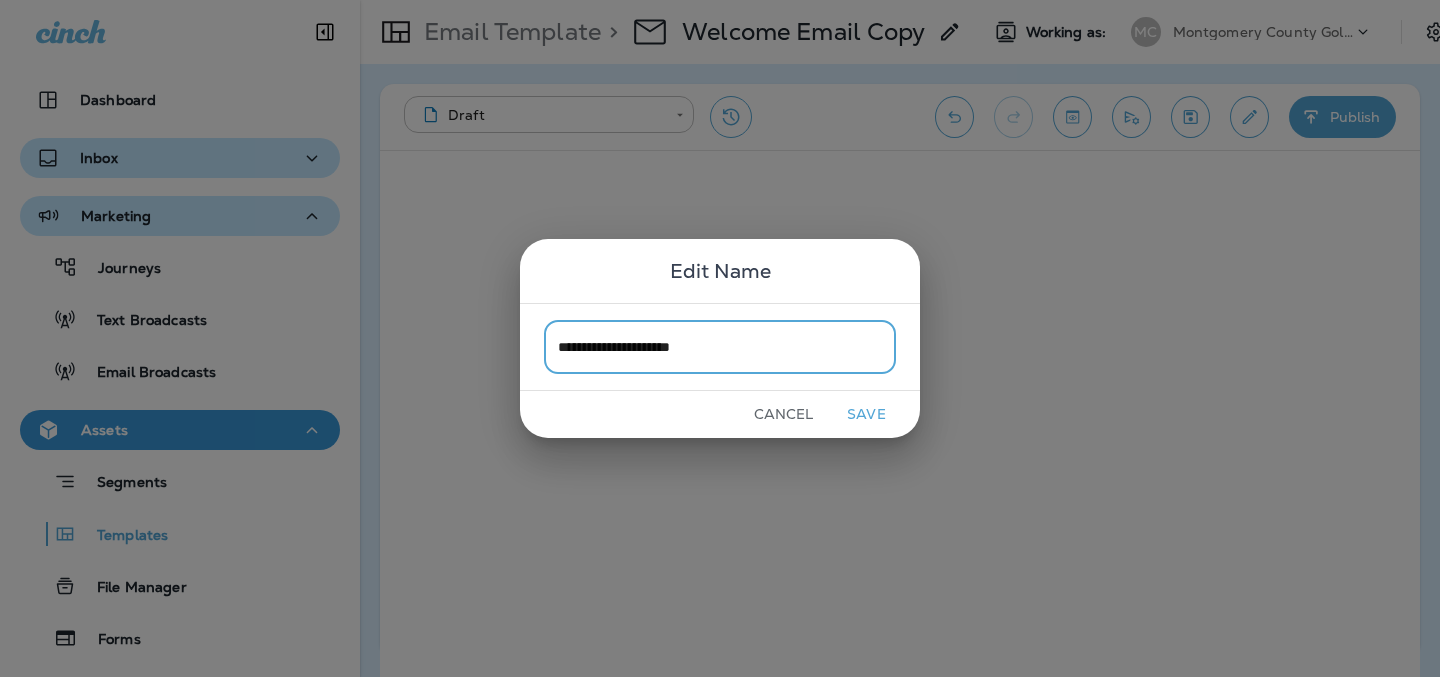 type on "**********" 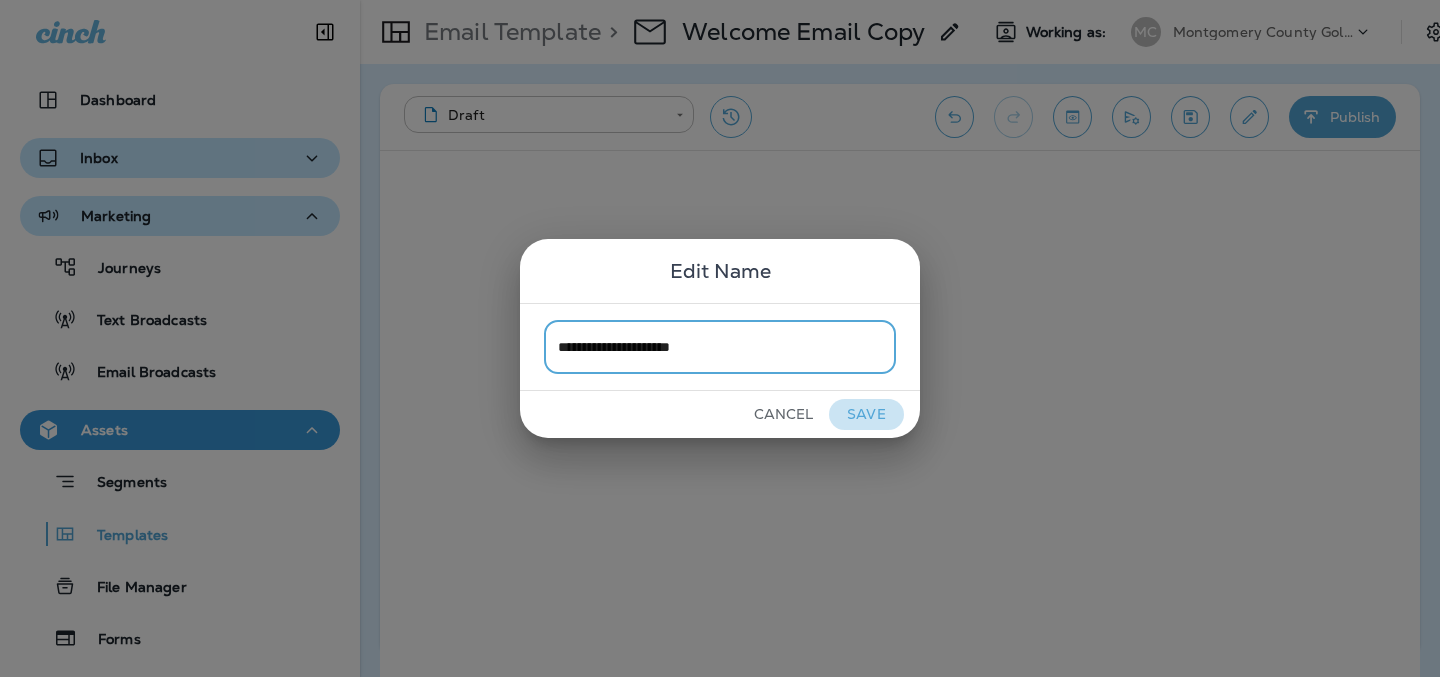 click on "Save" at bounding box center (866, 414) 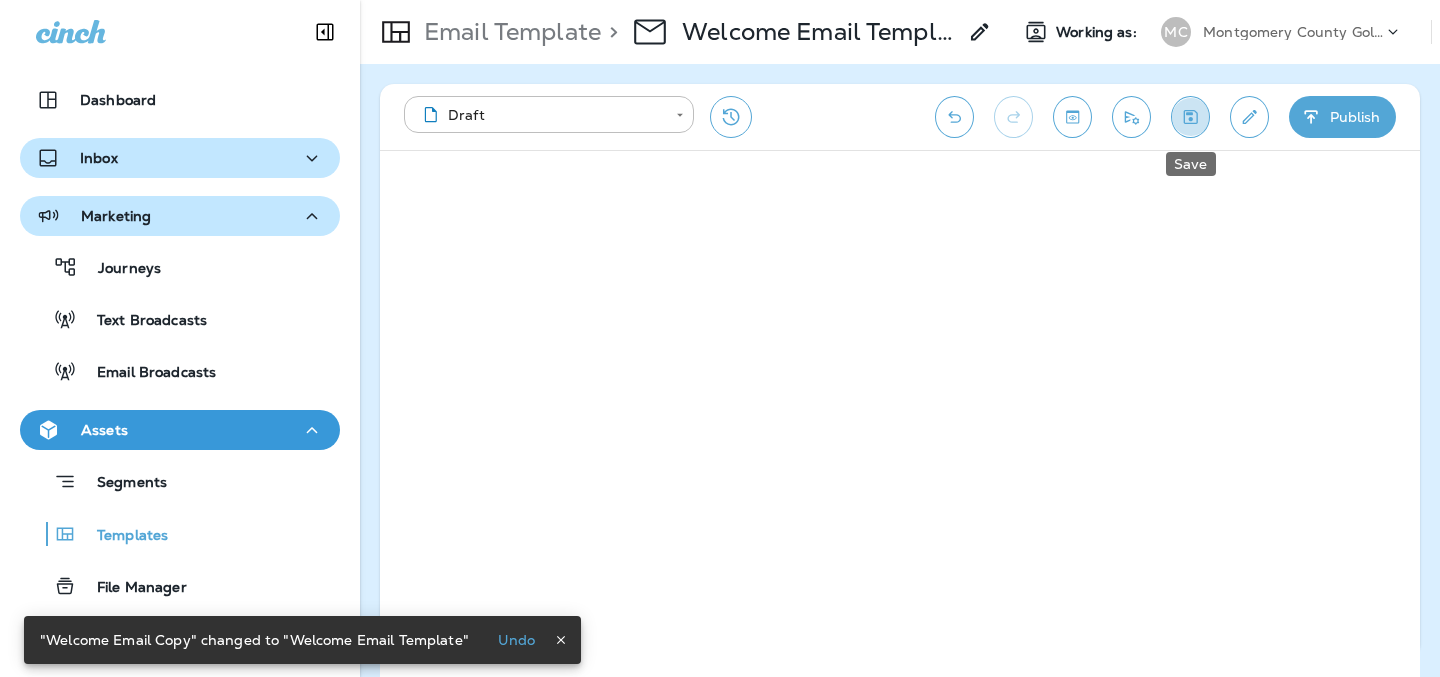click 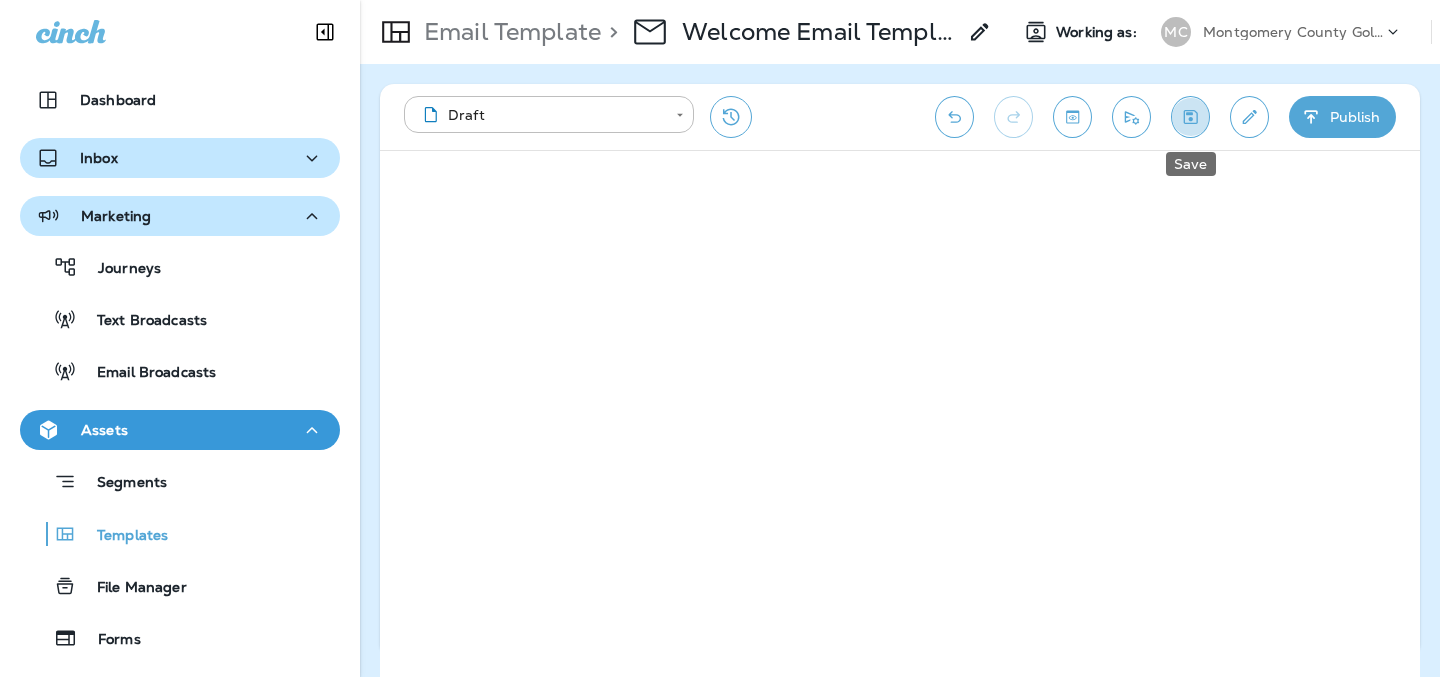 click 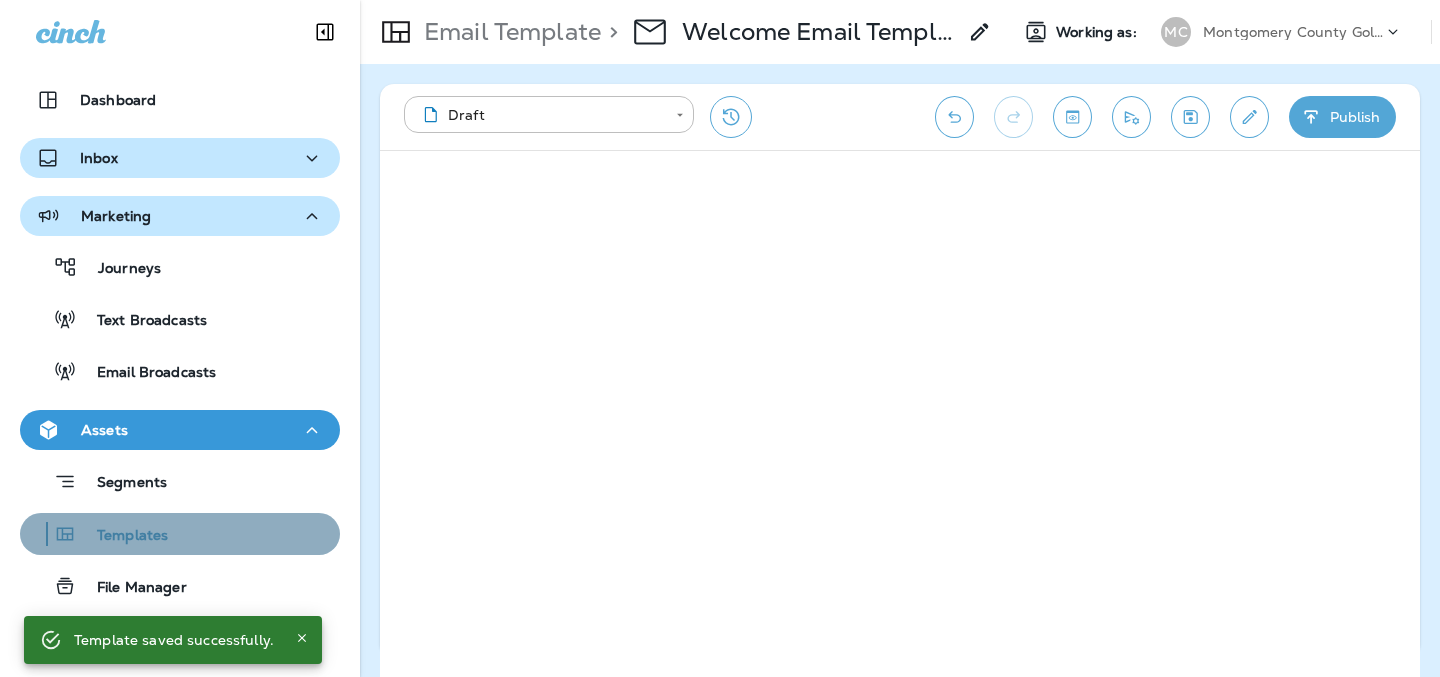 click on "Templates" at bounding box center (122, 536) 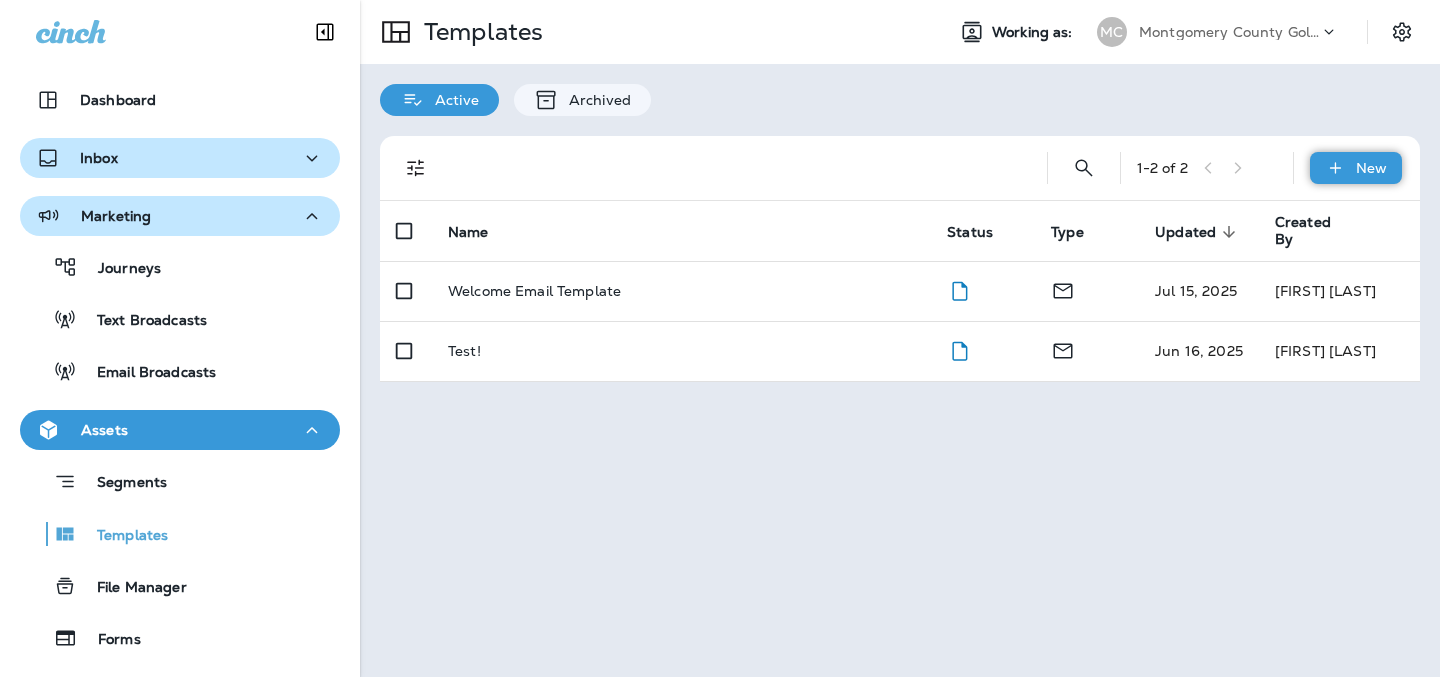 click on "New" at bounding box center (1371, 168) 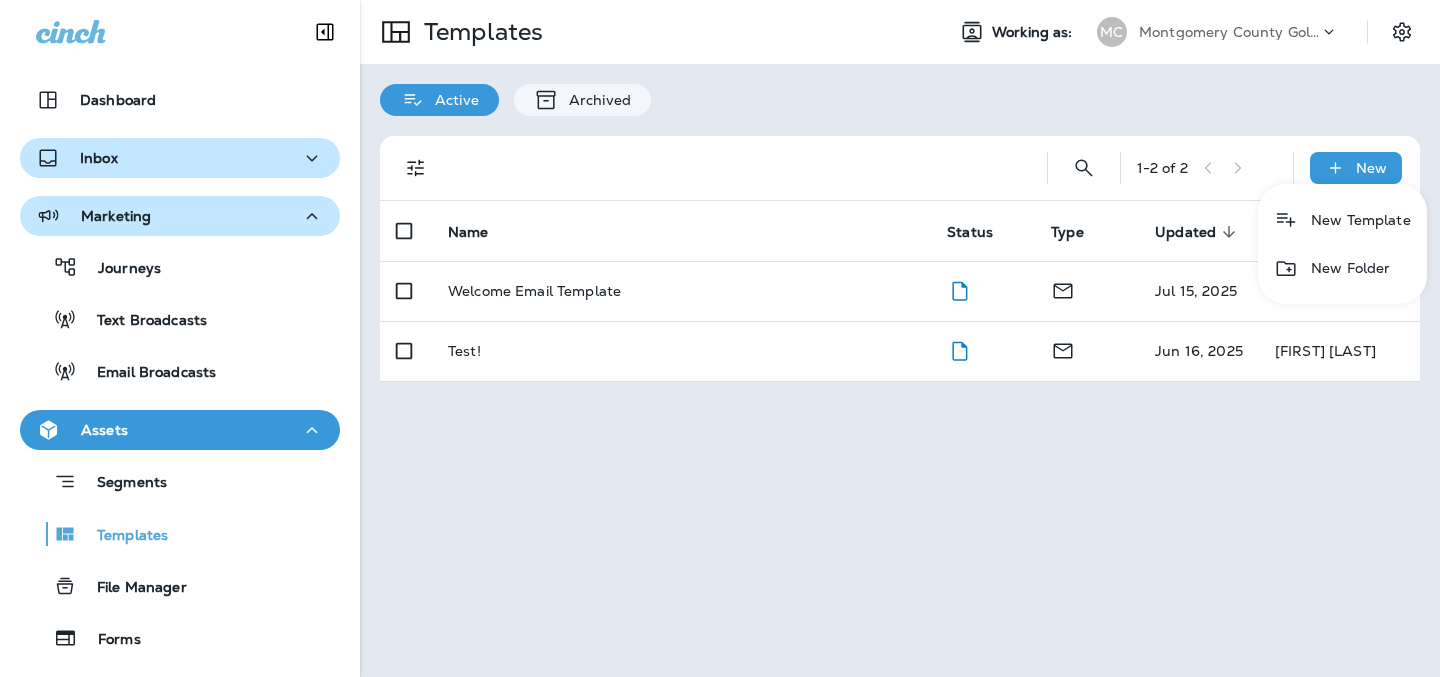 click at bounding box center [720, 338] 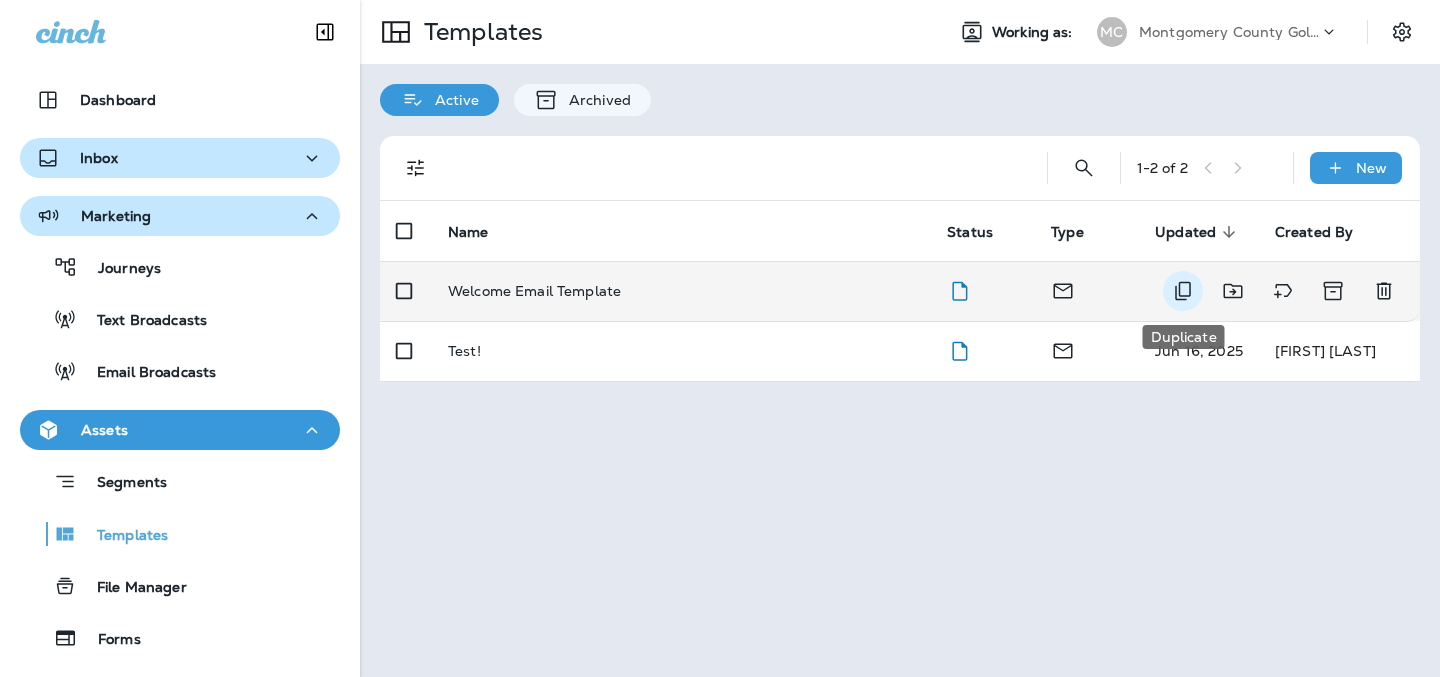 click 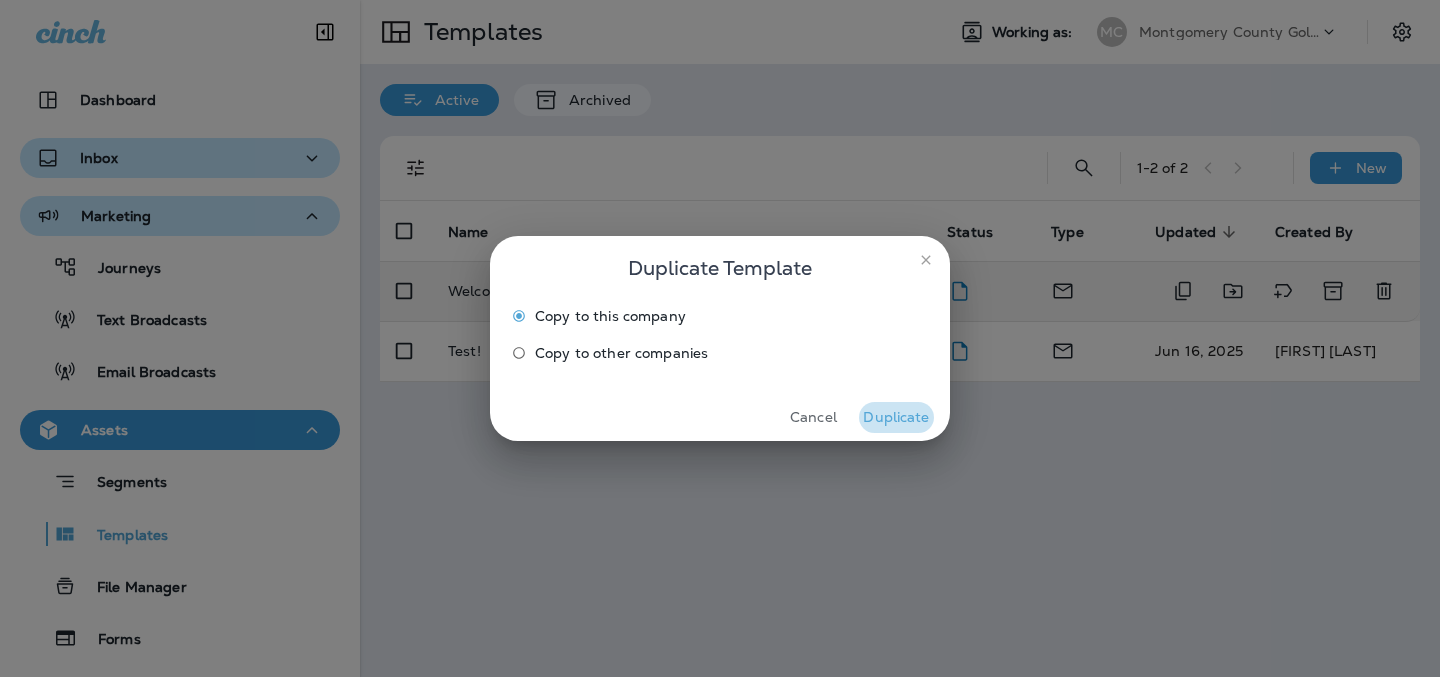 click on "Duplicate" at bounding box center [896, 417] 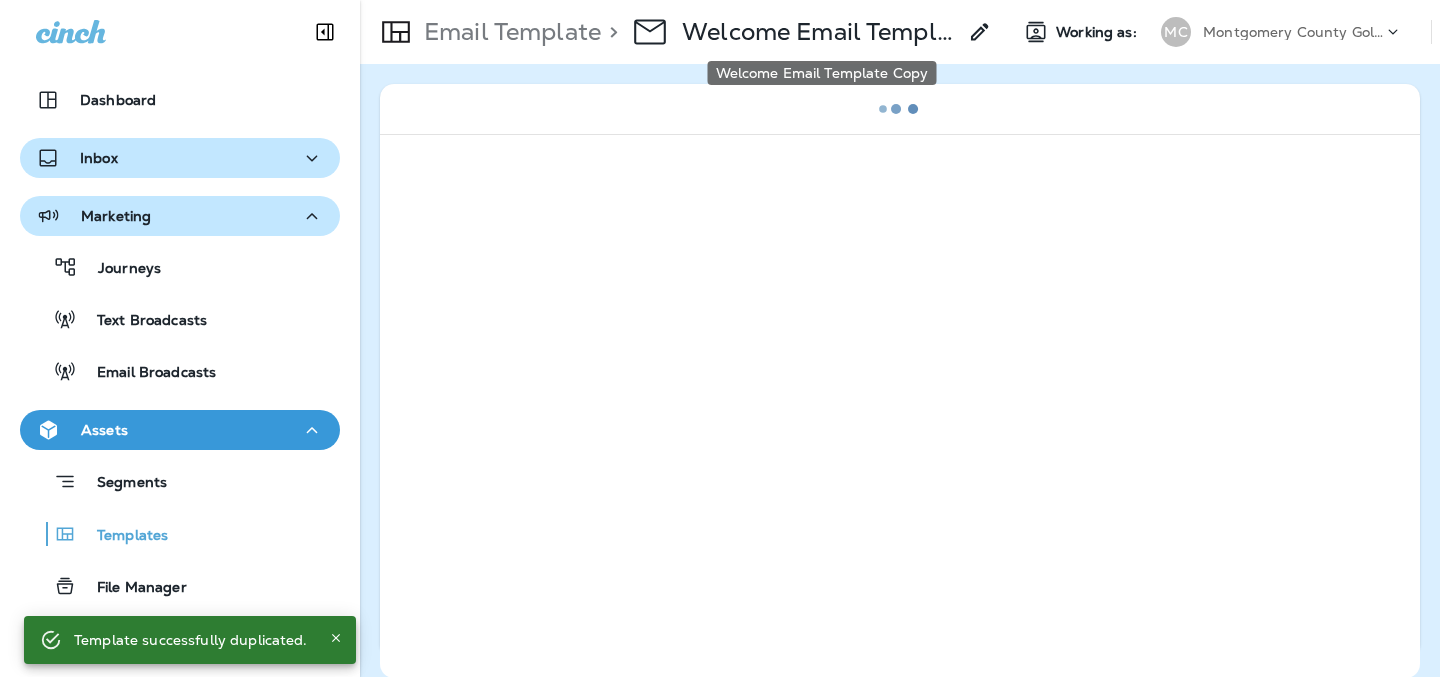 click on "Welcome Email Template Copy" at bounding box center (819, 32) 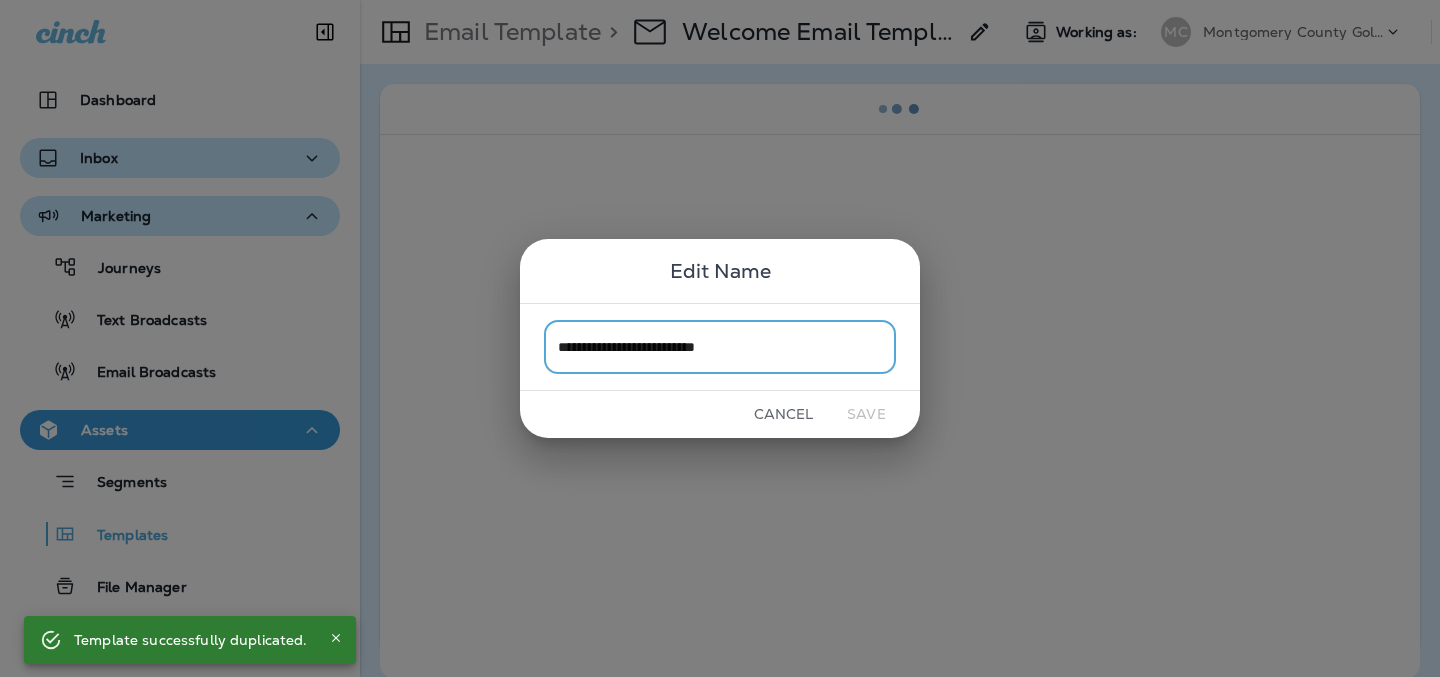 click on "**********" at bounding box center (720, 338) 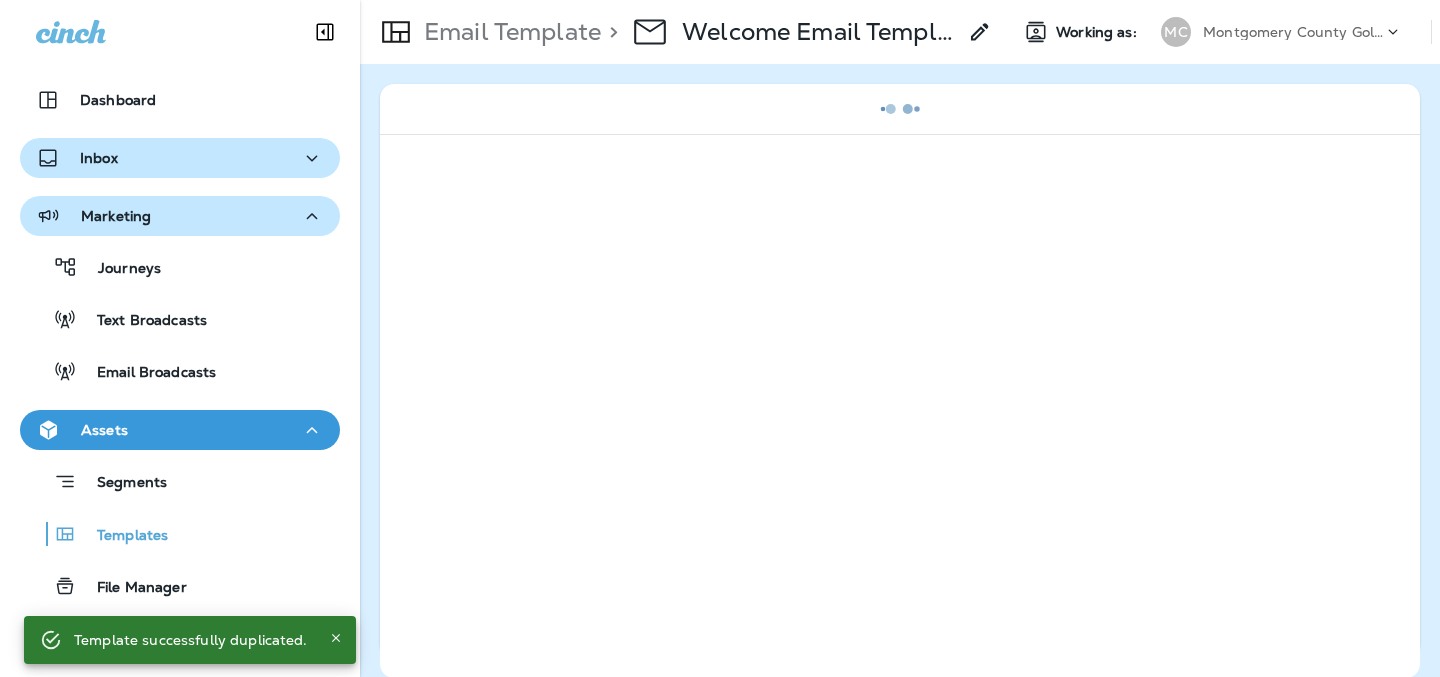 click on "**********" at bounding box center [720, 338] 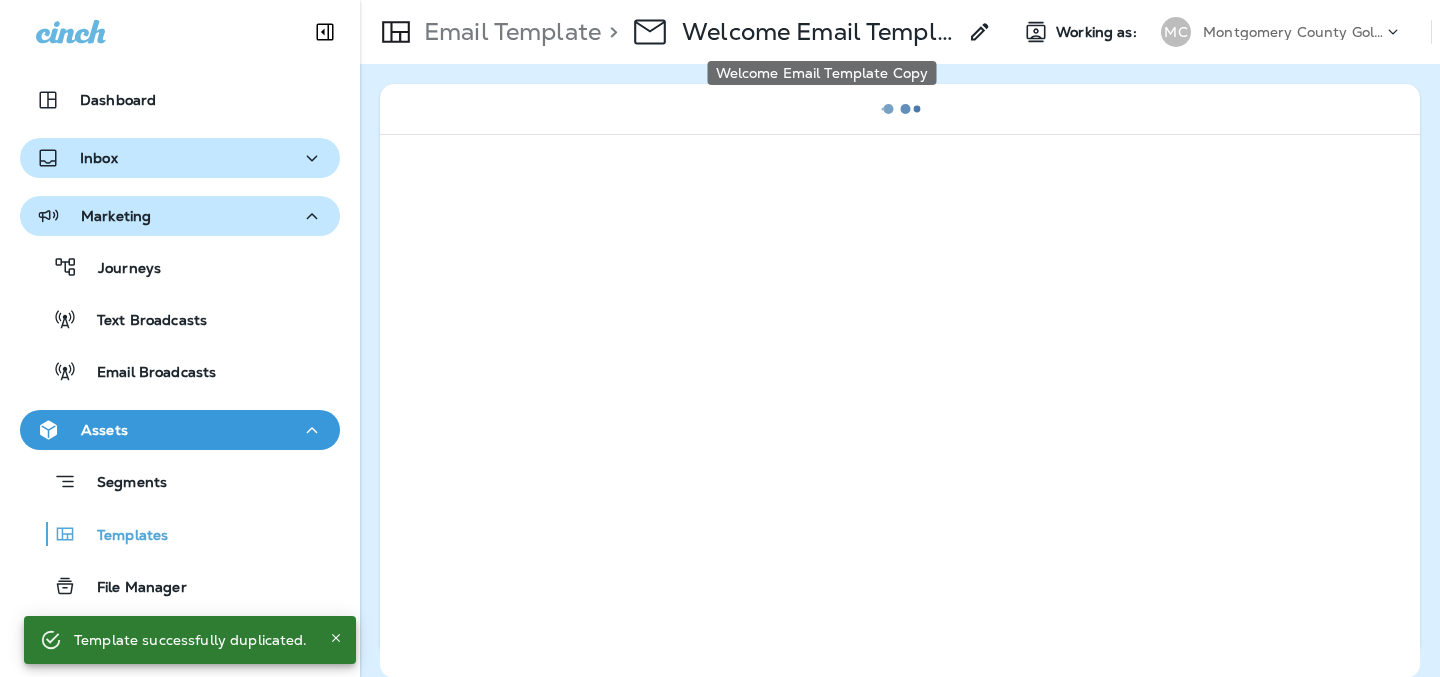 click on "Welcome Email Template Copy" at bounding box center [819, 32] 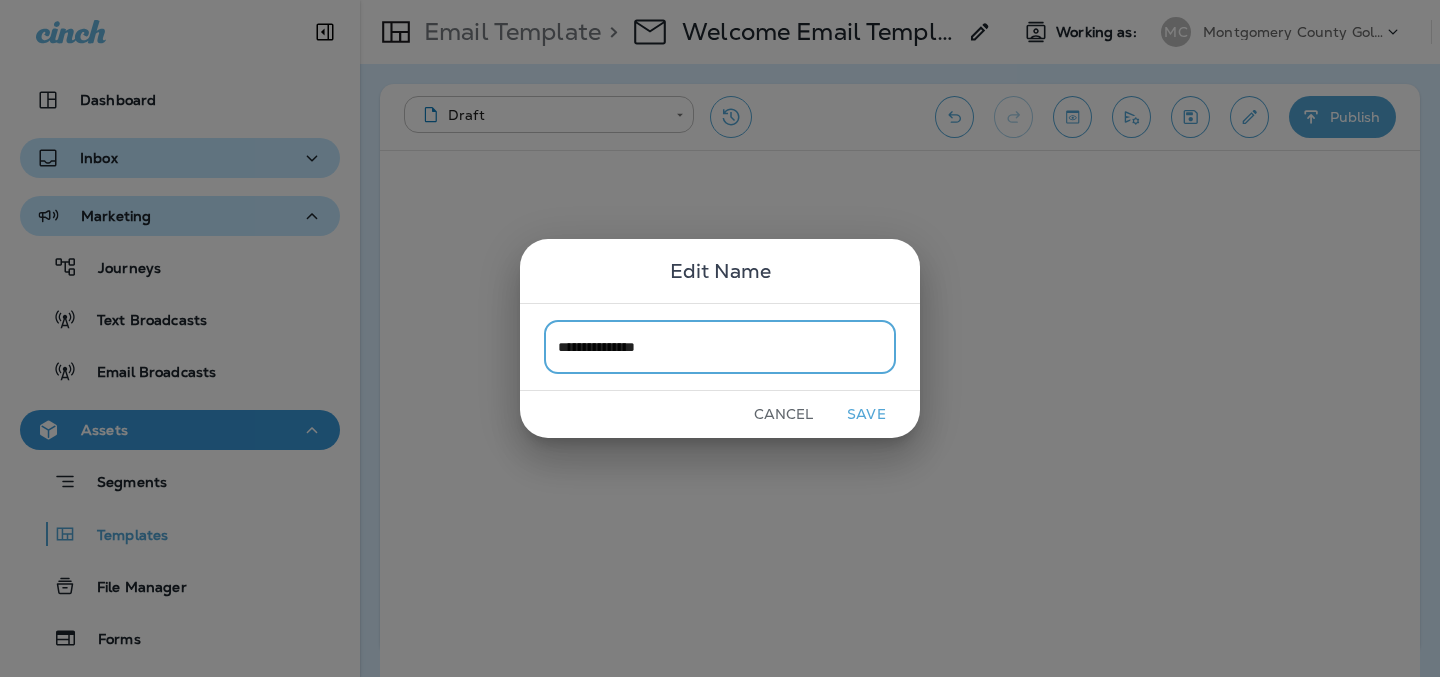 click on "**********" at bounding box center [720, 346] 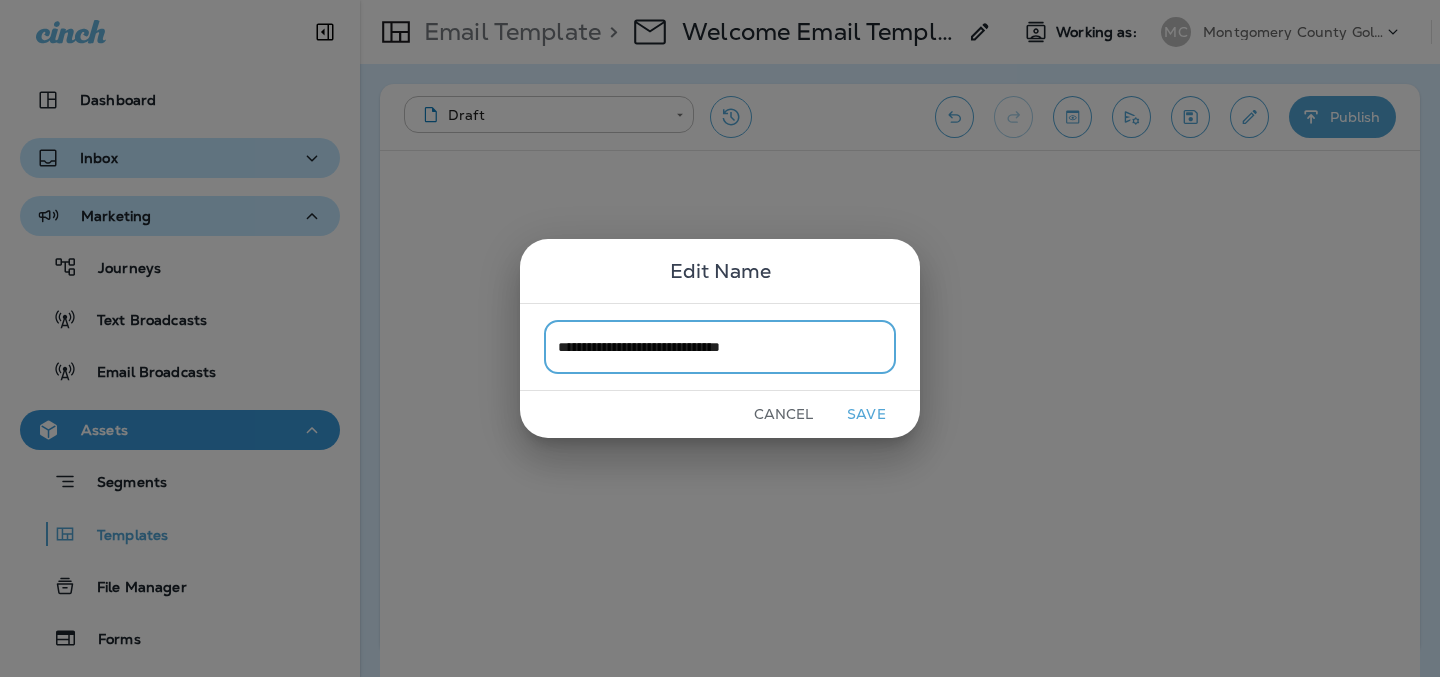 click on "**********" at bounding box center (720, 346) 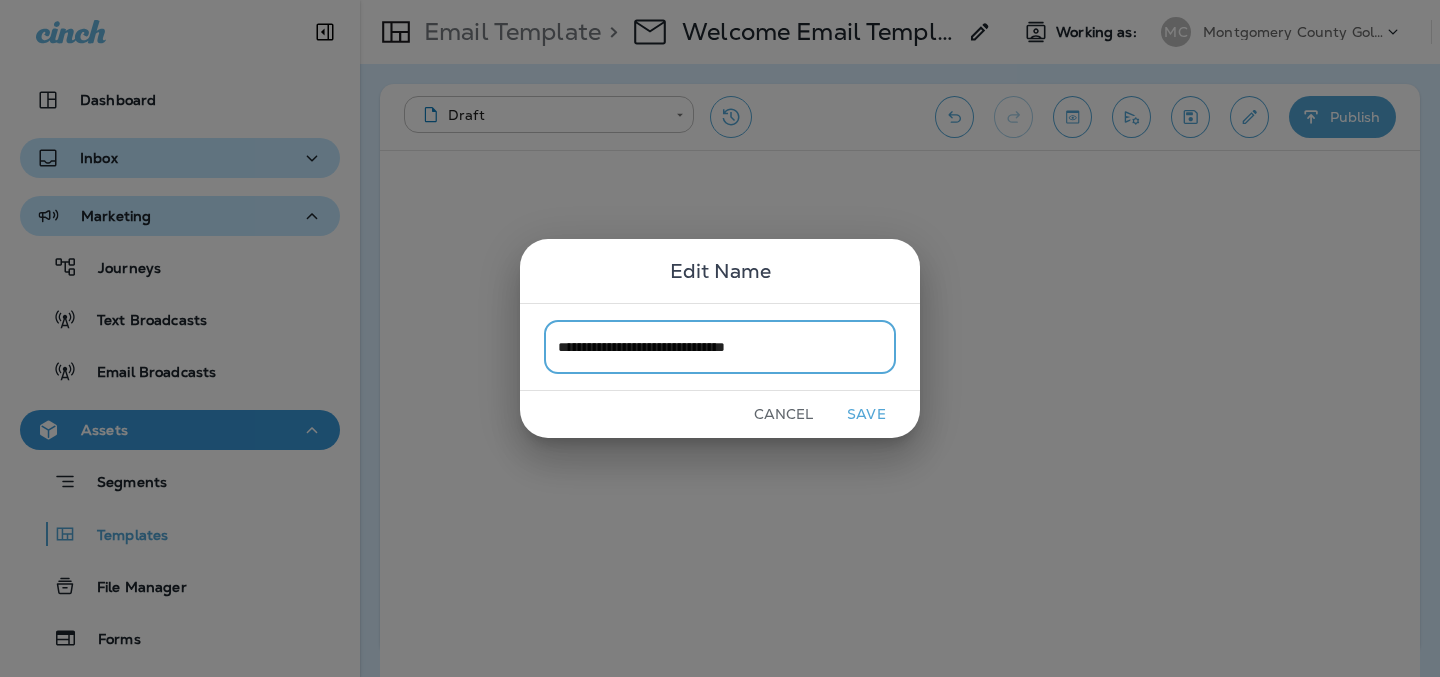 type on "**********" 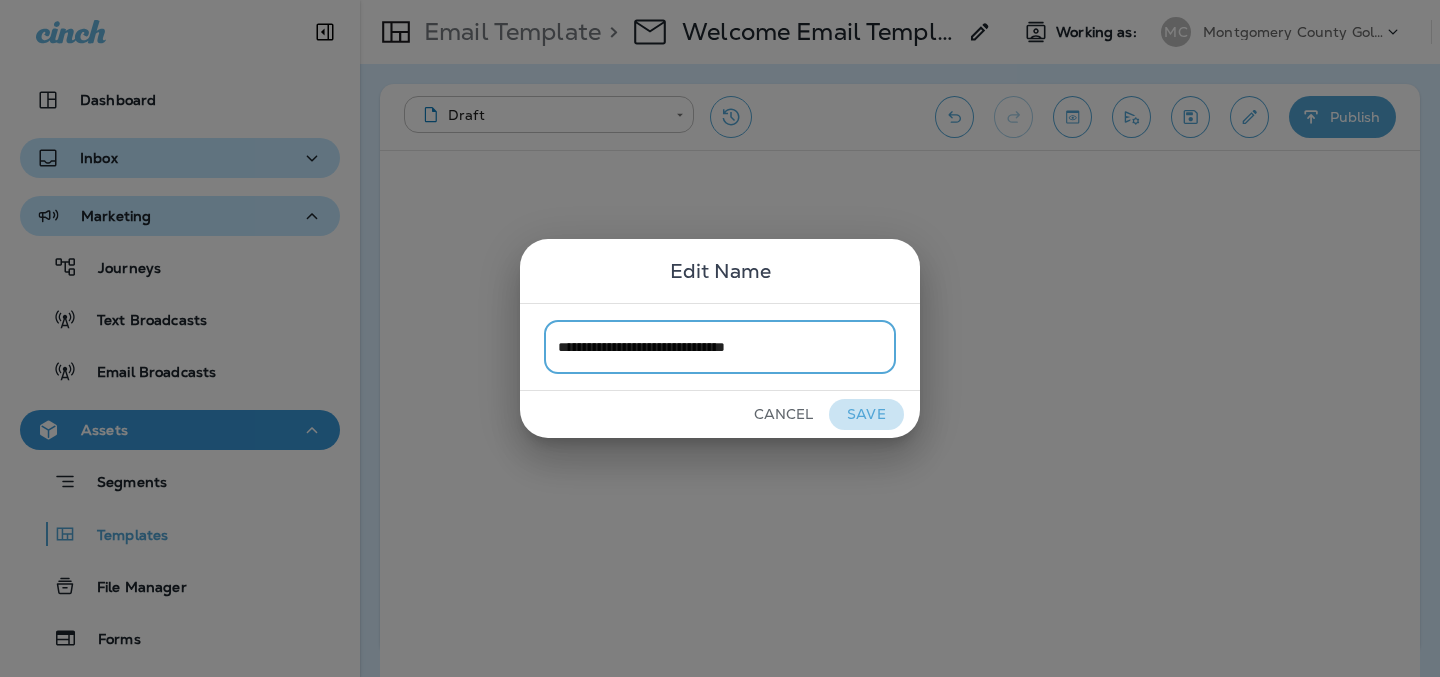 click on "Save" at bounding box center (866, 414) 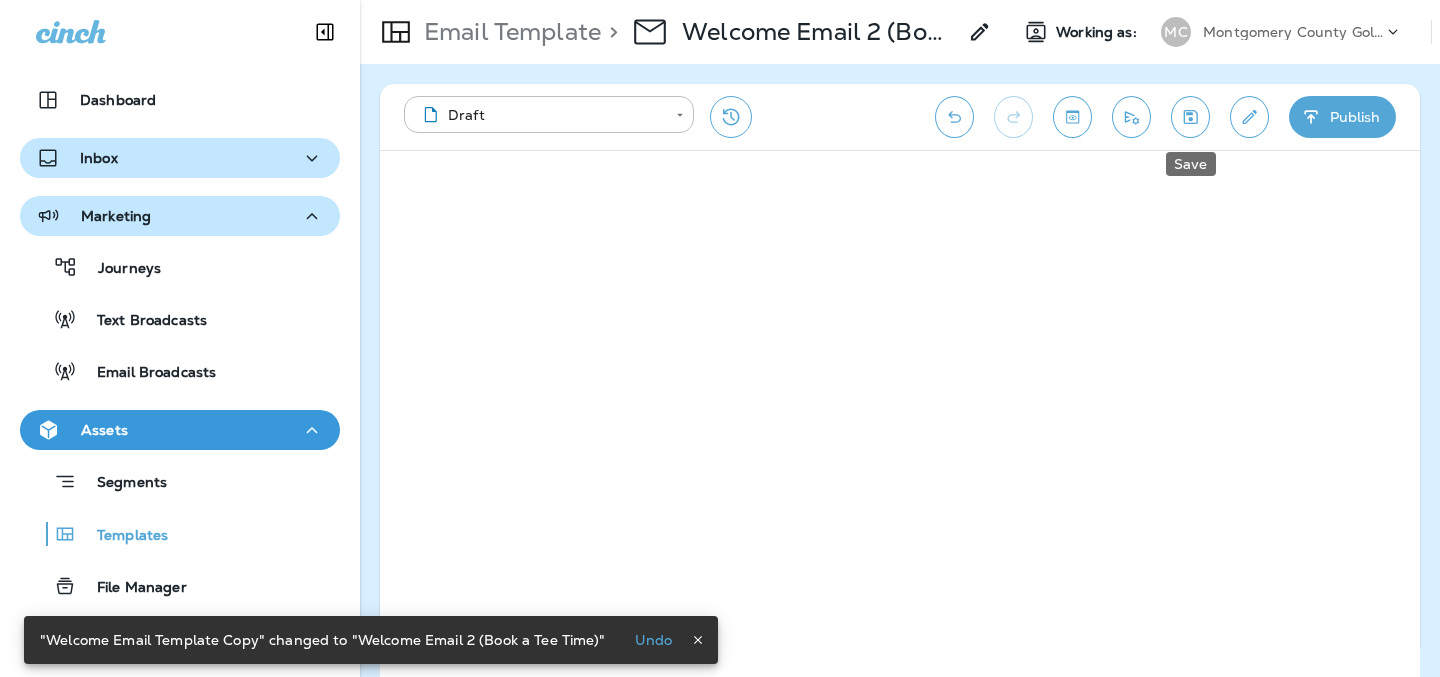 click 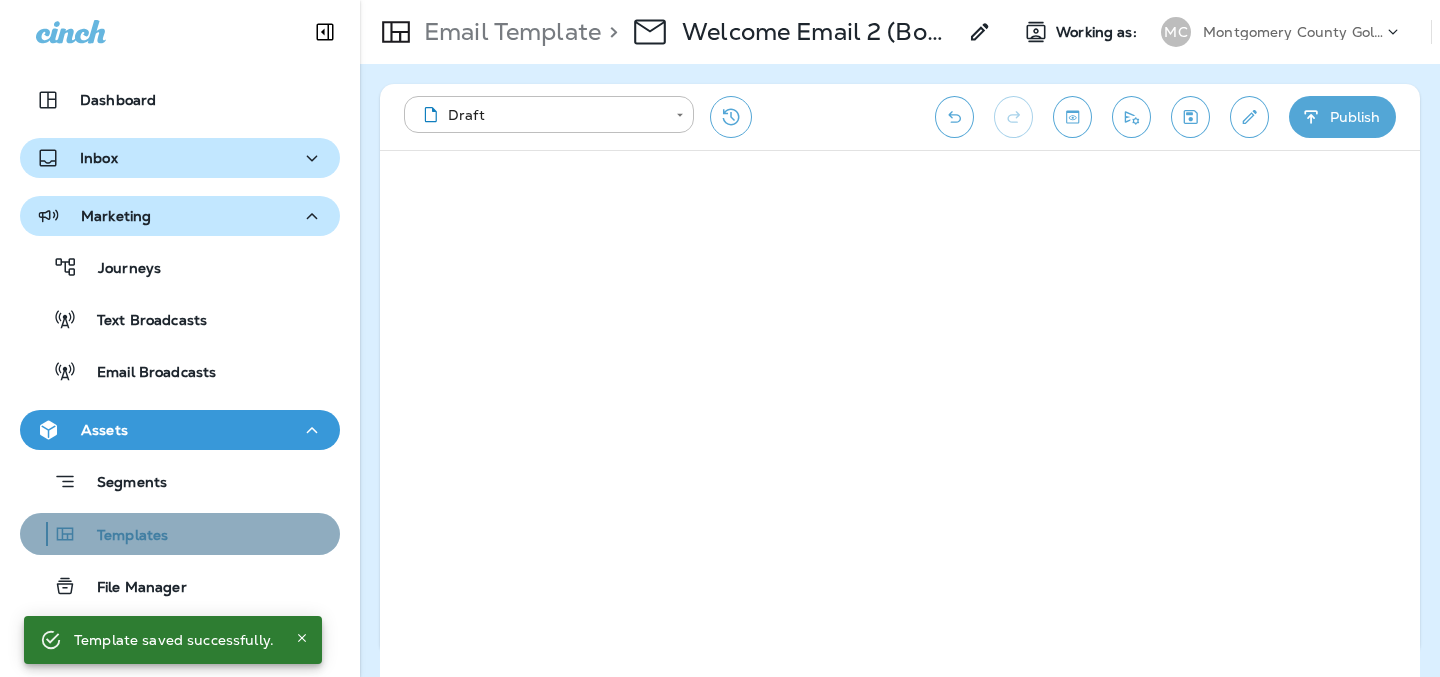 click on "Templates" at bounding box center [98, 534] 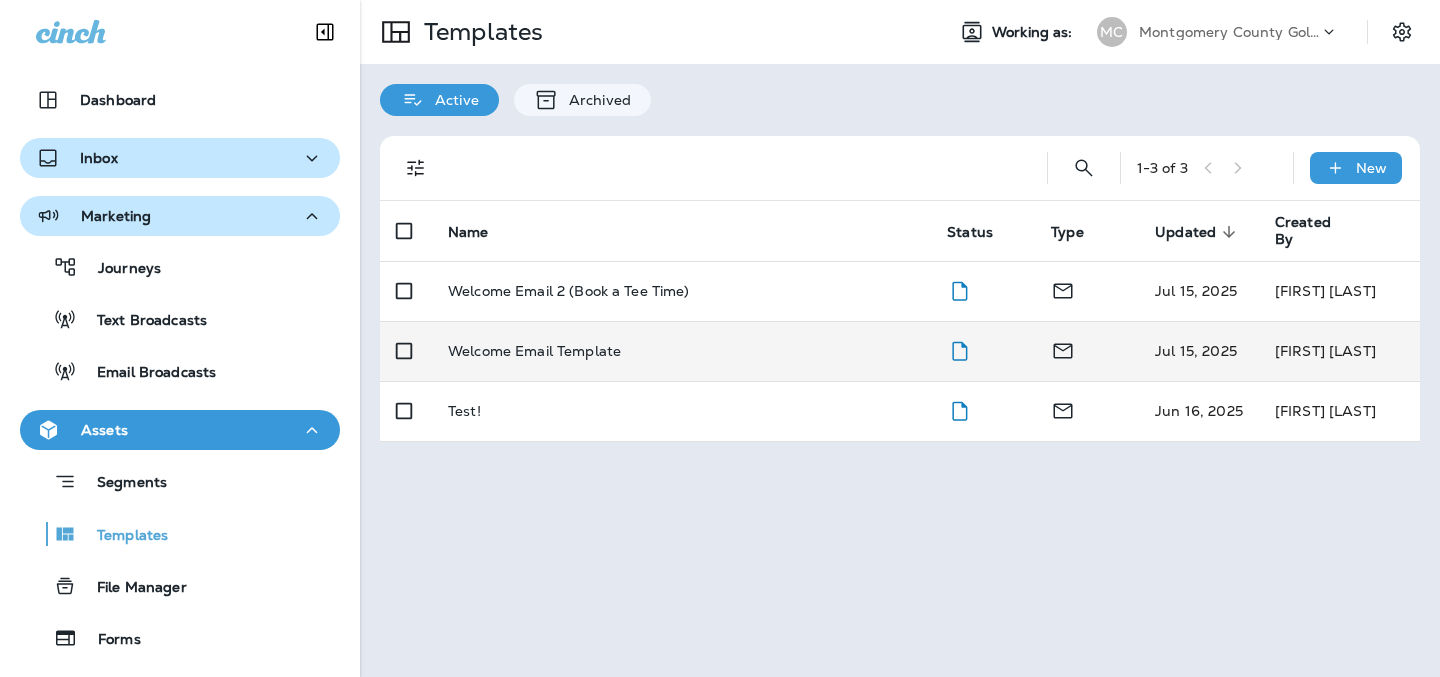 click on "Welcome Email Template" at bounding box center [681, 351] 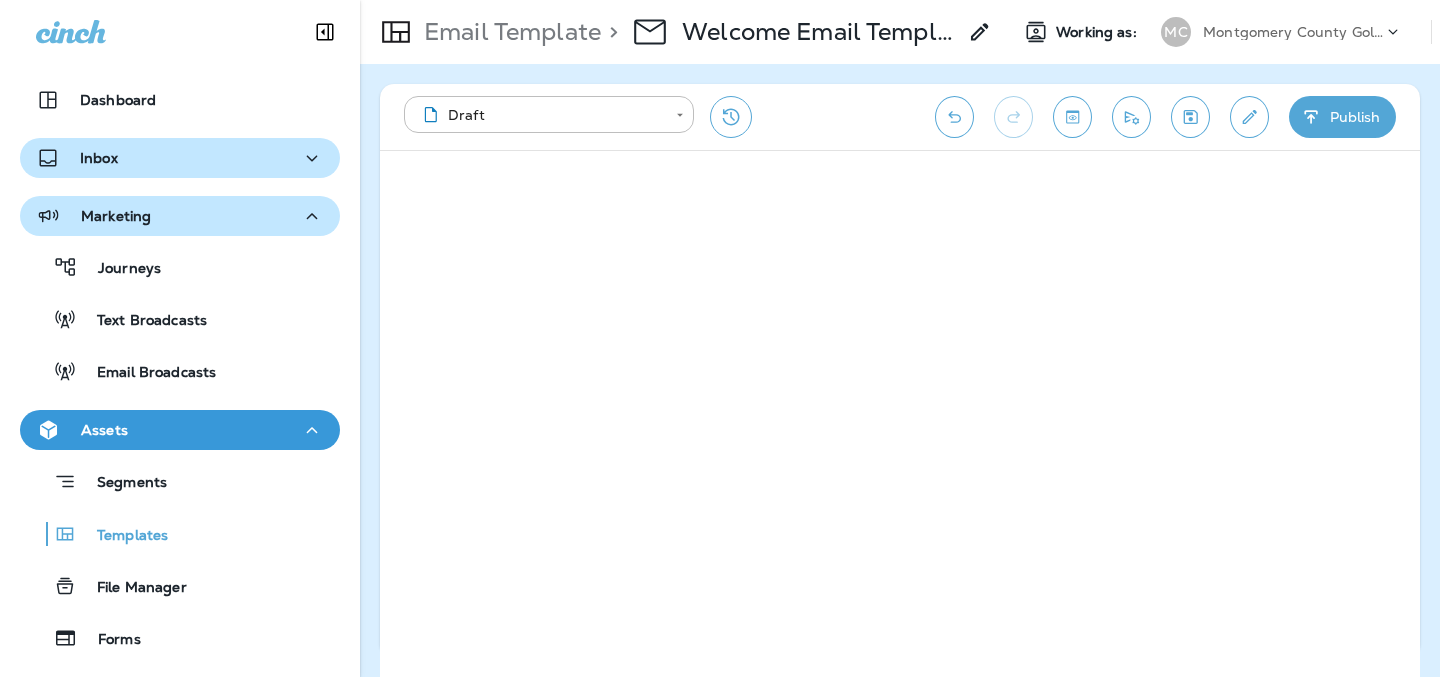 click on "Welcome Email Template" at bounding box center (819, 32) 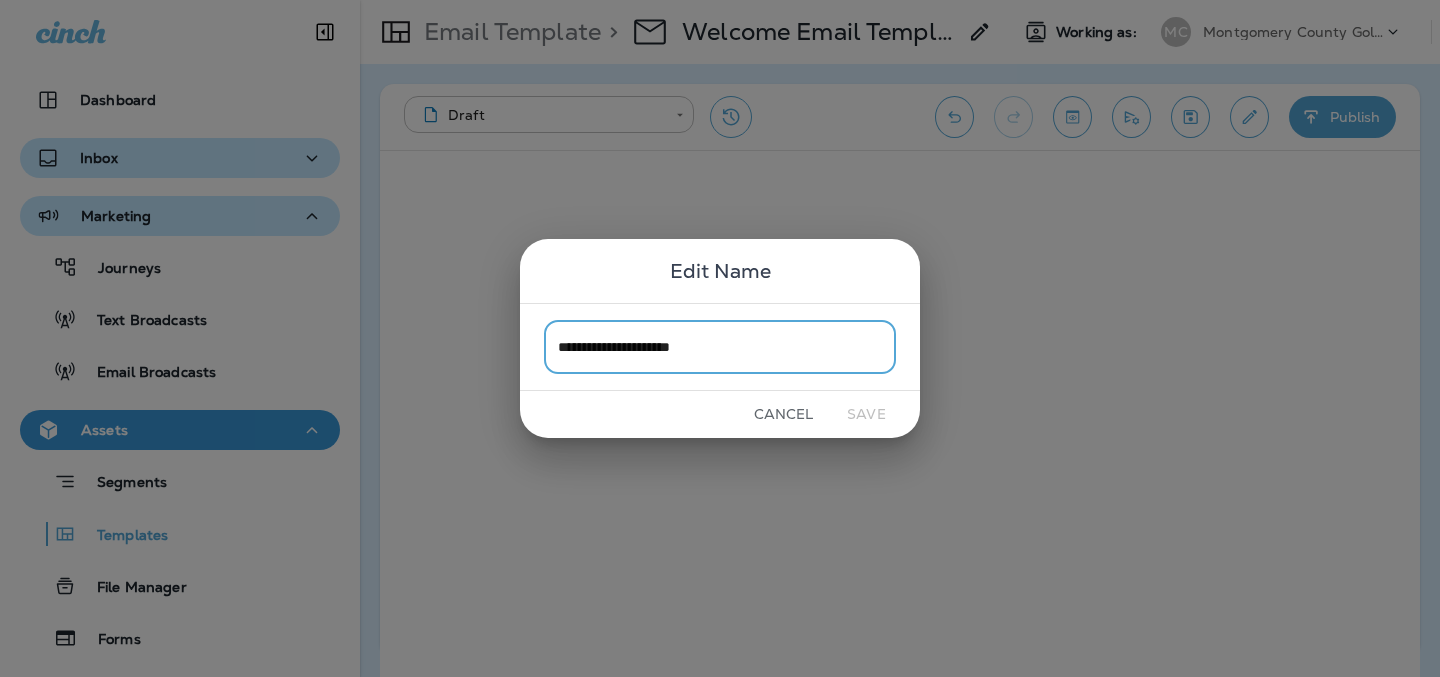 click on "**********" at bounding box center [720, 346] 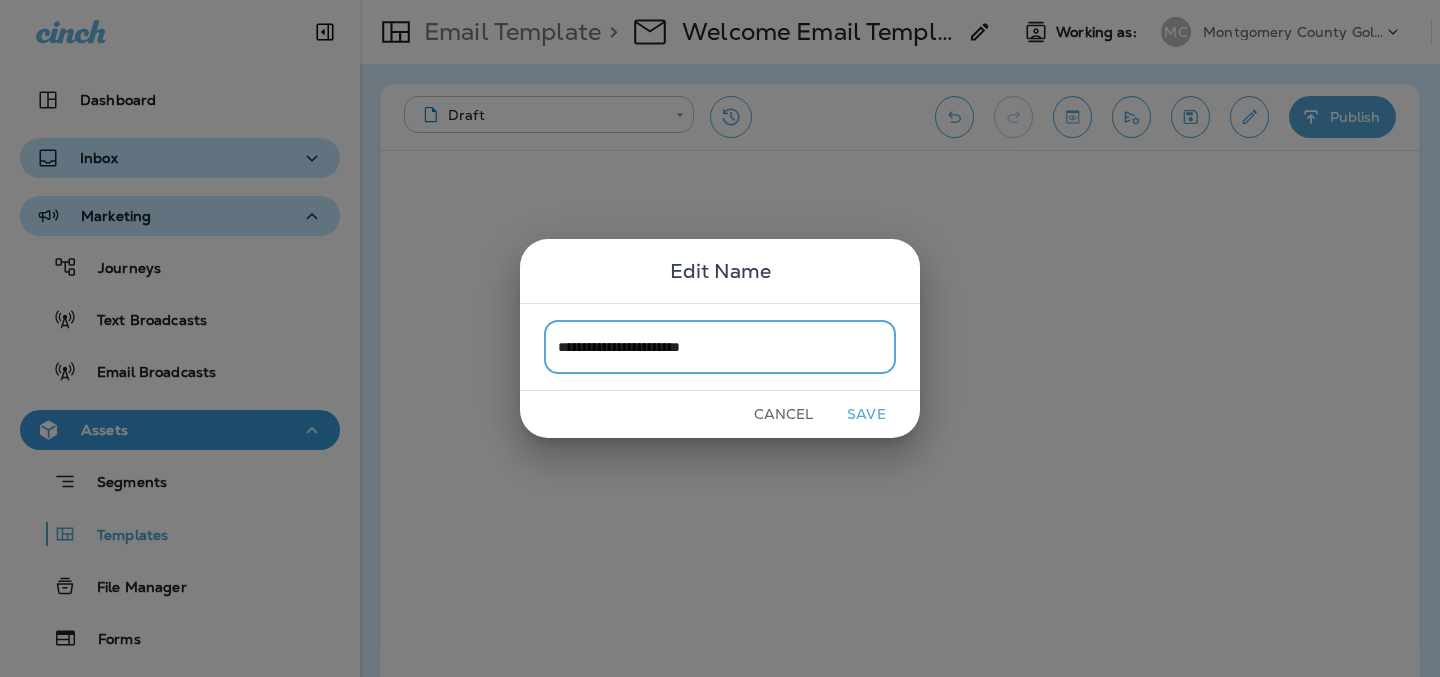 type on "**********" 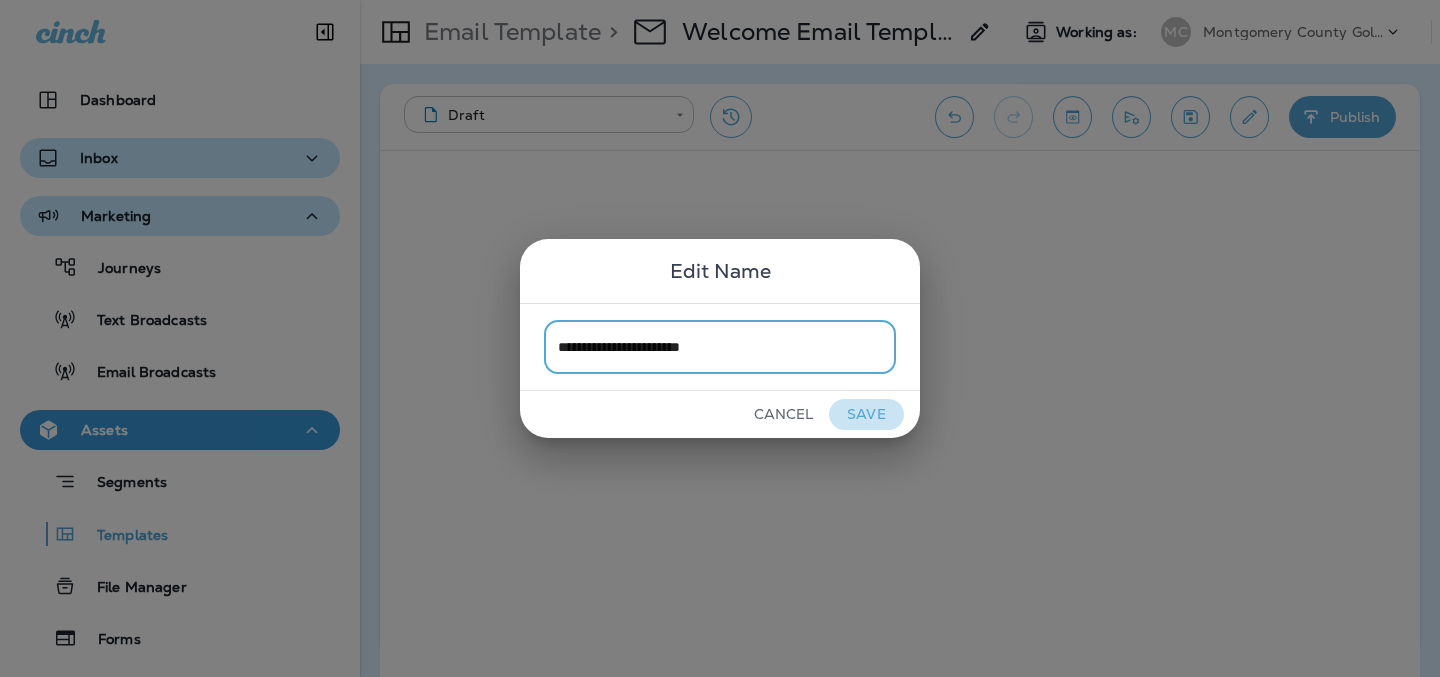 click on "Save" at bounding box center (866, 414) 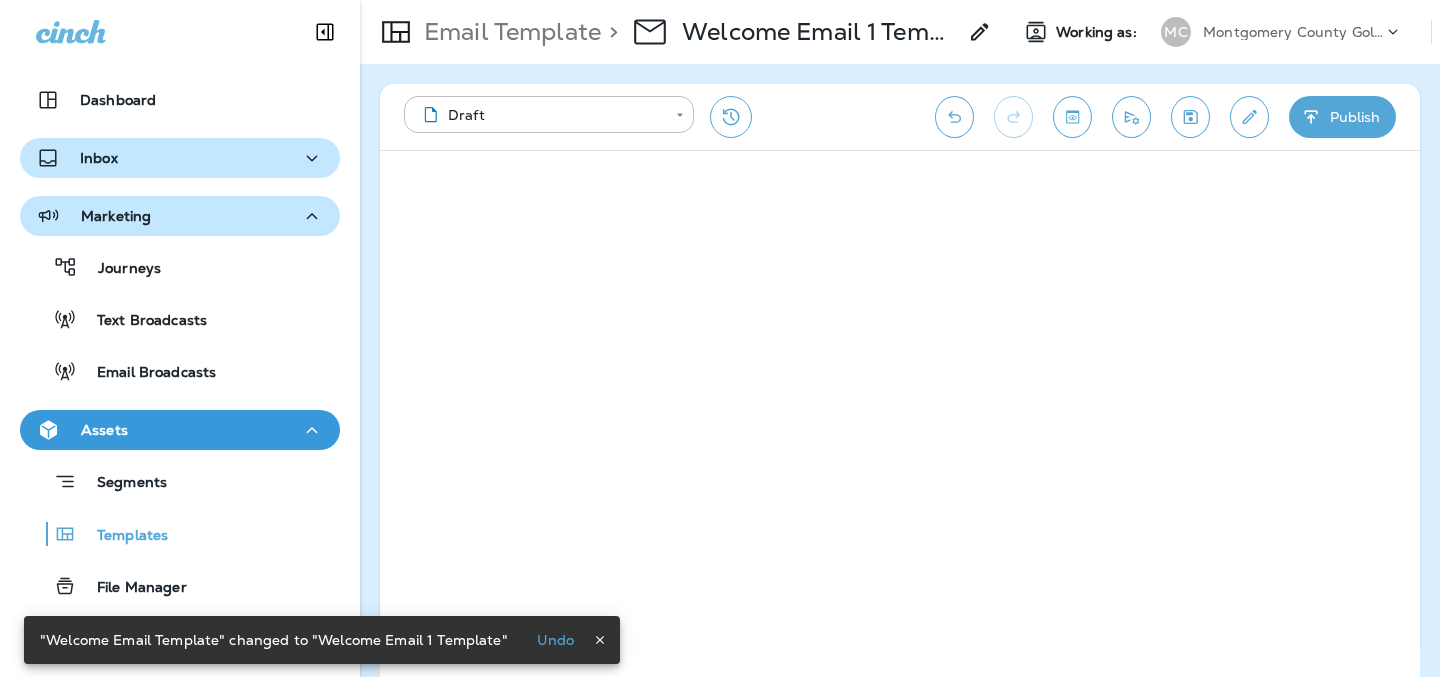 click 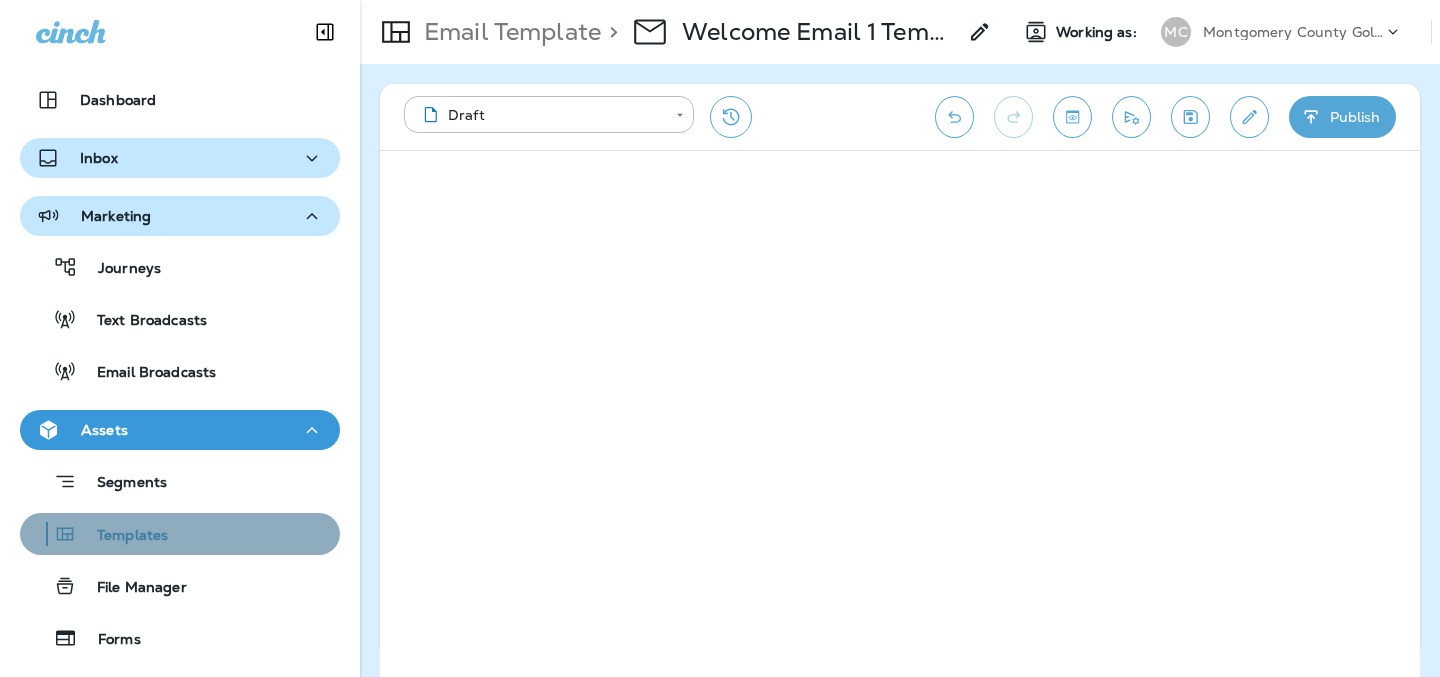 click on "Templates" at bounding box center (122, 536) 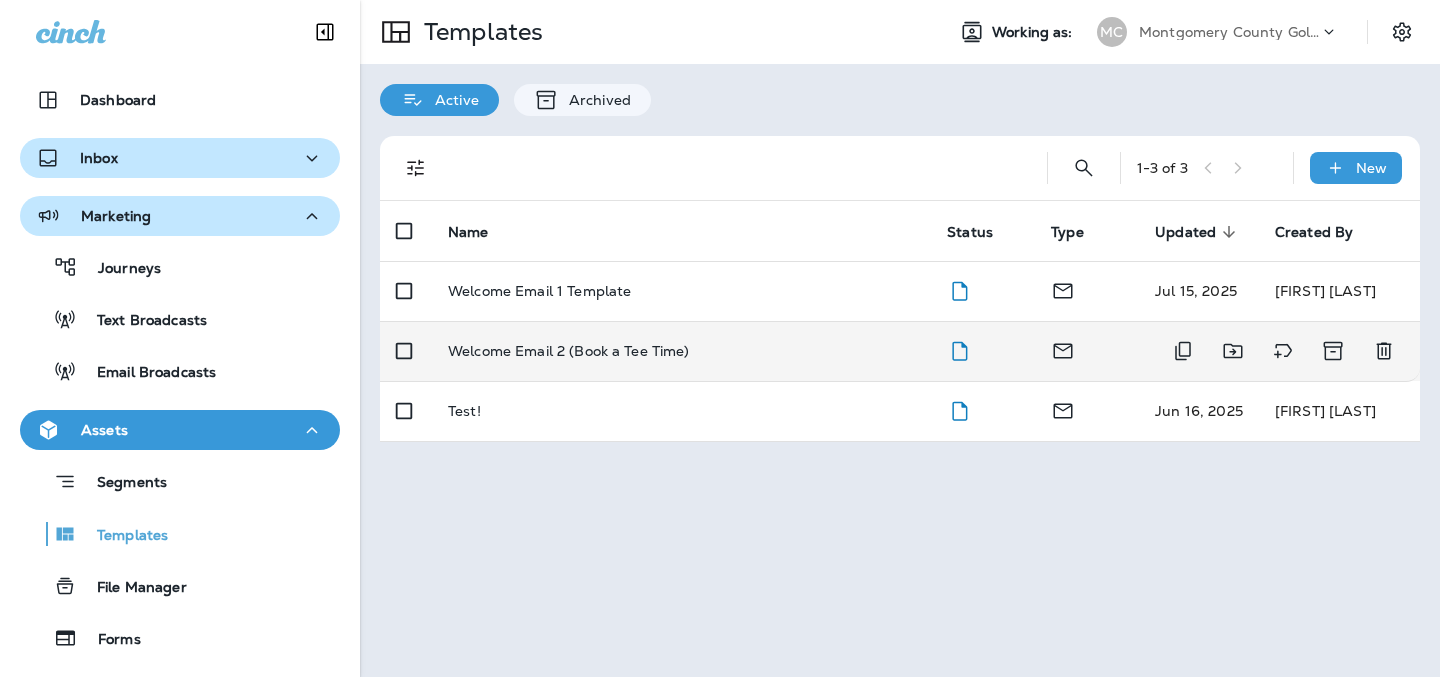 click on "Welcome Email 2 (Book a Tee Time)" at bounding box center (569, 351) 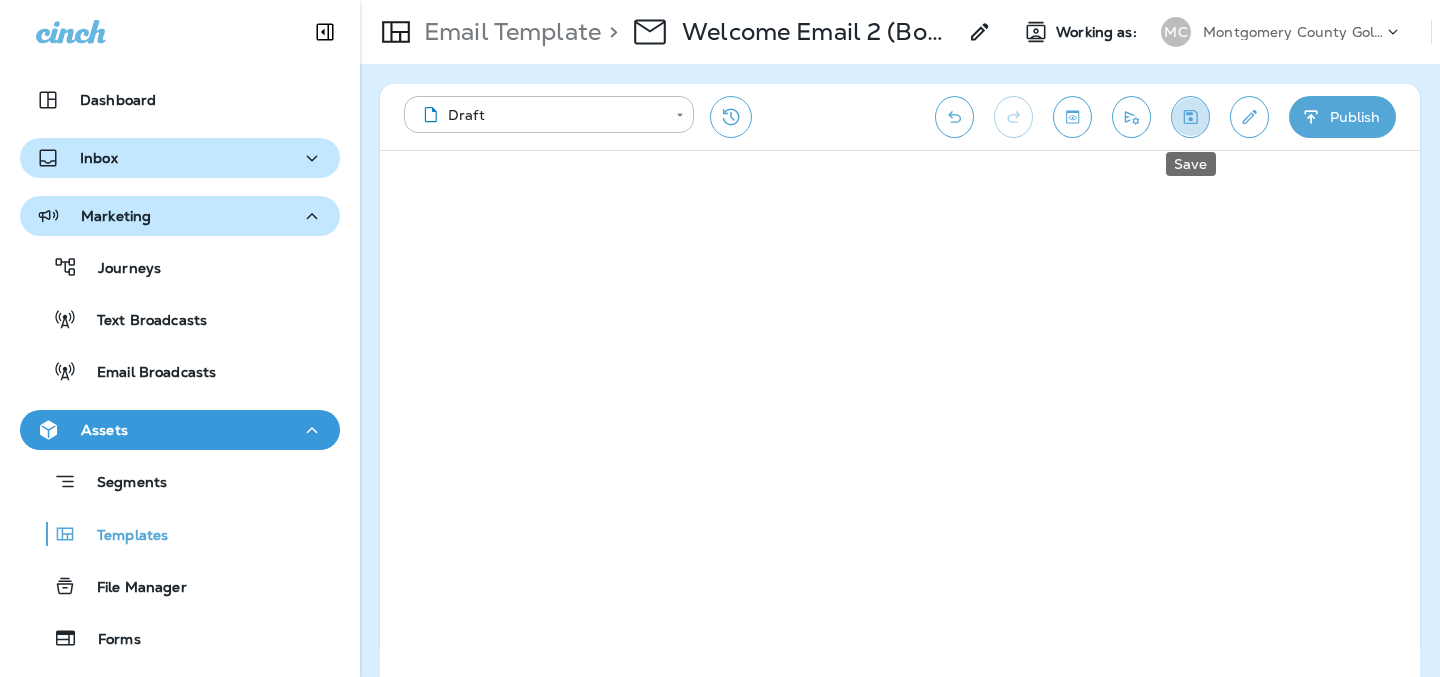 click 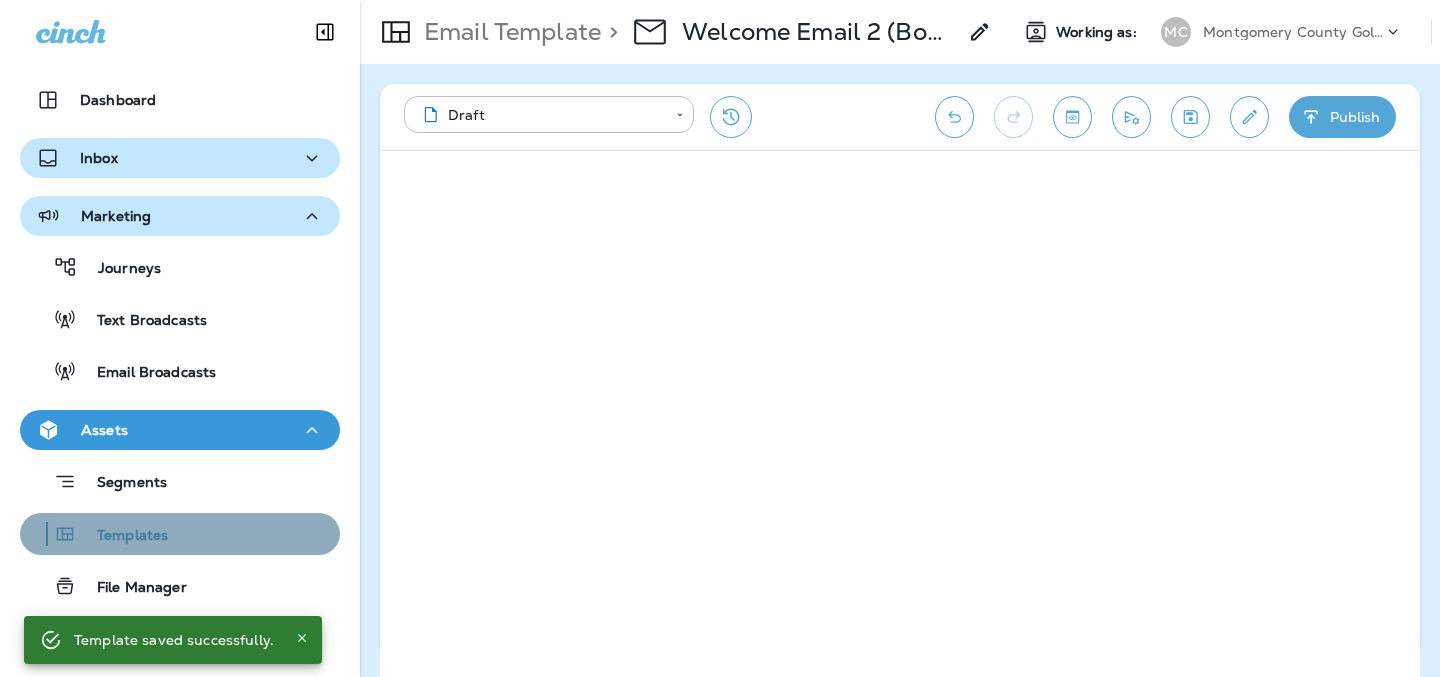 click on "Templates" at bounding box center (122, 536) 